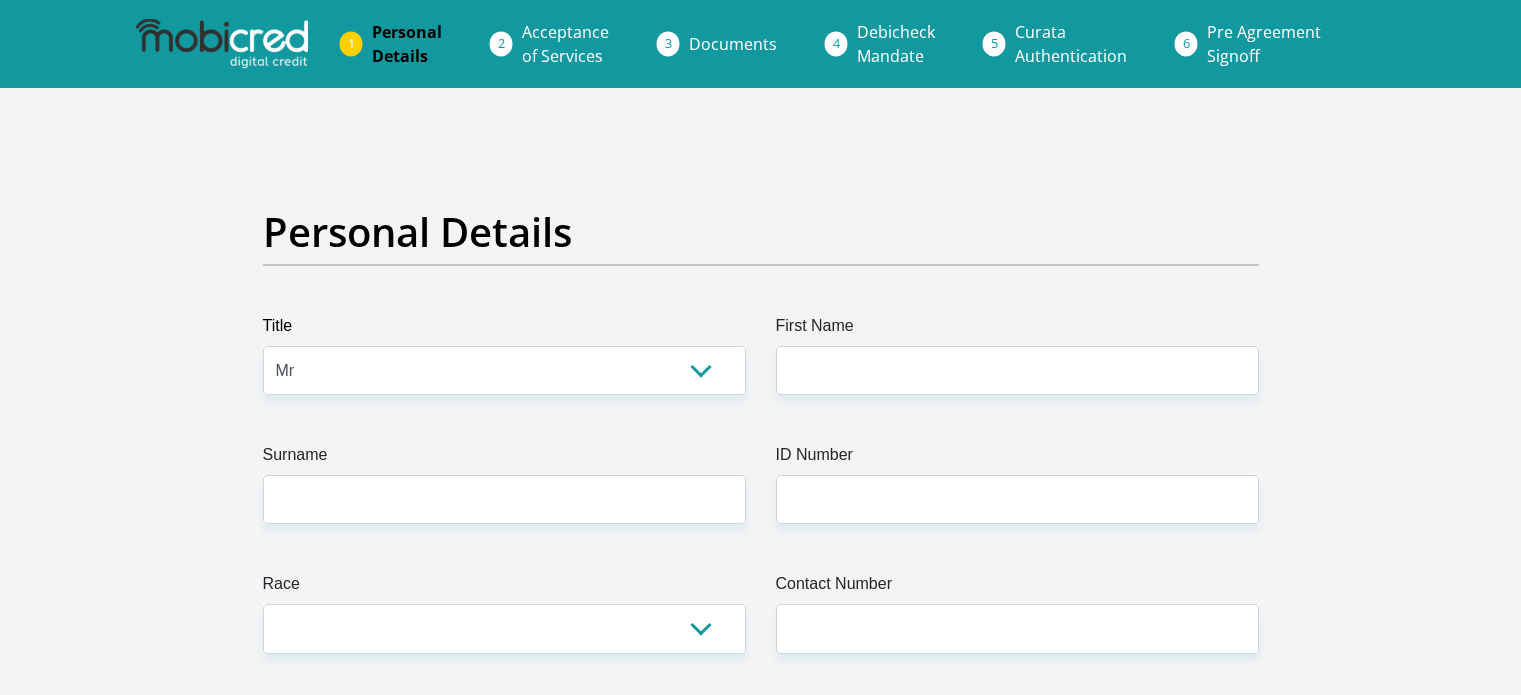 select on "Mr" 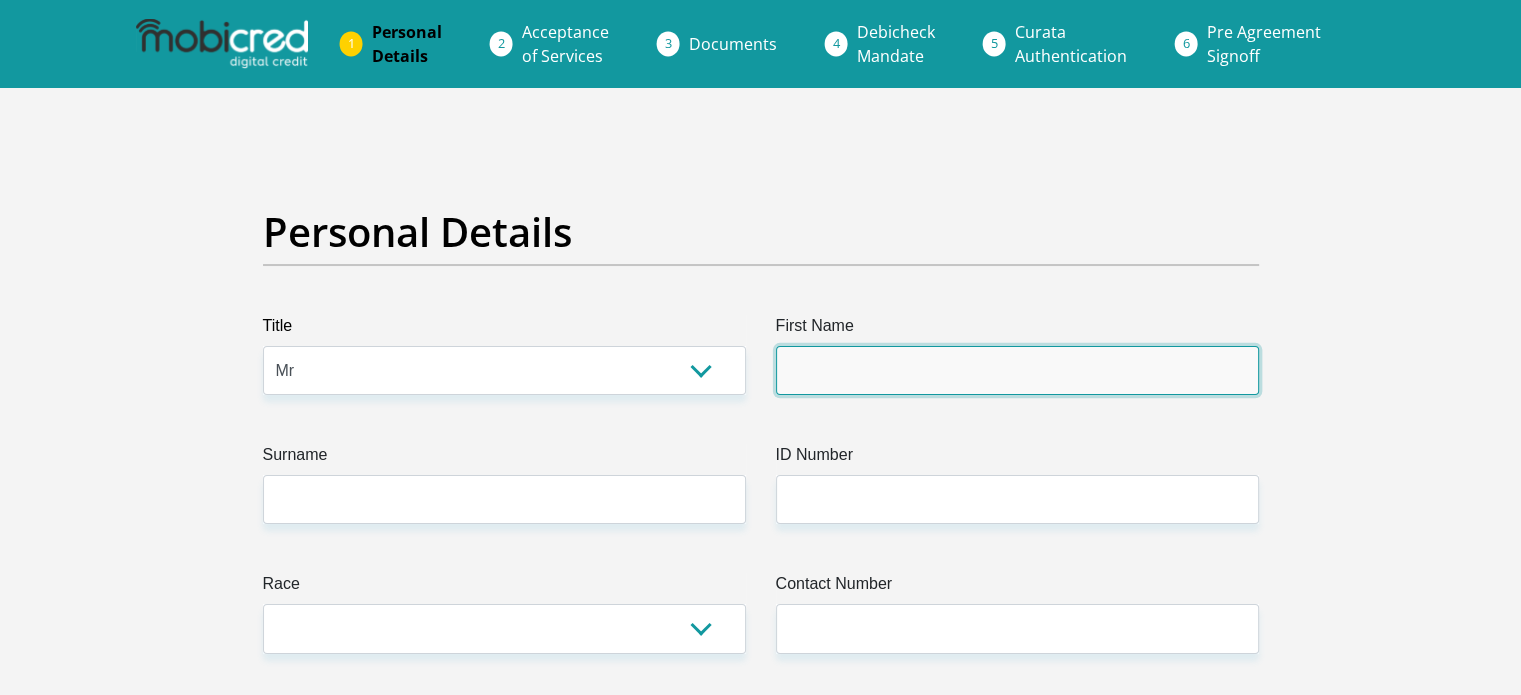 click on "First Name" at bounding box center (1017, 370) 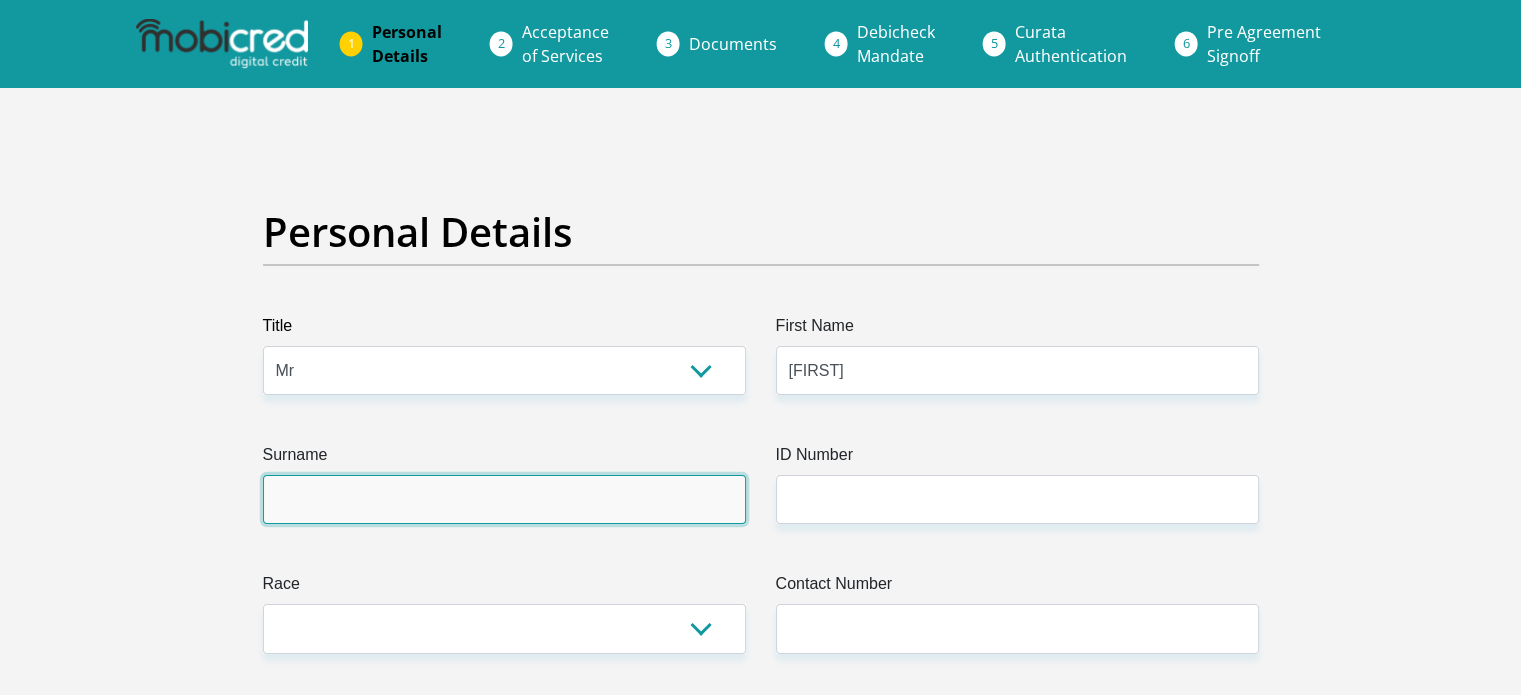 type on "[LAST]" 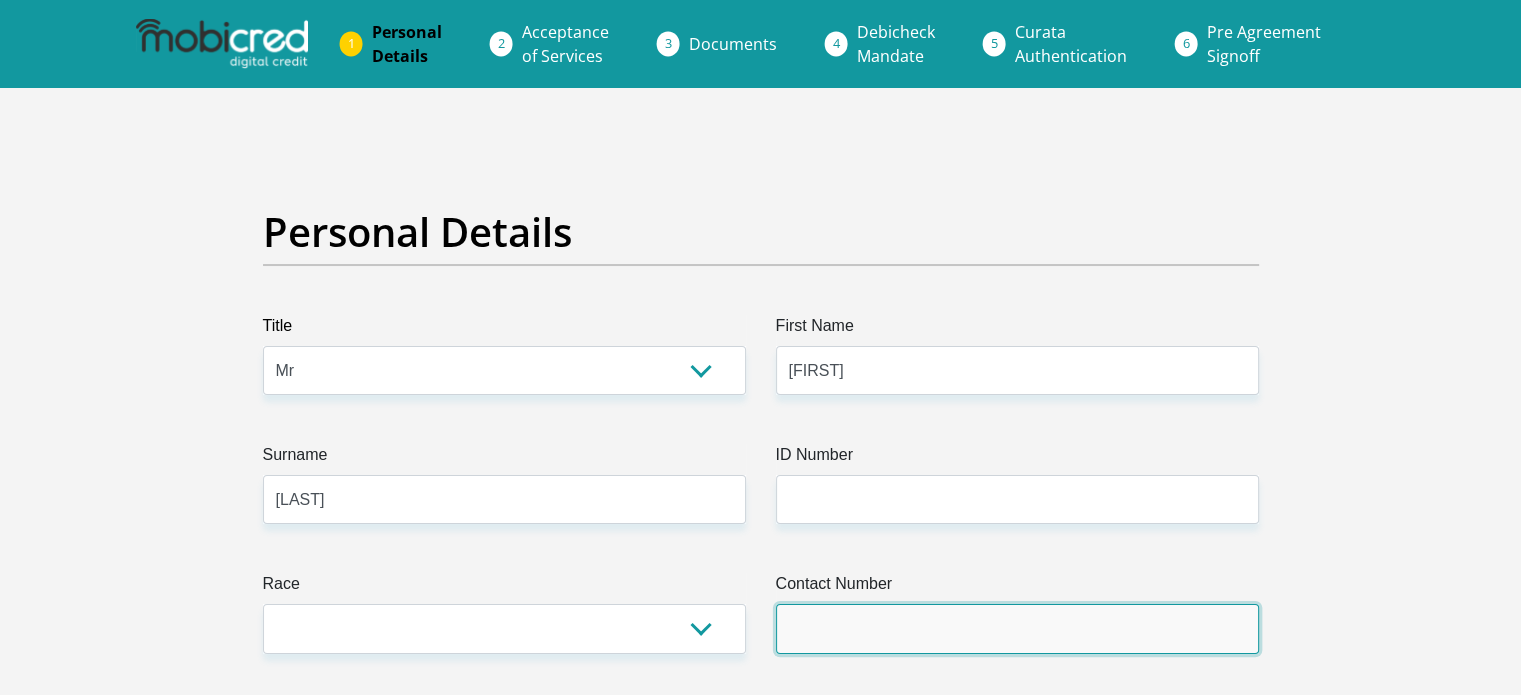 type on "[PHONE]" 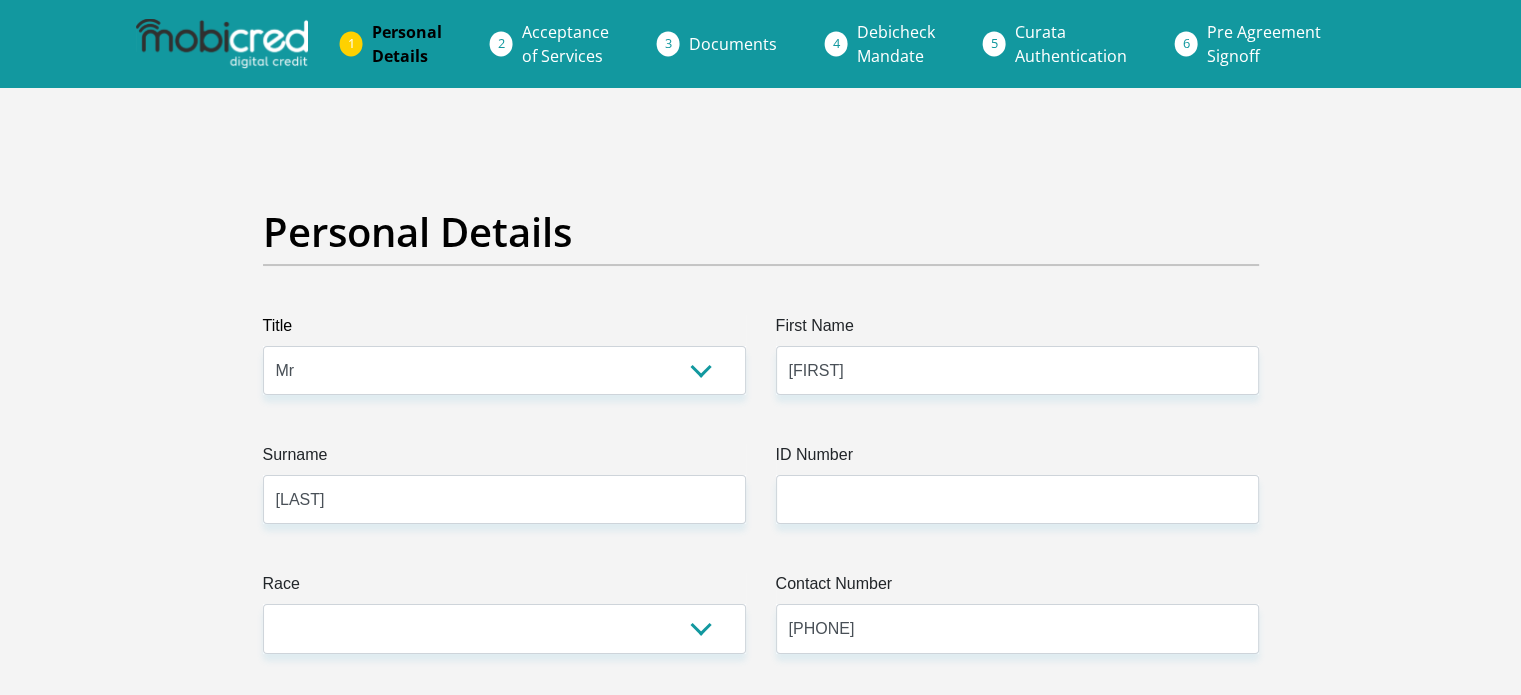 select on "ZAF" 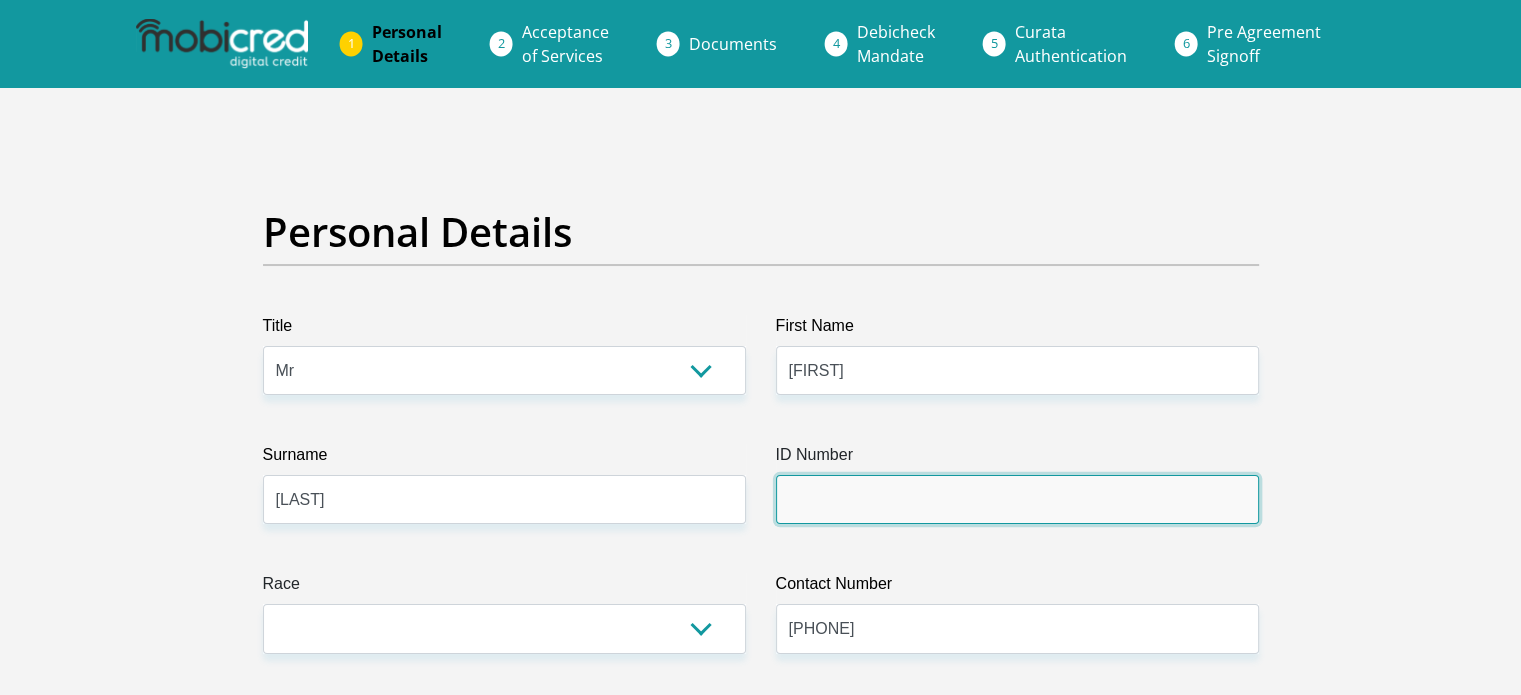 click on "ID Number" at bounding box center (1017, 499) 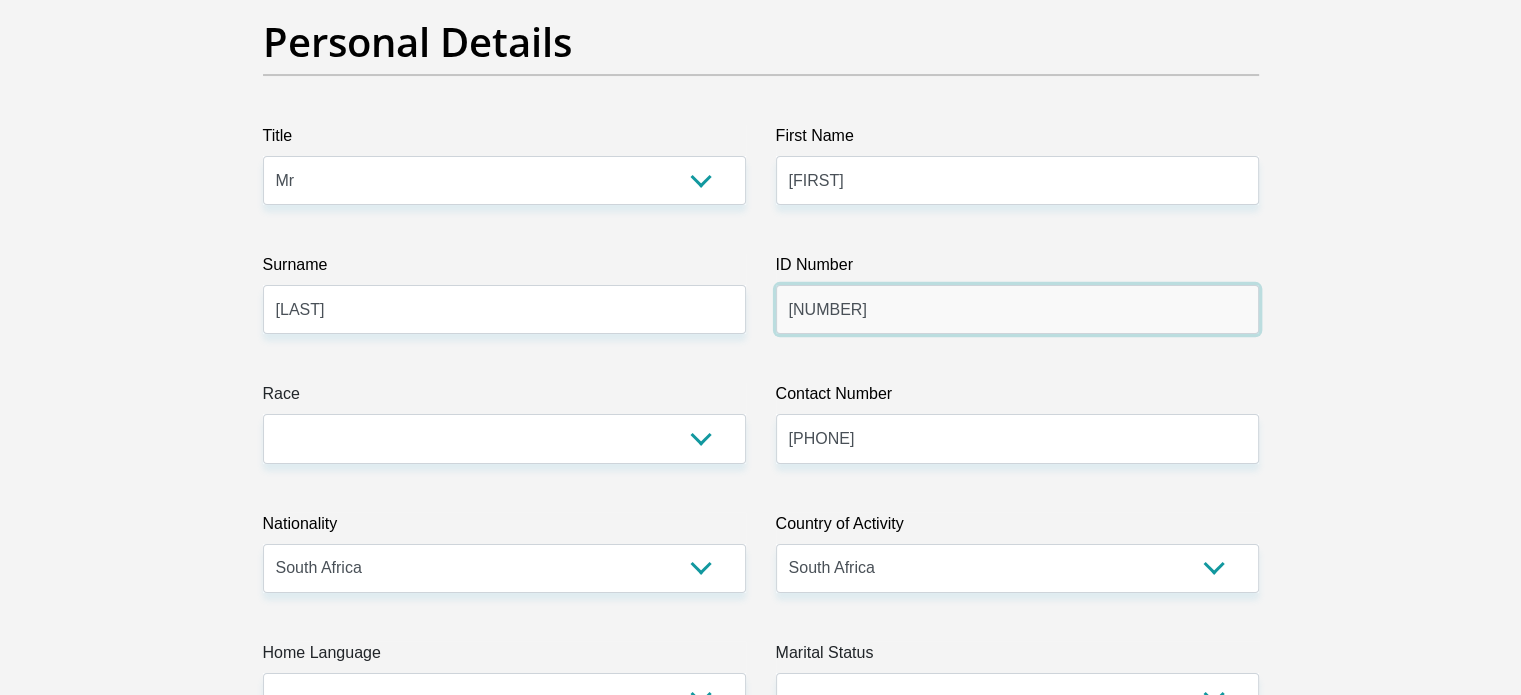 scroll, scrollTop: 333, scrollLeft: 0, axis: vertical 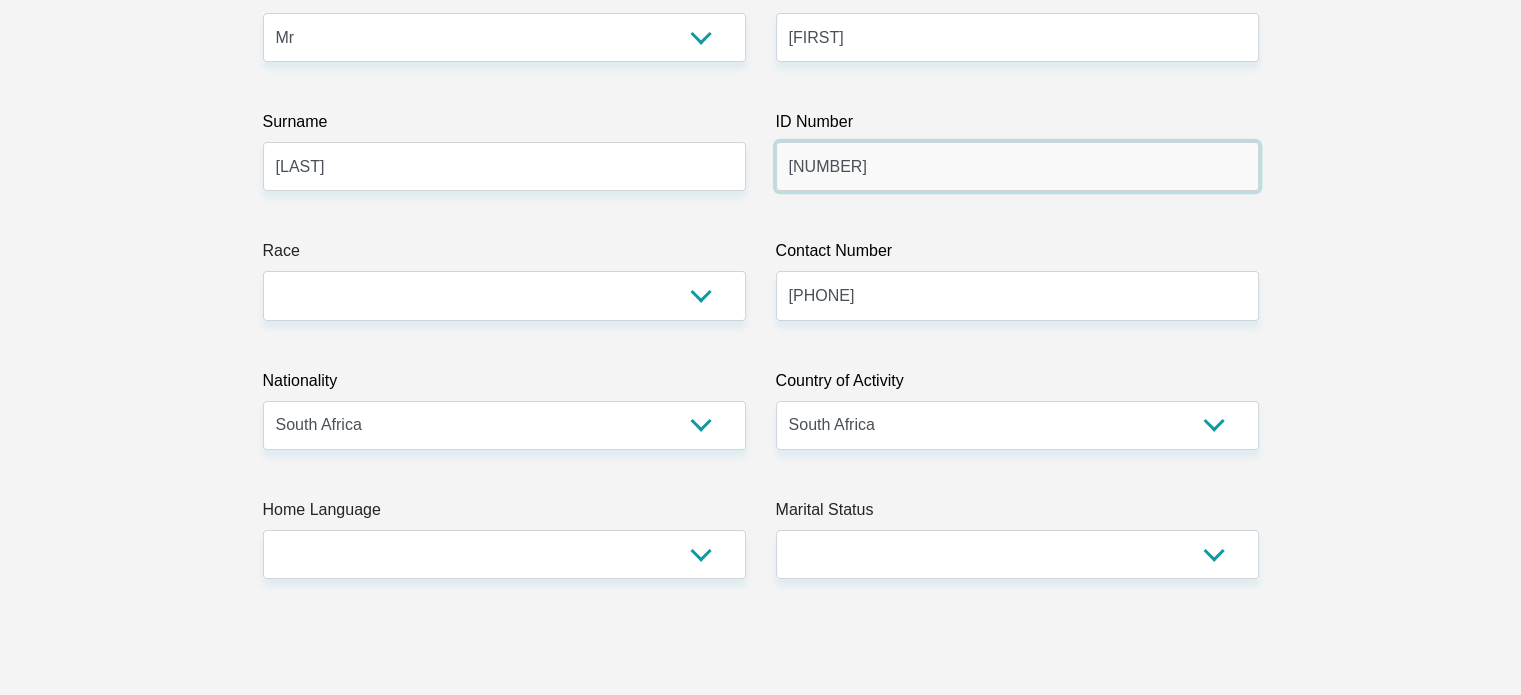 type on "[CREDIT_CARD]" 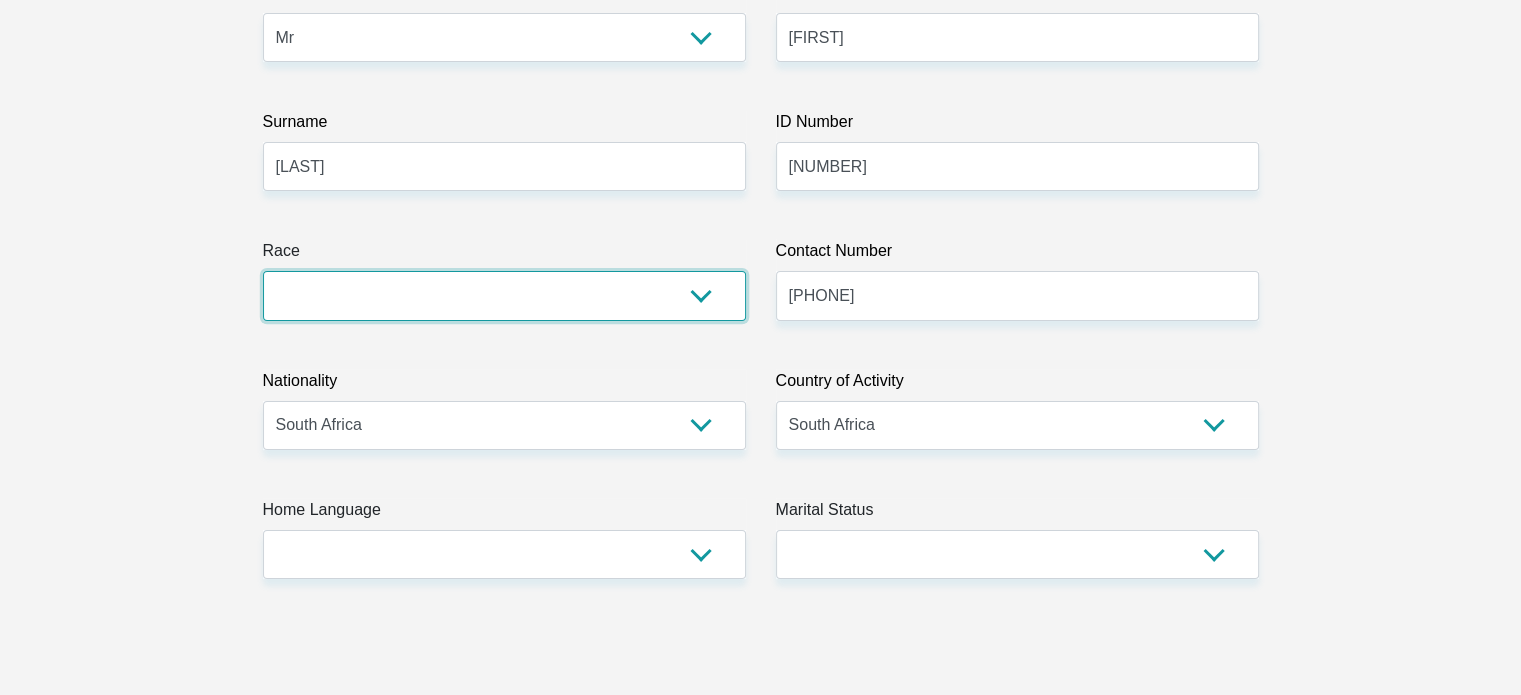 click on "Black
Coloured
Indian
White
Other" at bounding box center [504, 295] 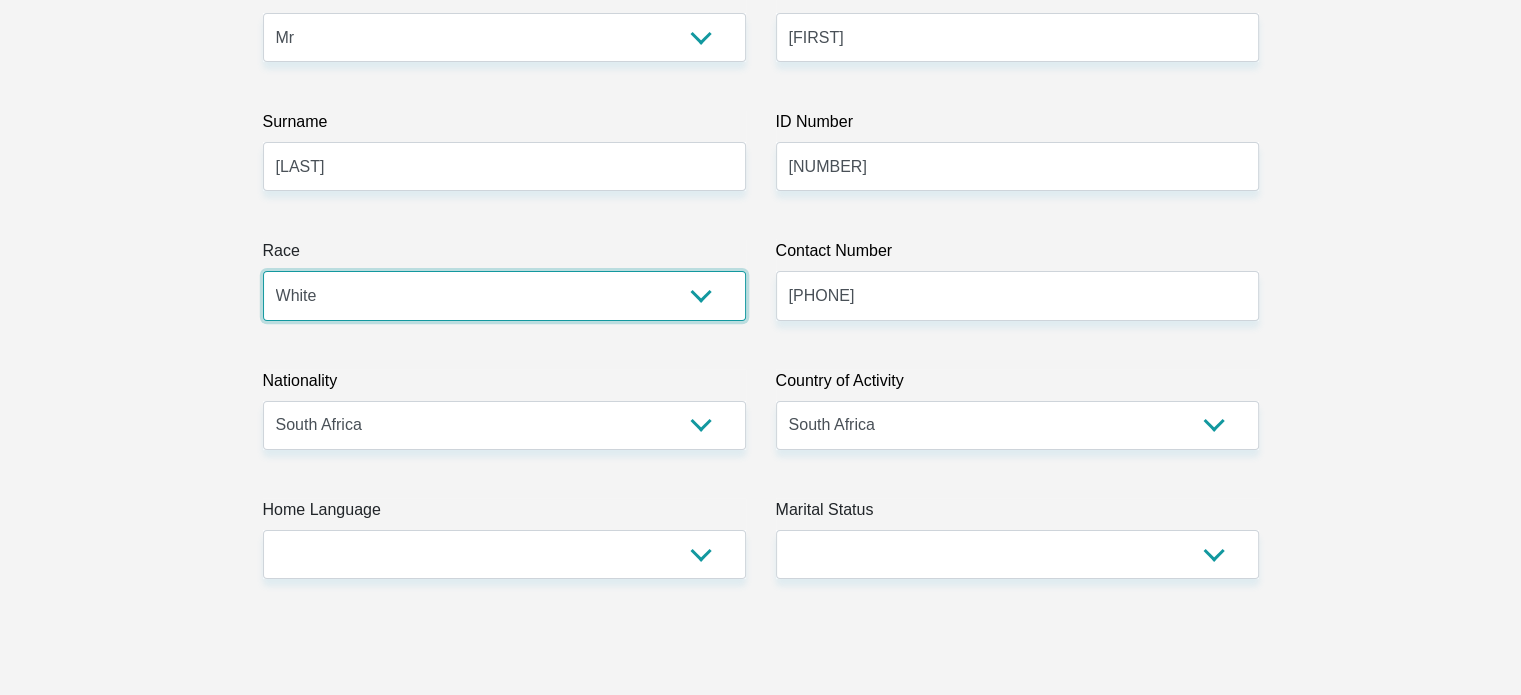 click on "Black
Coloured
Indian
White
Other" at bounding box center (504, 295) 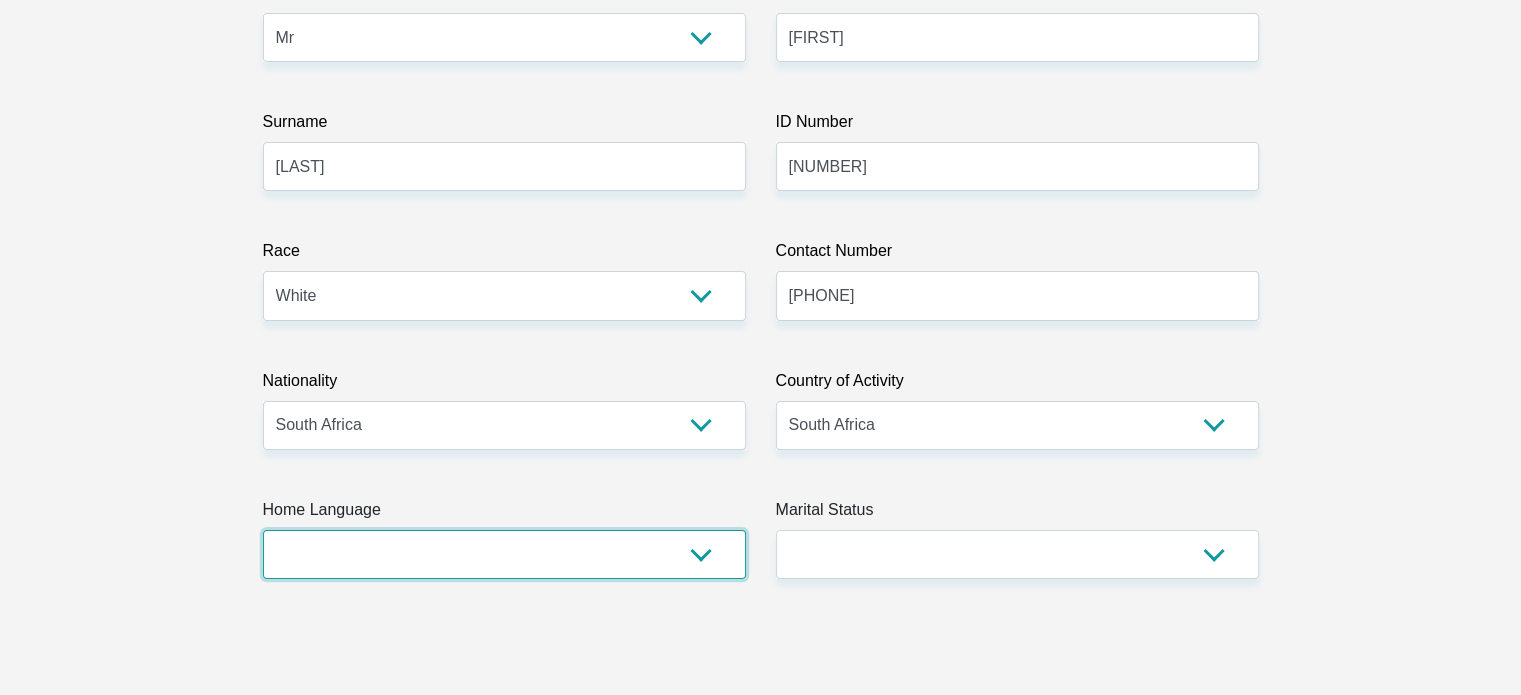 click on "Afrikaans
English
Sepedi
South Ndebele
Southern Sotho
Swati
Tsonga
Tswana
Venda
Xhosa
Zulu
Other" at bounding box center (504, 554) 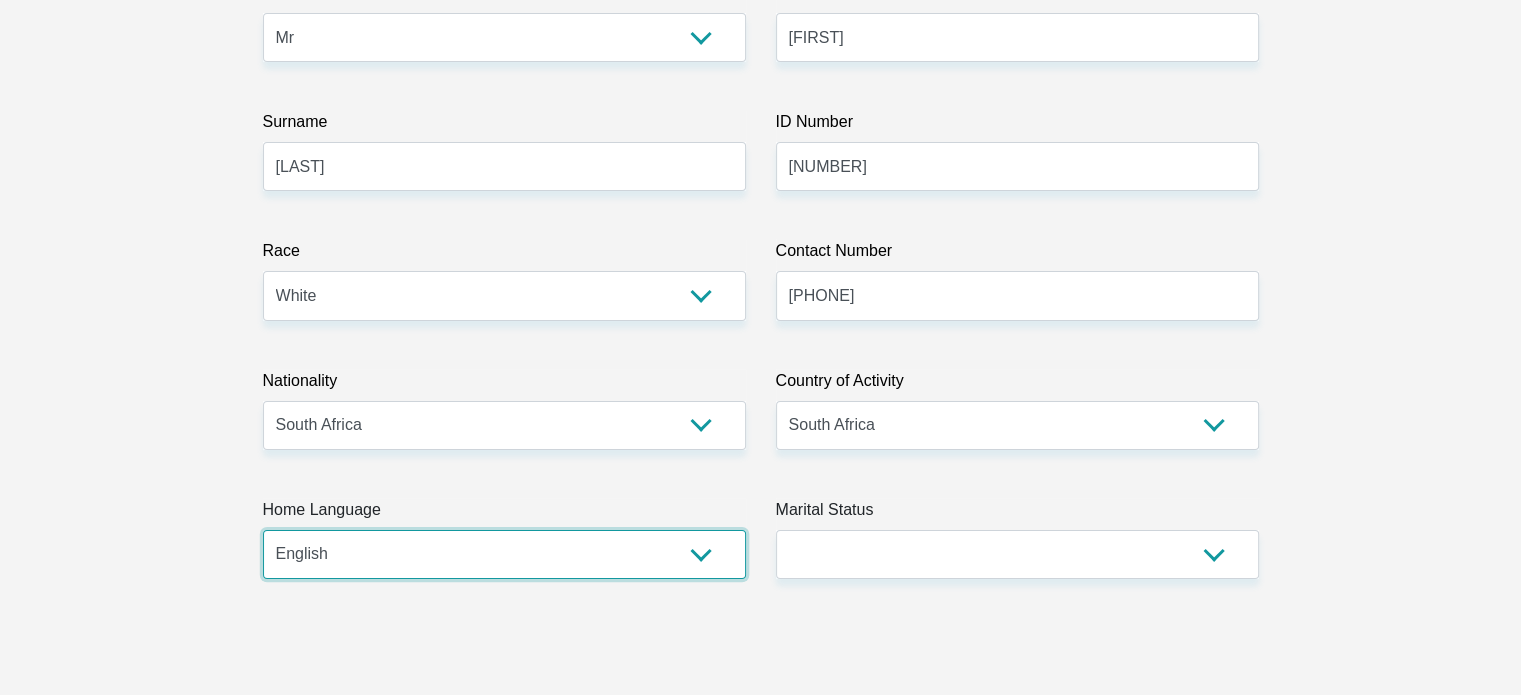 click on "Afrikaans
English
Sepedi
South Ndebele
Southern Sotho
Swati
Tsonga
Tswana
Venda
Xhosa
Zulu
Other" at bounding box center (504, 554) 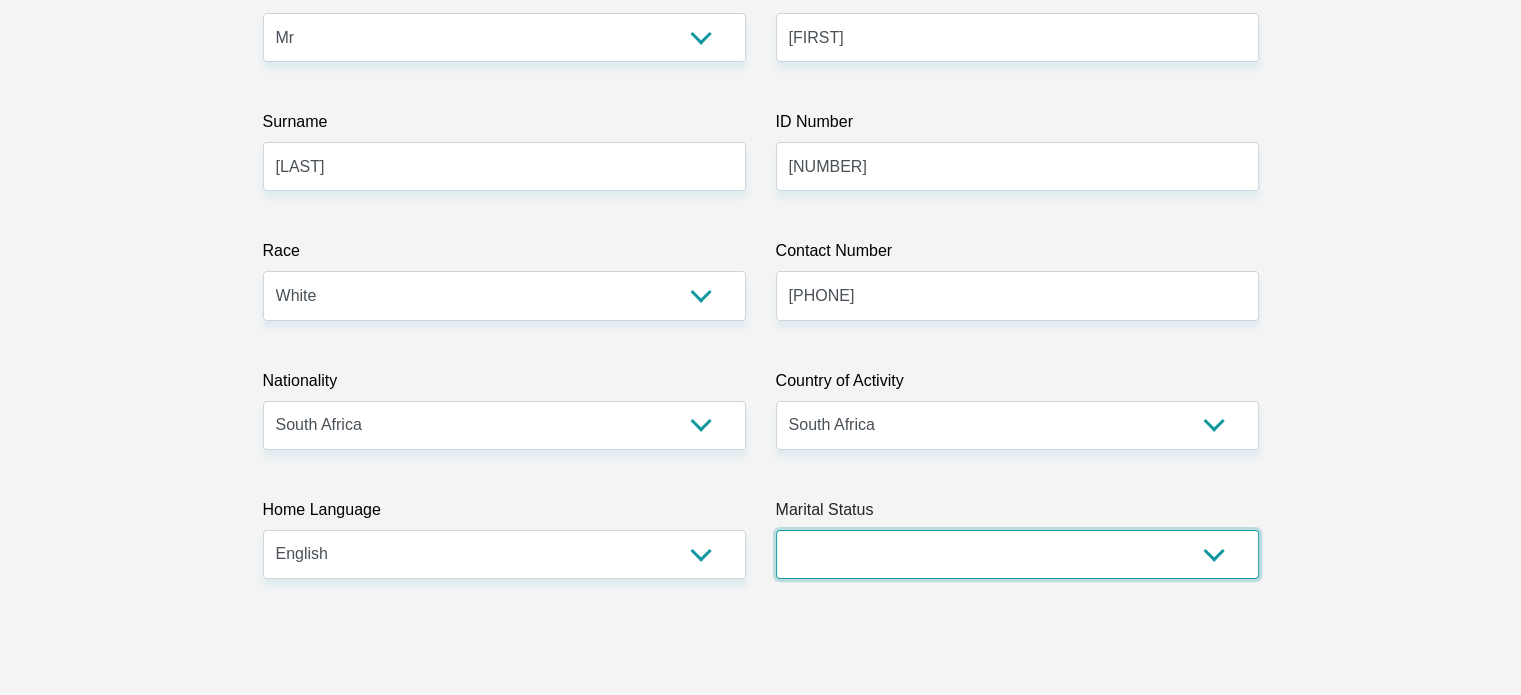 click on "Married ANC
Single
Divorced
Widowed
Married COP or Customary Law" at bounding box center (1017, 554) 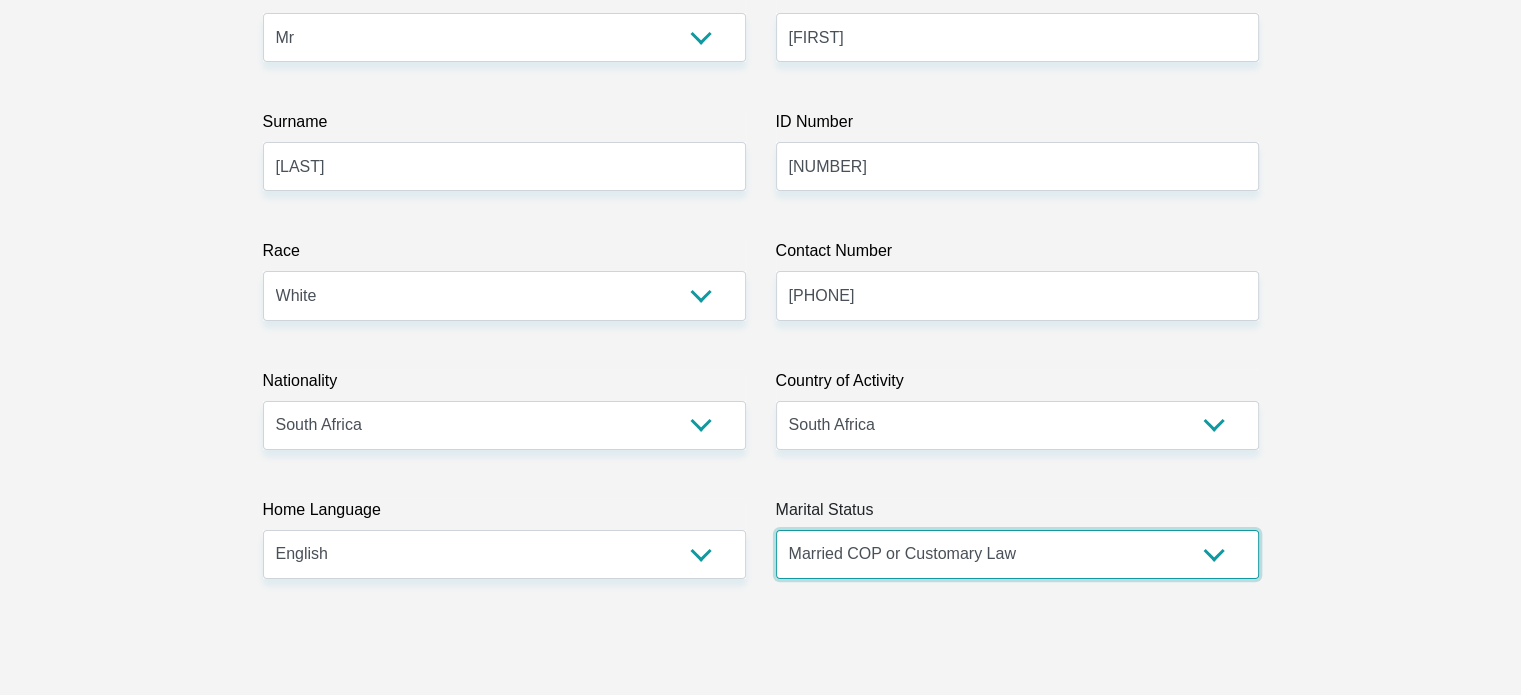 click on "Married ANC
Single
Divorced
Widowed
Married COP or Customary Law" at bounding box center (1017, 554) 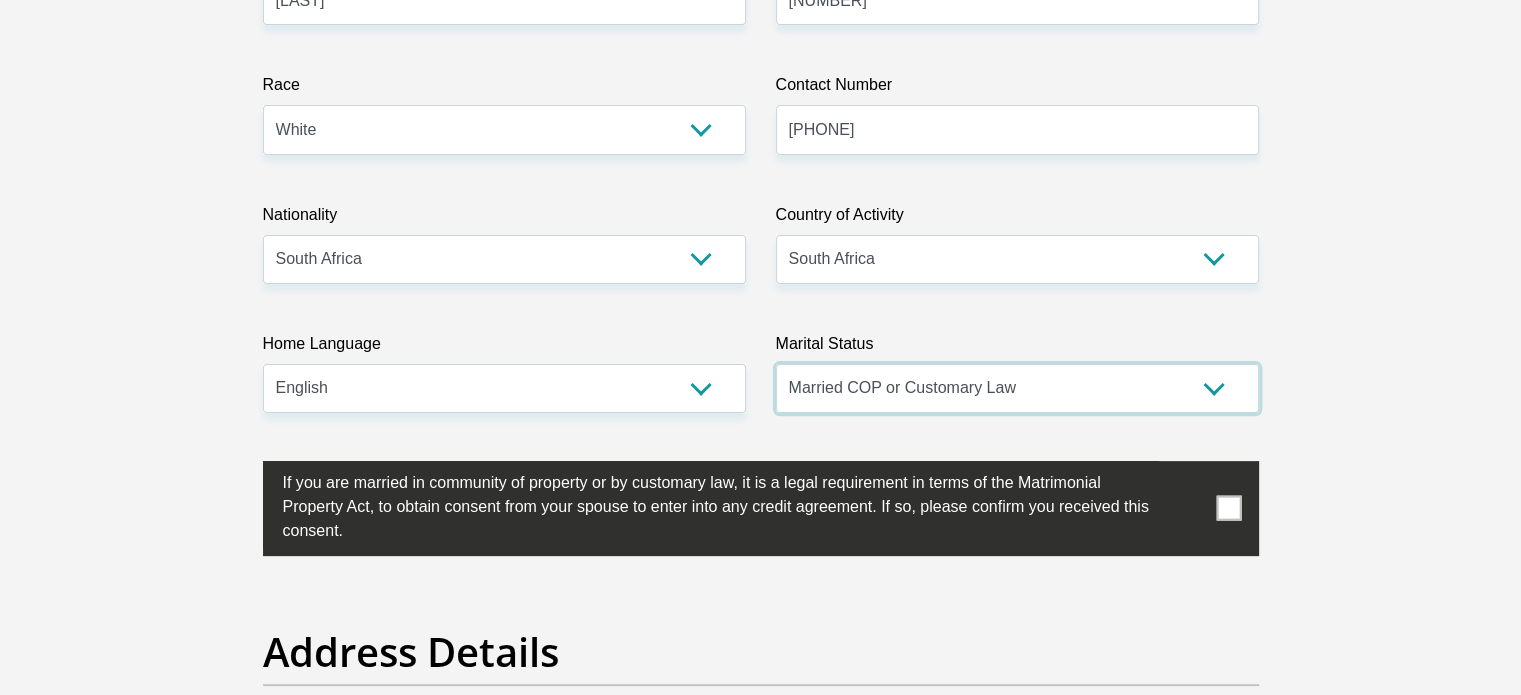 scroll, scrollTop: 500, scrollLeft: 0, axis: vertical 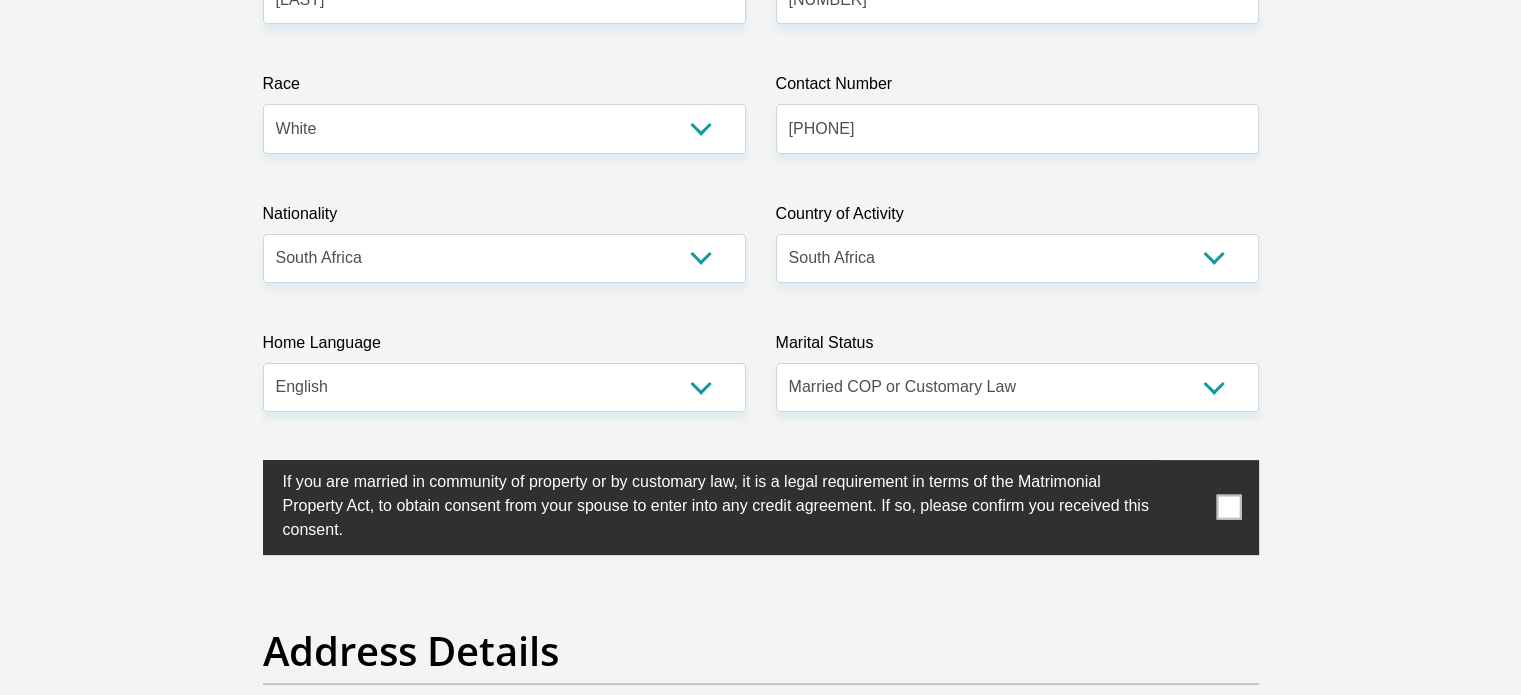 click at bounding box center [1228, 507] 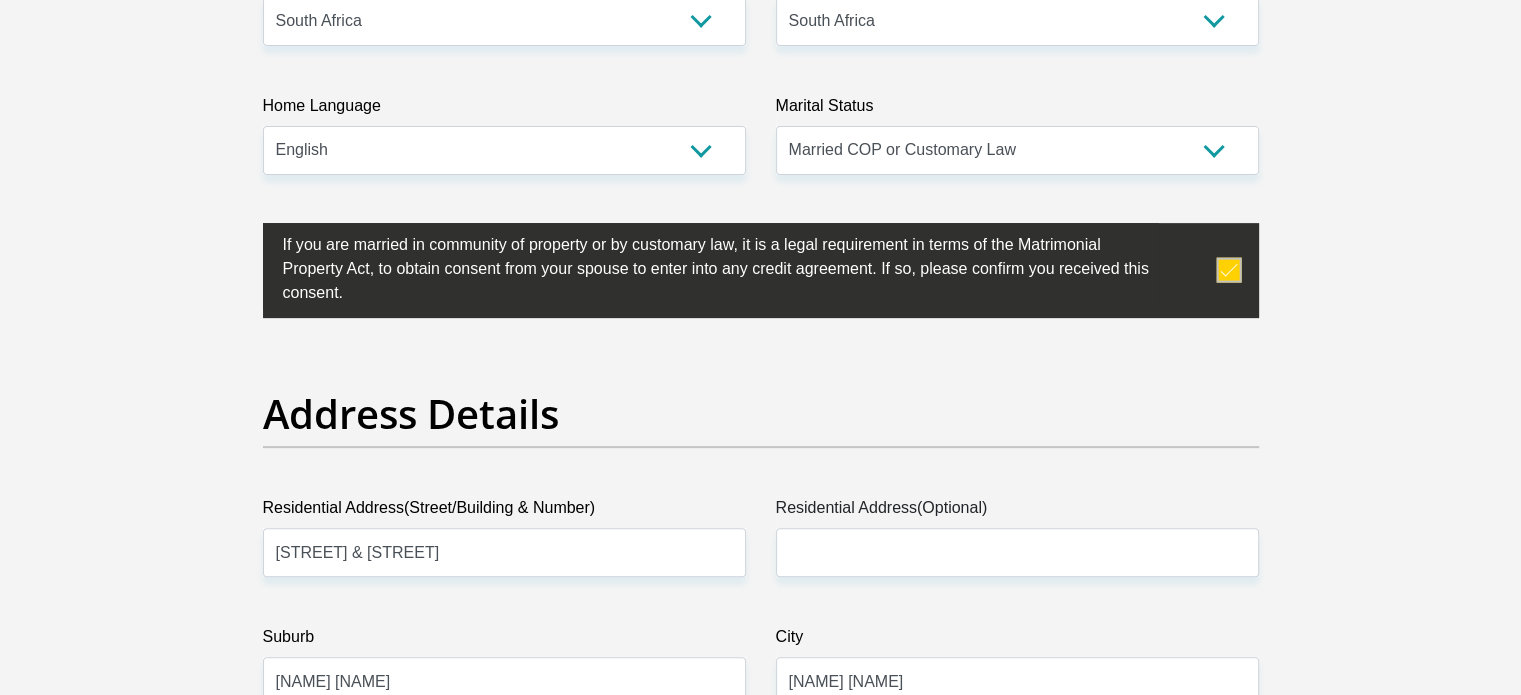 scroll, scrollTop: 833, scrollLeft: 0, axis: vertical 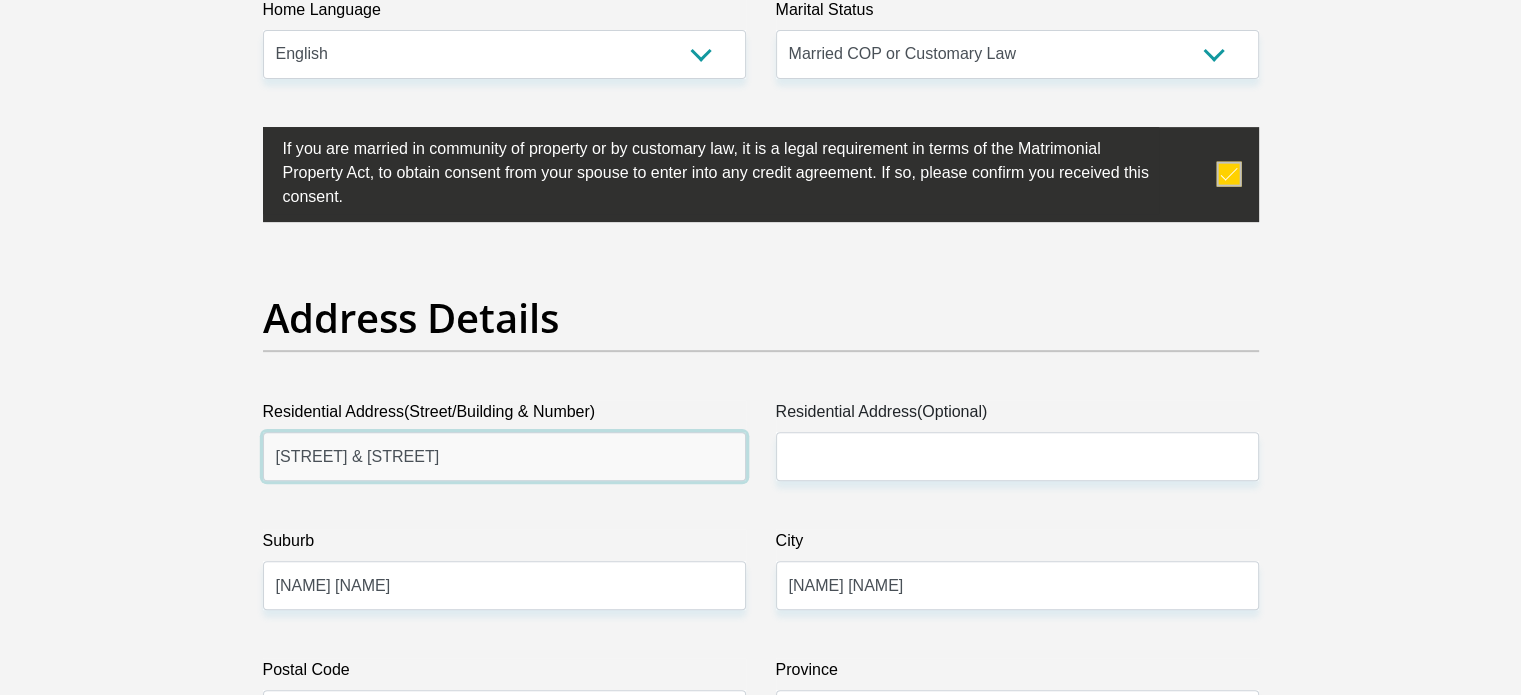 drag, startPoint x: 538, startPoint y: 458, endPoint x: 256, endPoint y: 459, distance: 282.00177 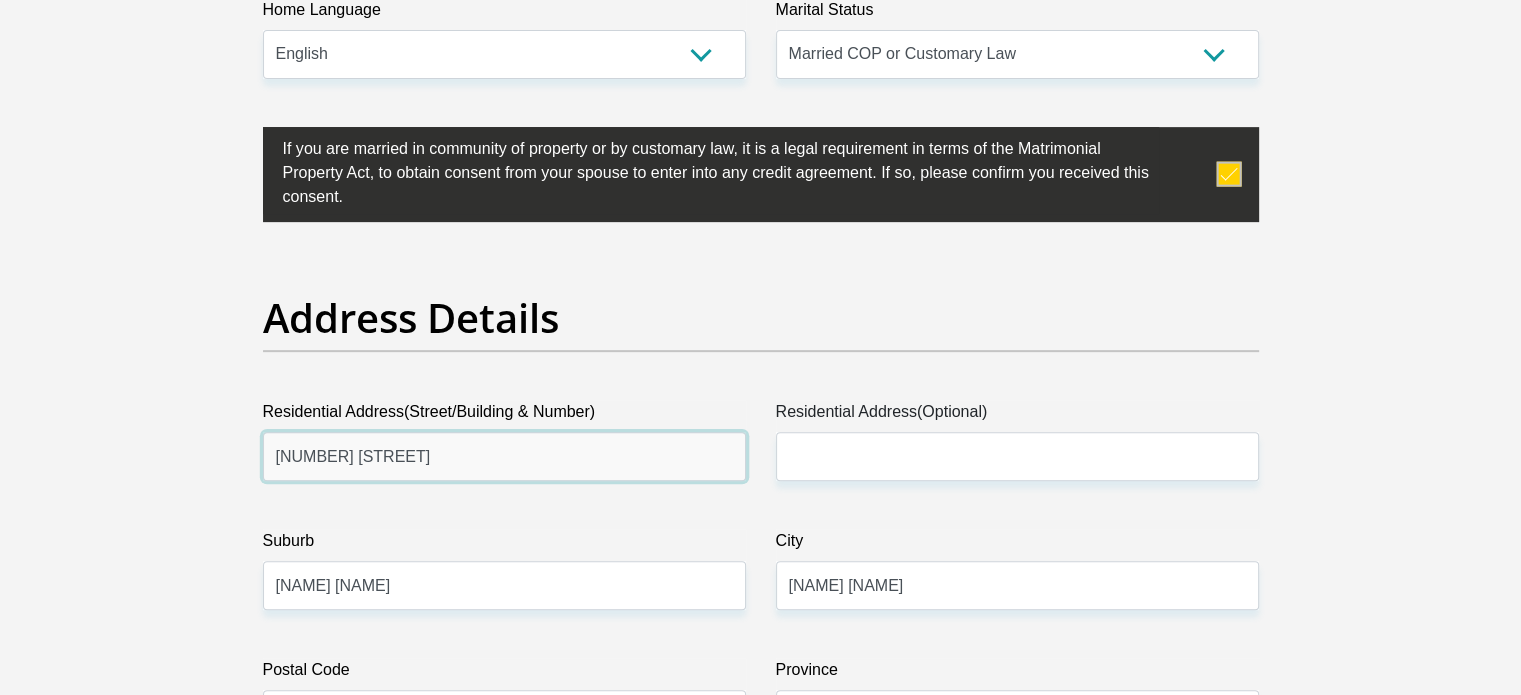 click on "65 Brauns Street" at bounding box center (504, 456) 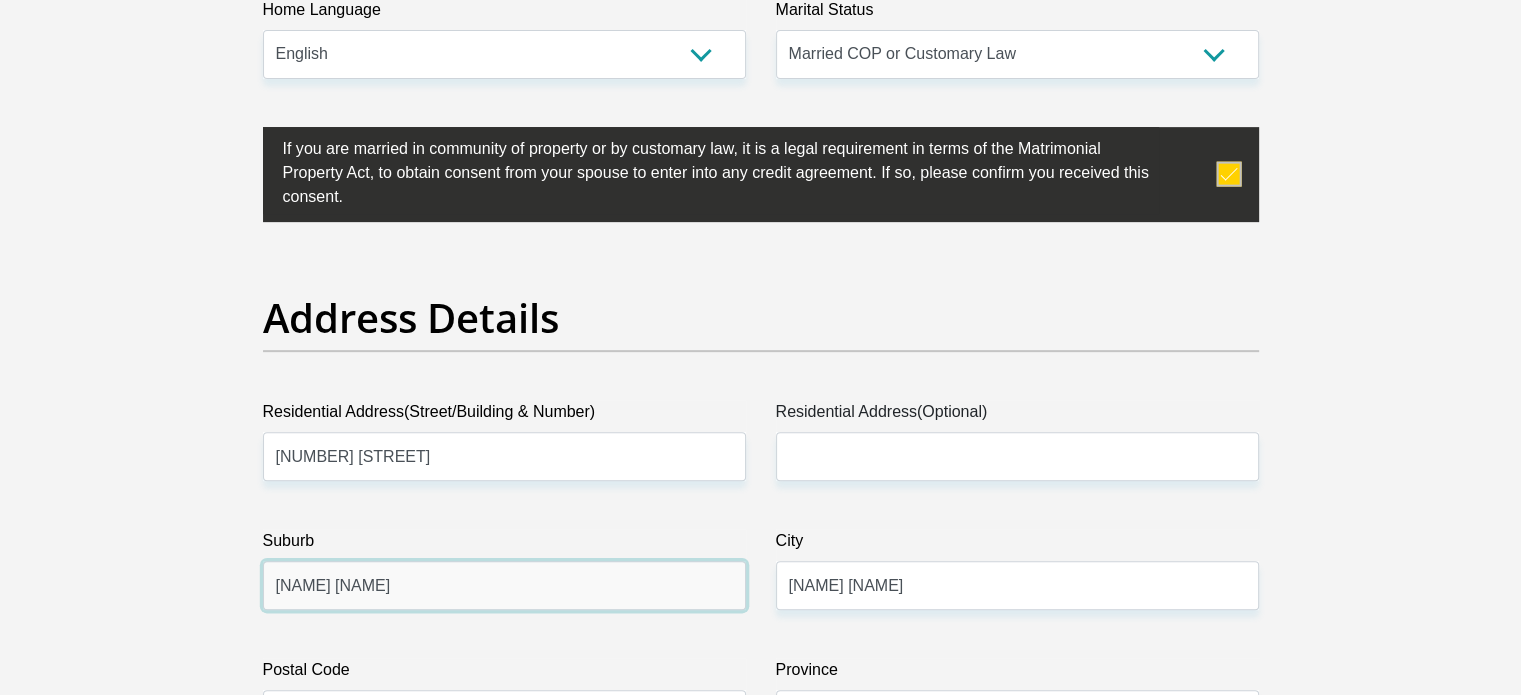 click on "Hughes Boksburg" at bounding box center [504, 585] 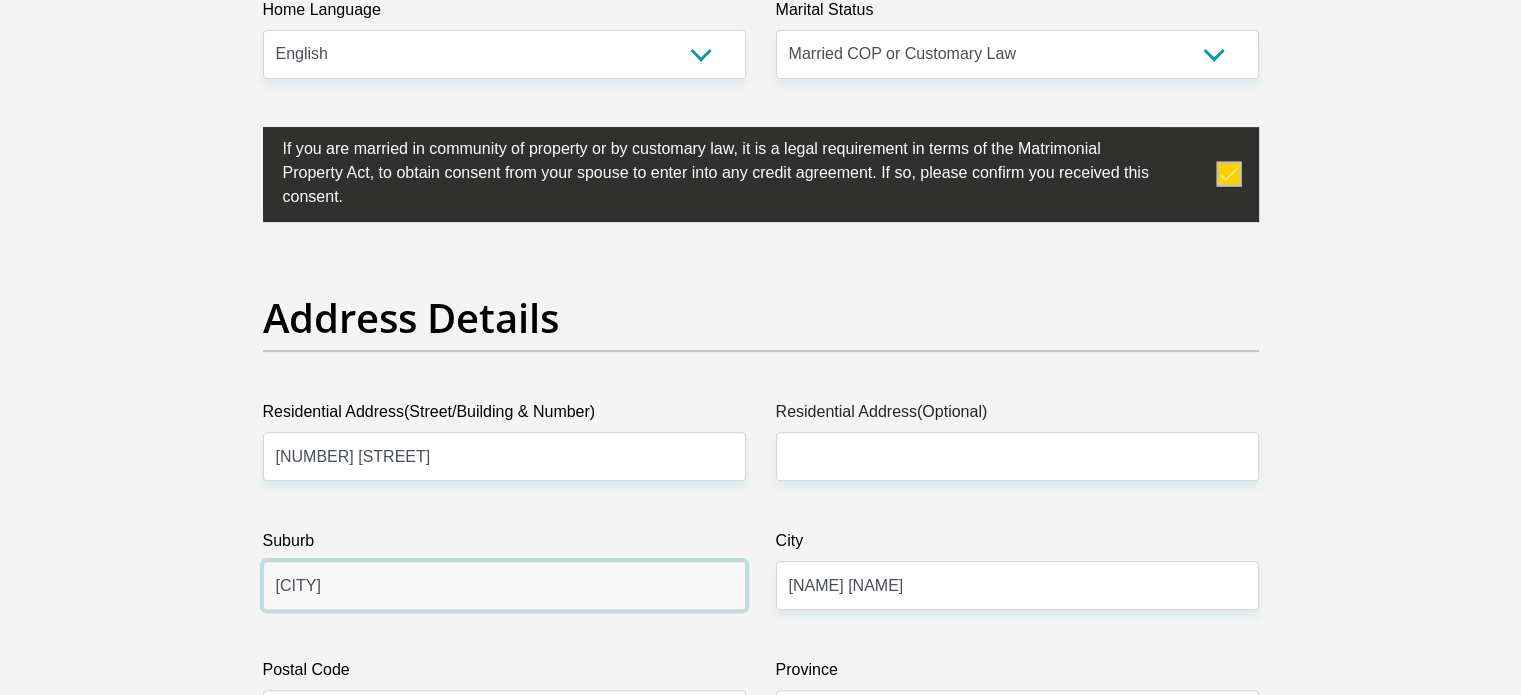 type on "[NEIGHBORHOOD]" 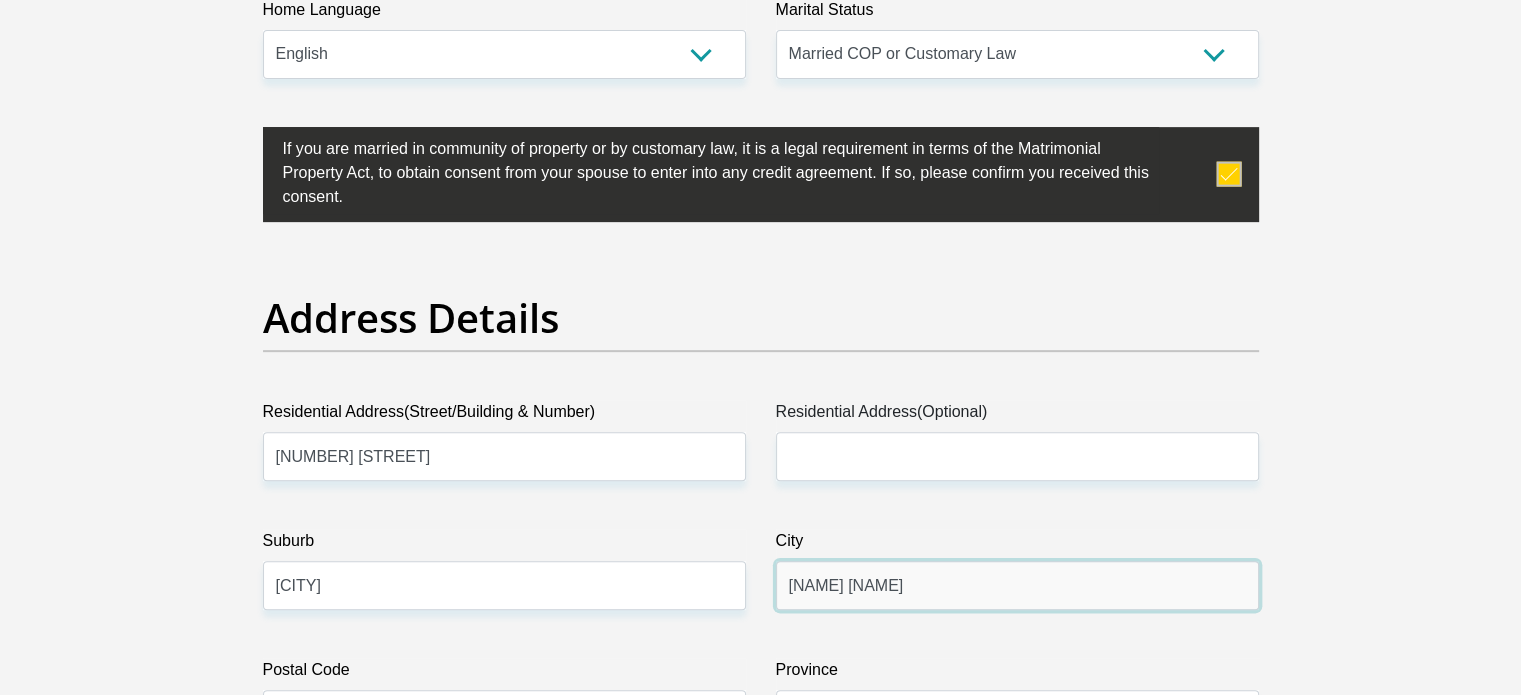 drag, startPoint x: 788, startPoint y: 583, endPoint x: 800, endPoint y: 612, distance: 31.38471 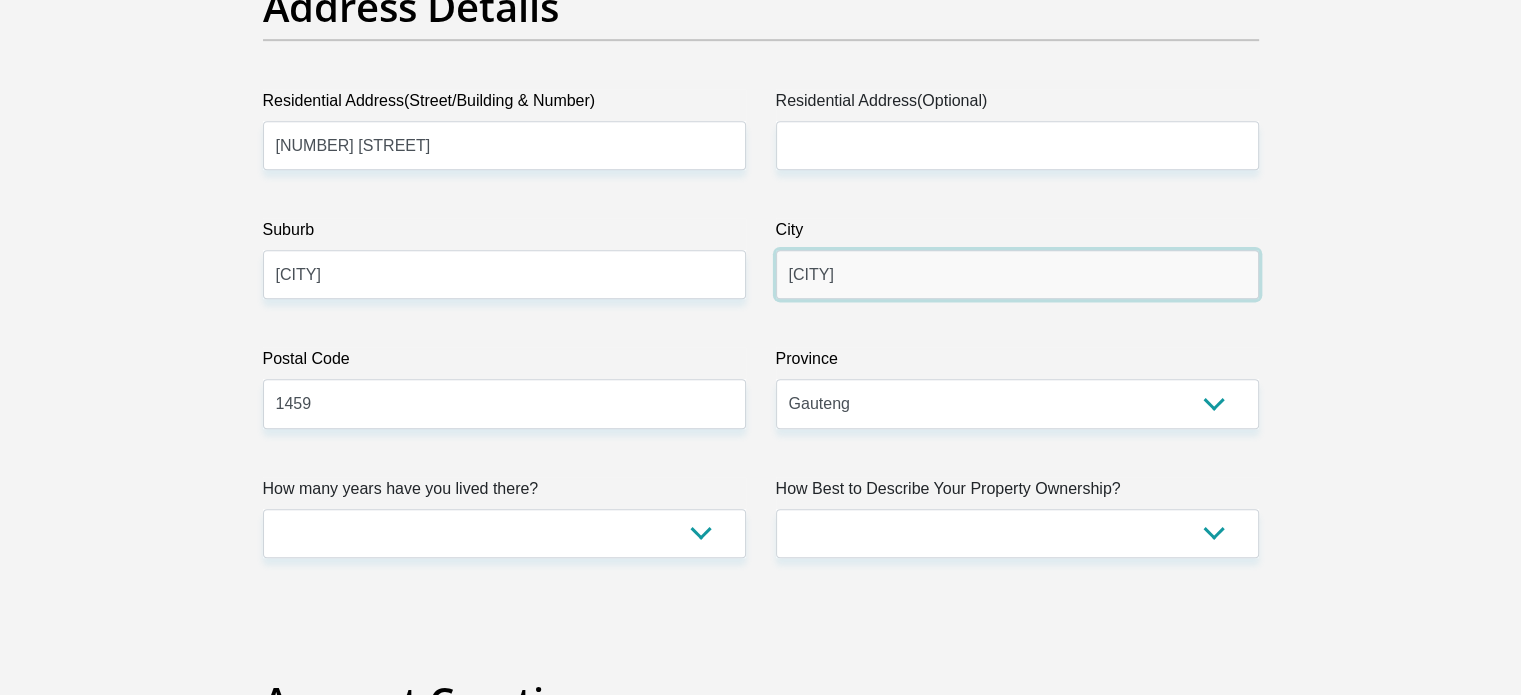 scroll, scrollTop: 1166, scrollLeft: 0, axis: vertical 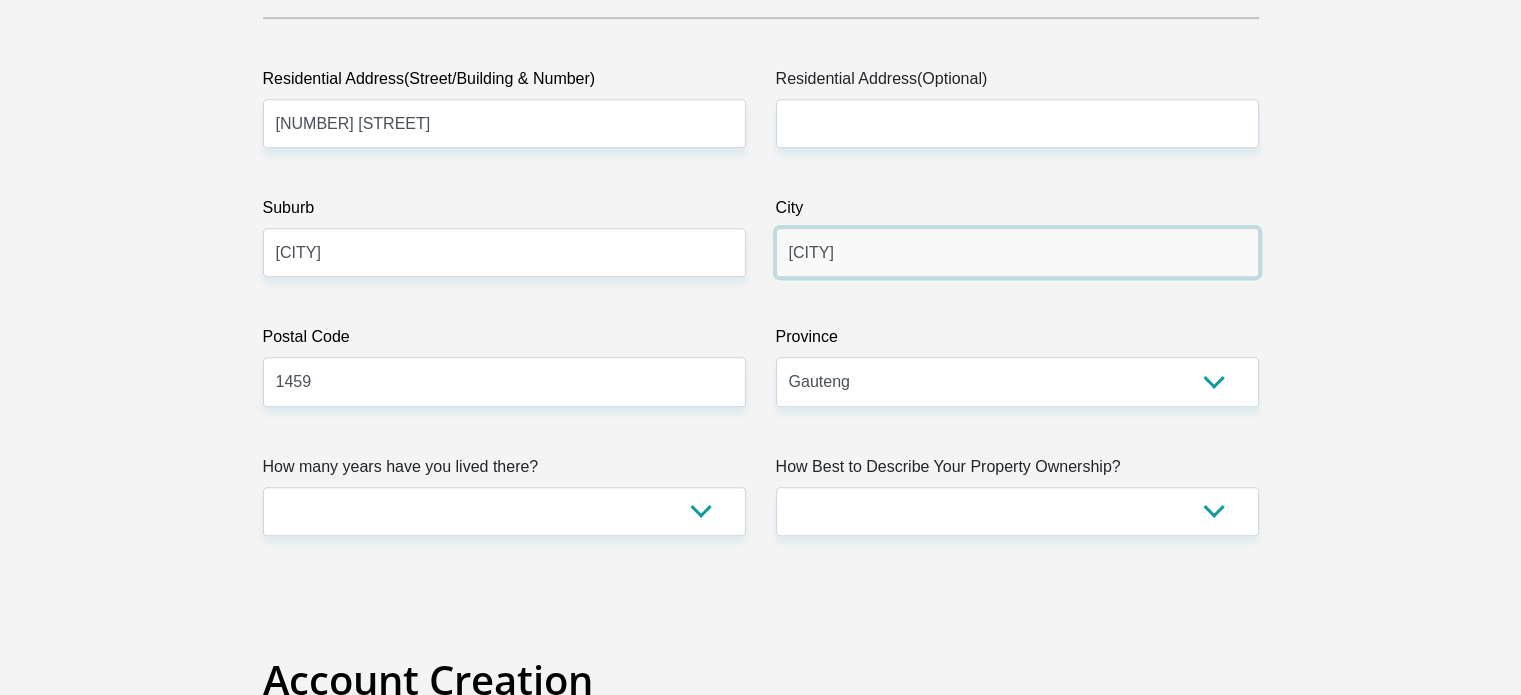 type on "[CITY]" 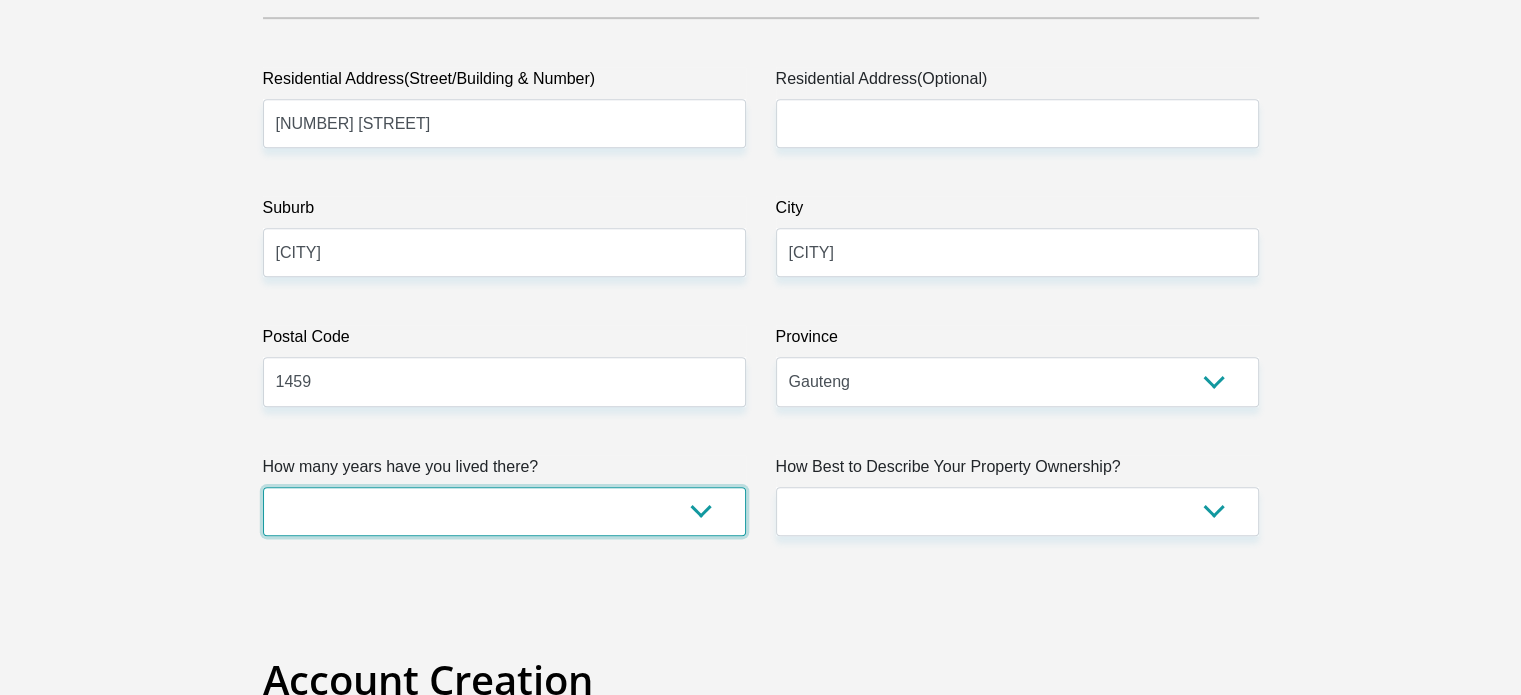 click on "less than 1 year
1-3 years
3-5 years
5+ years" at bounding box center [504, 511] 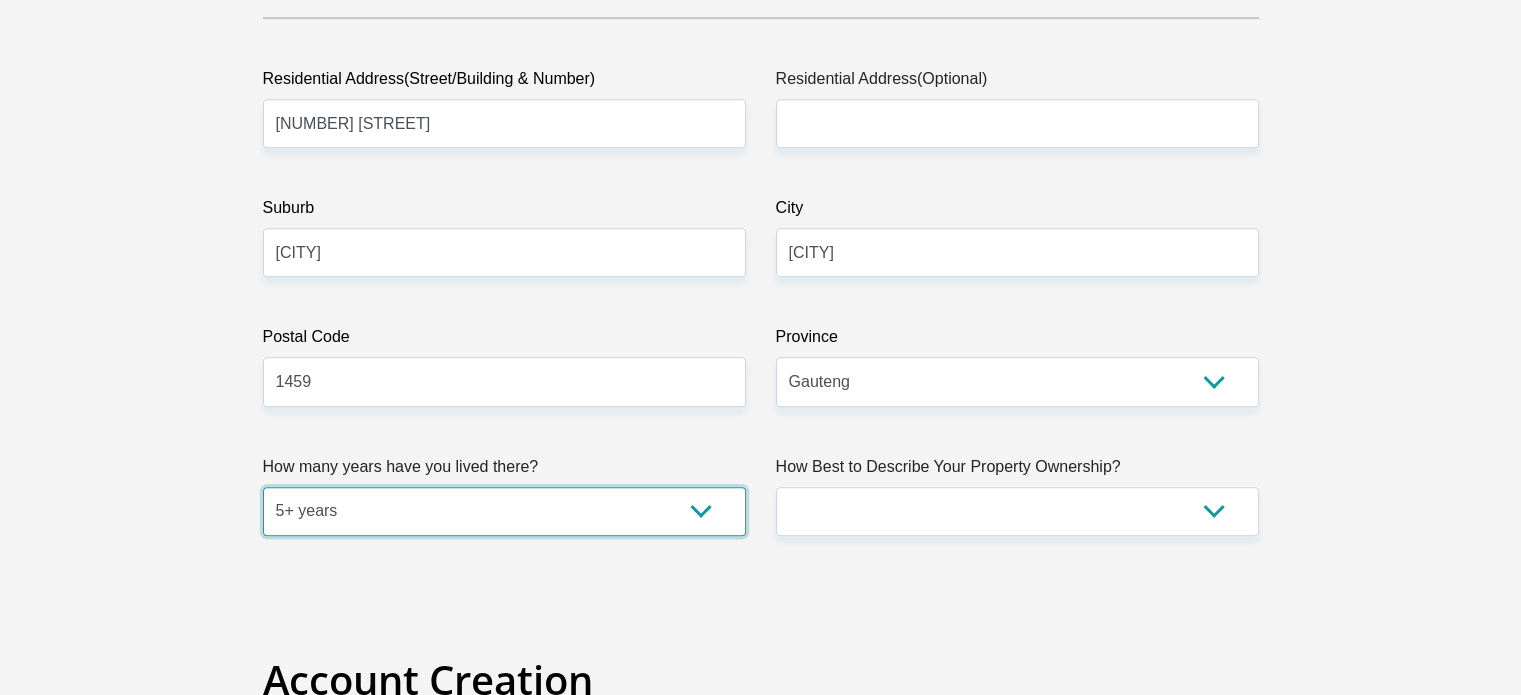 click on "less than 1 year
1-3 years
3-5 years
5+ years" at bounding box center (504, 511) 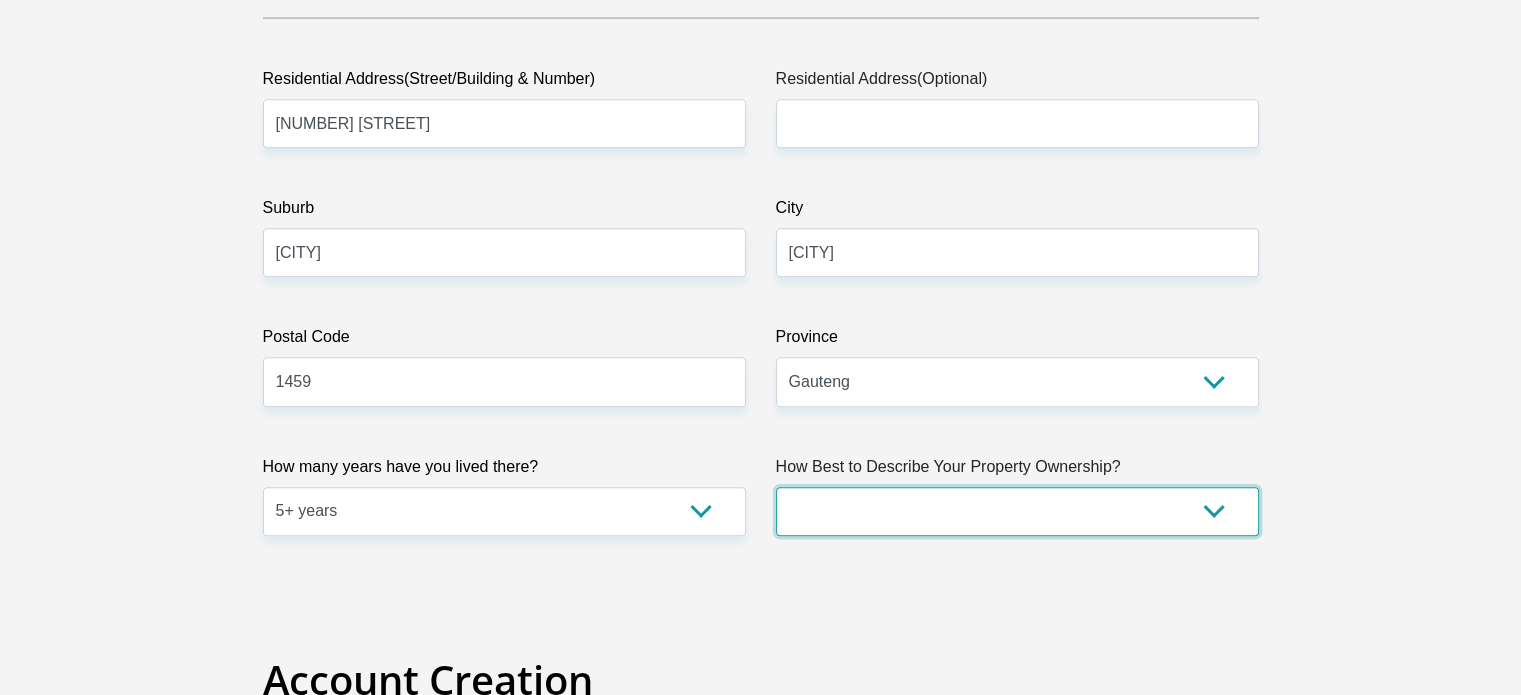click on "Owned
Rented
Family Owned
Company Dwelling" at bounding box center (1017, 511) 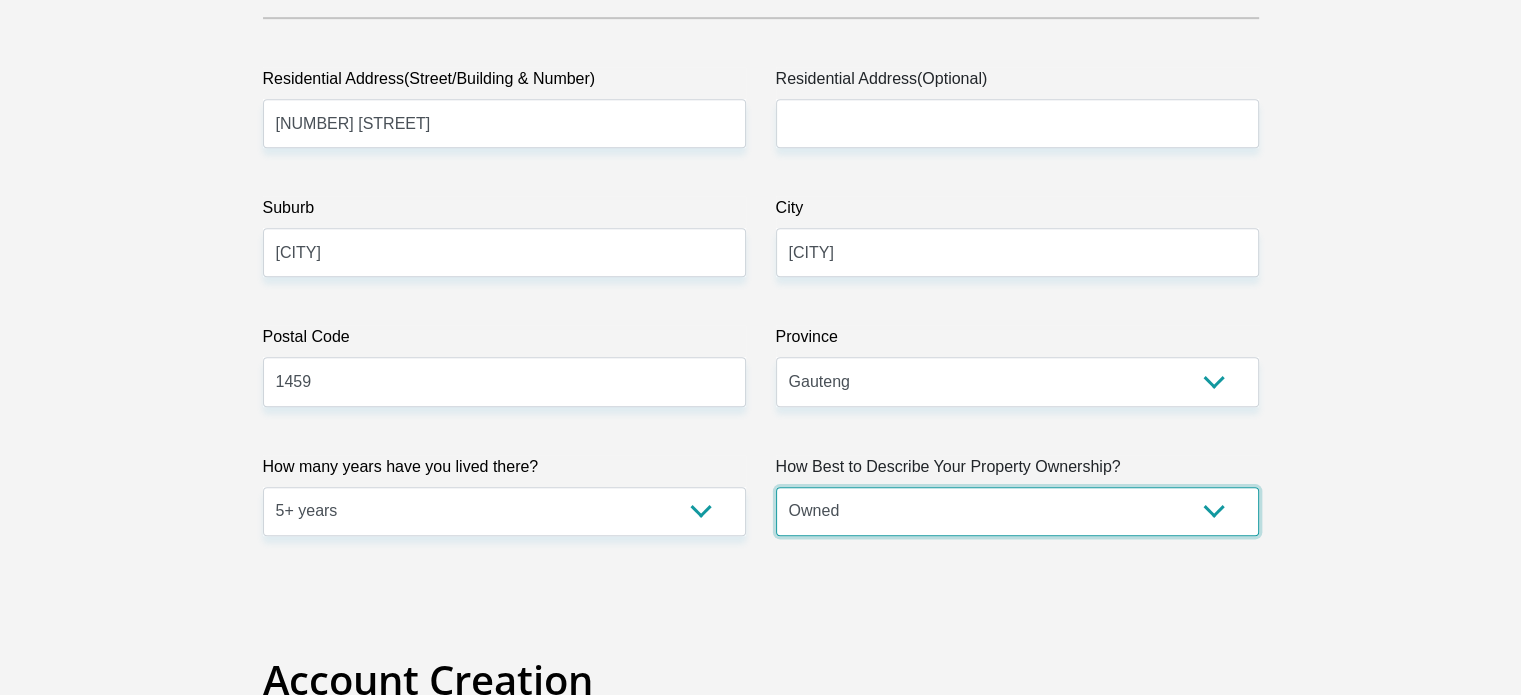 click on "Owned
Rented
Family Owned
Company Dwelling" at bounding box center (1017, 511) 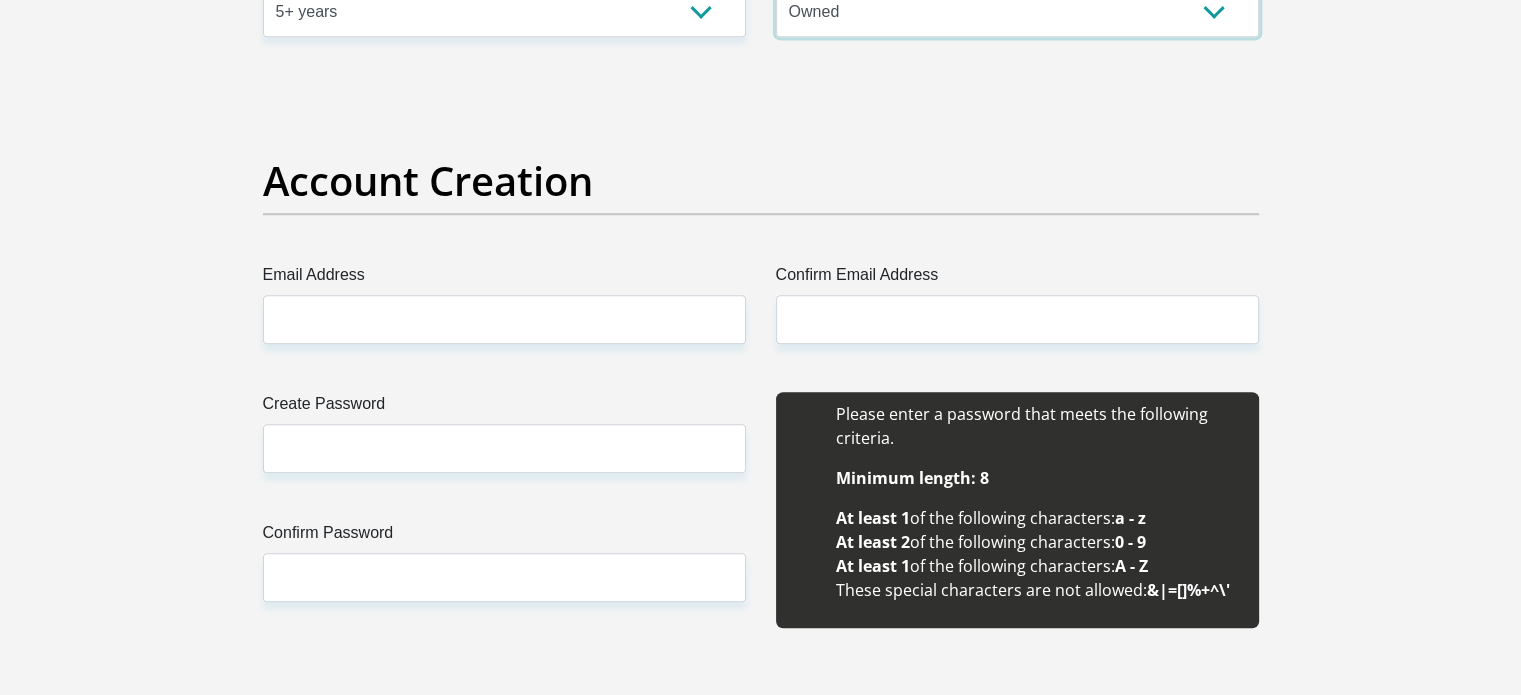 scroll, scrollTop: 1666, scrollLeft: 0, axis: vertical 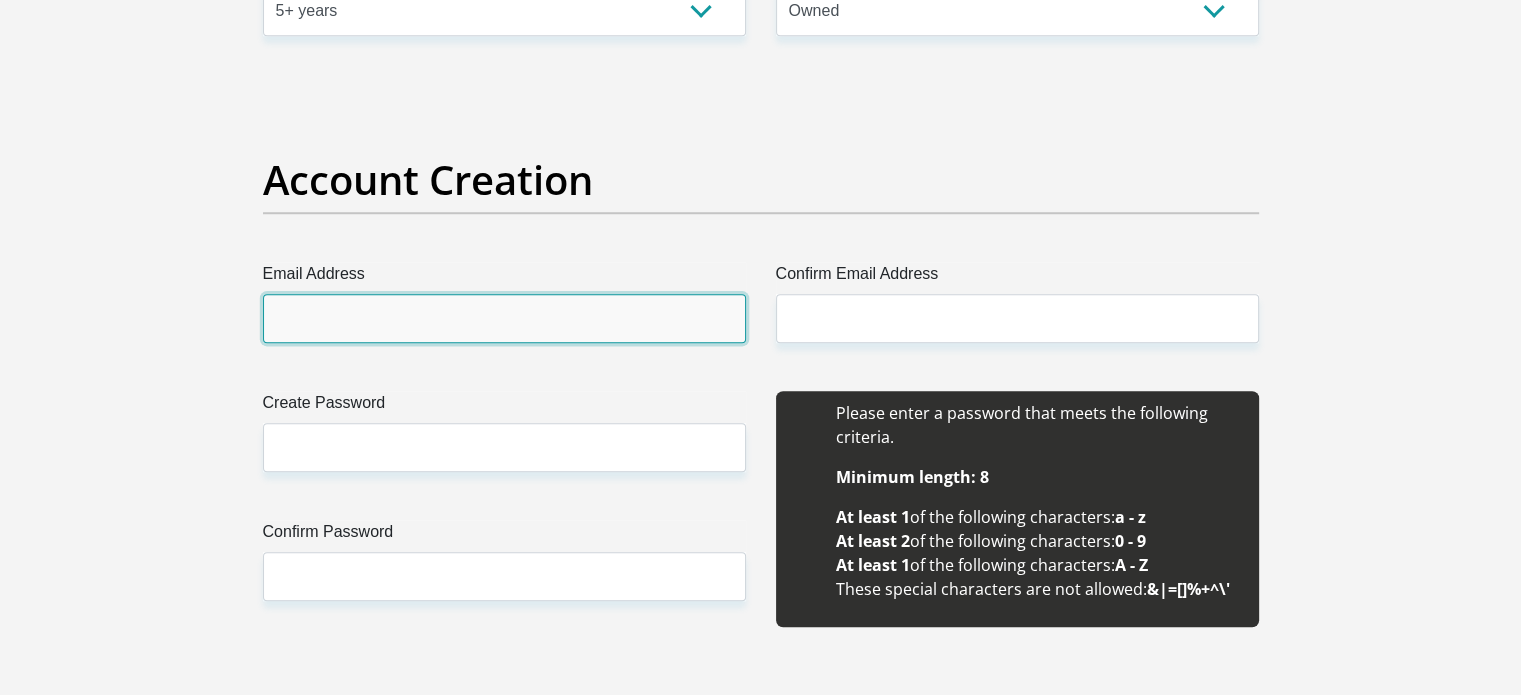 click on "Email Address" at bounding box center (504, 318) 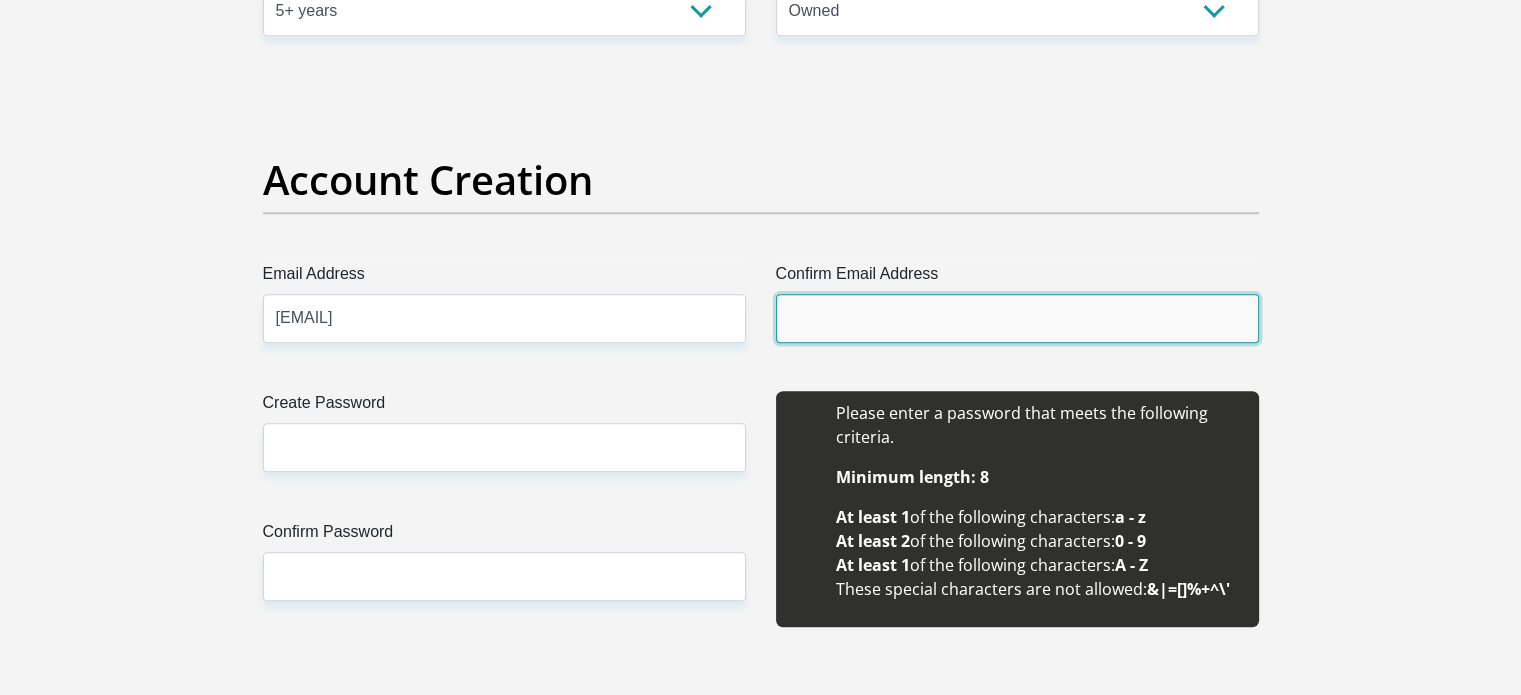 type on "[EMAIL]" 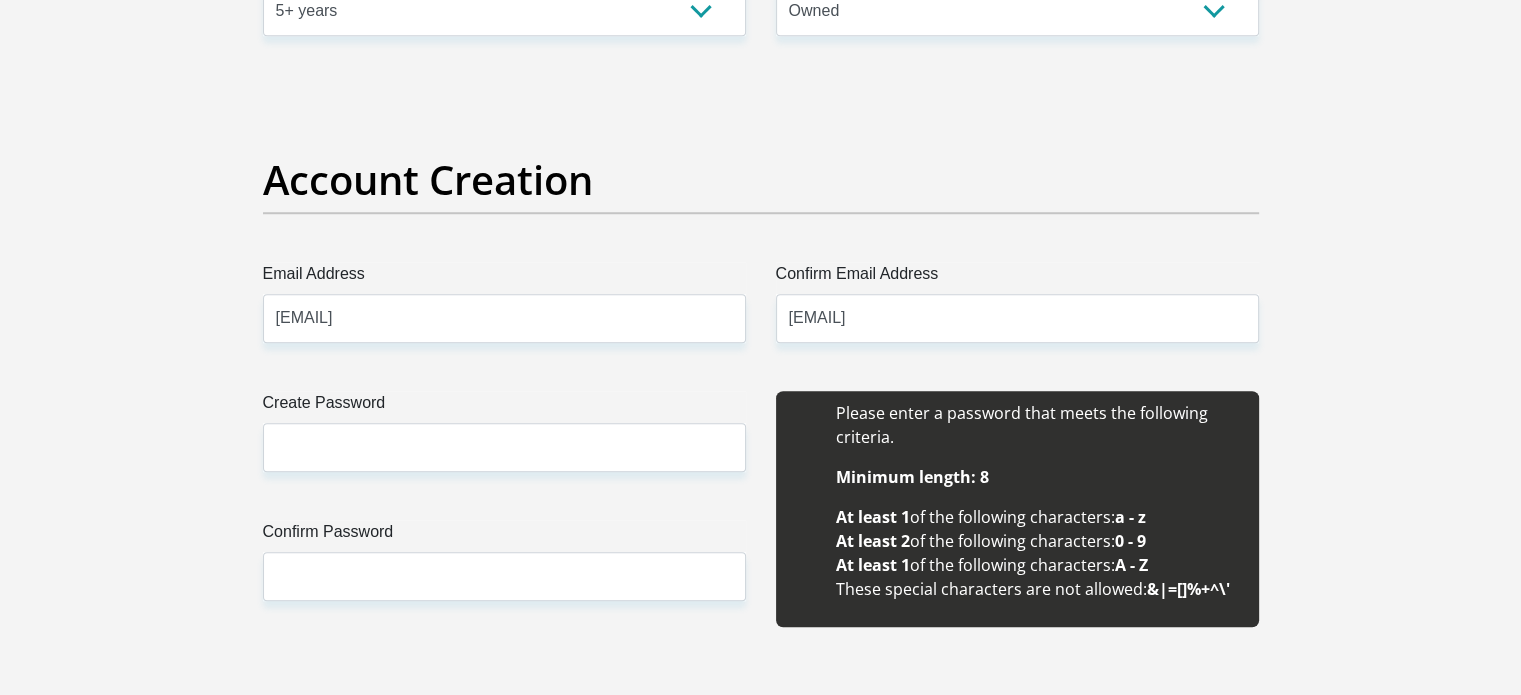 type 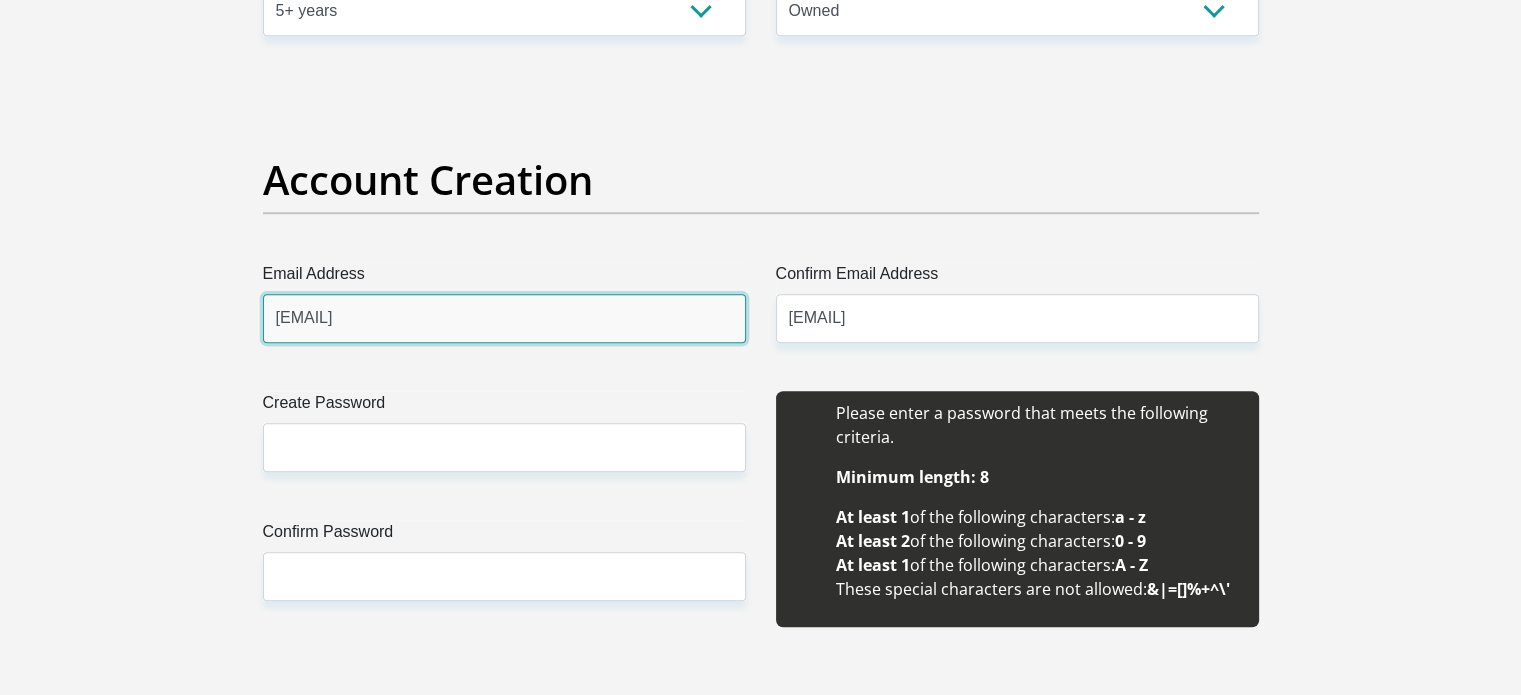 type 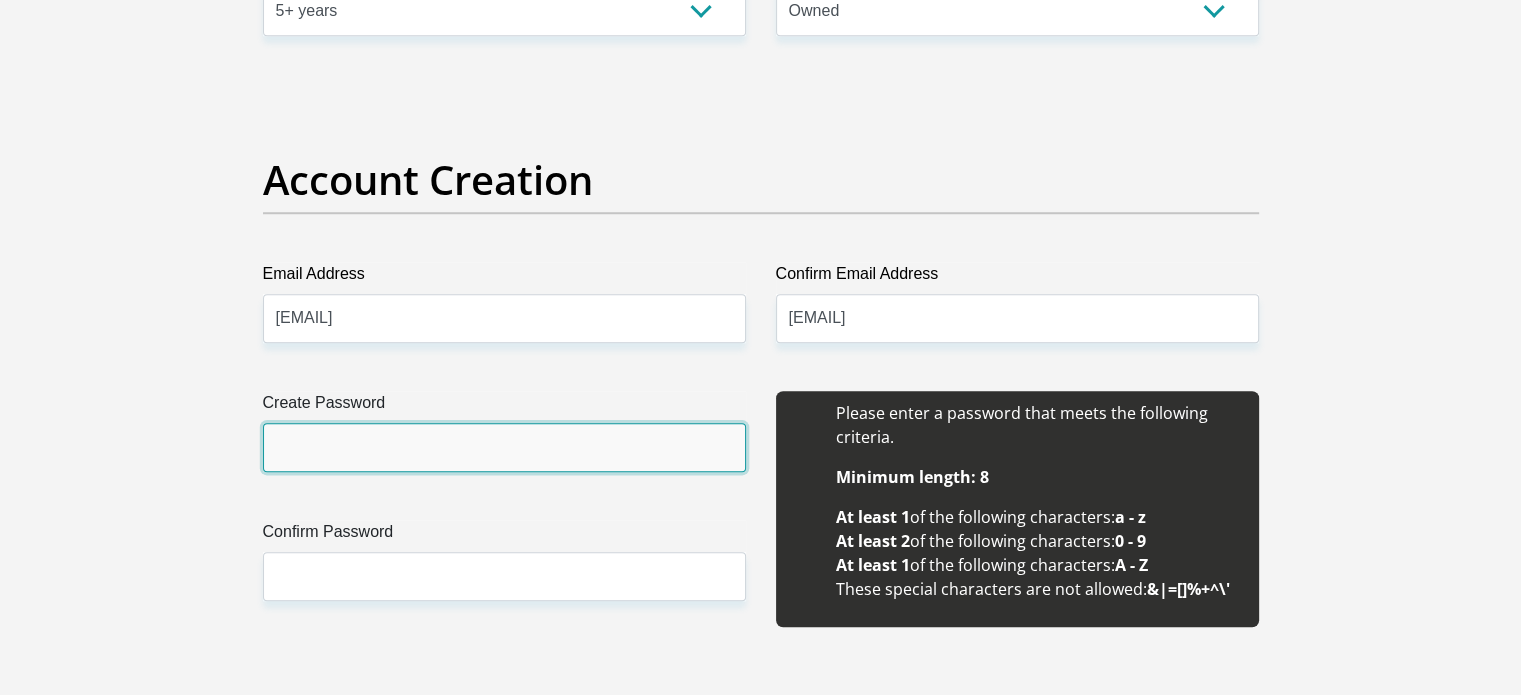 click on "Create Password" at bounding box center (504, 447) 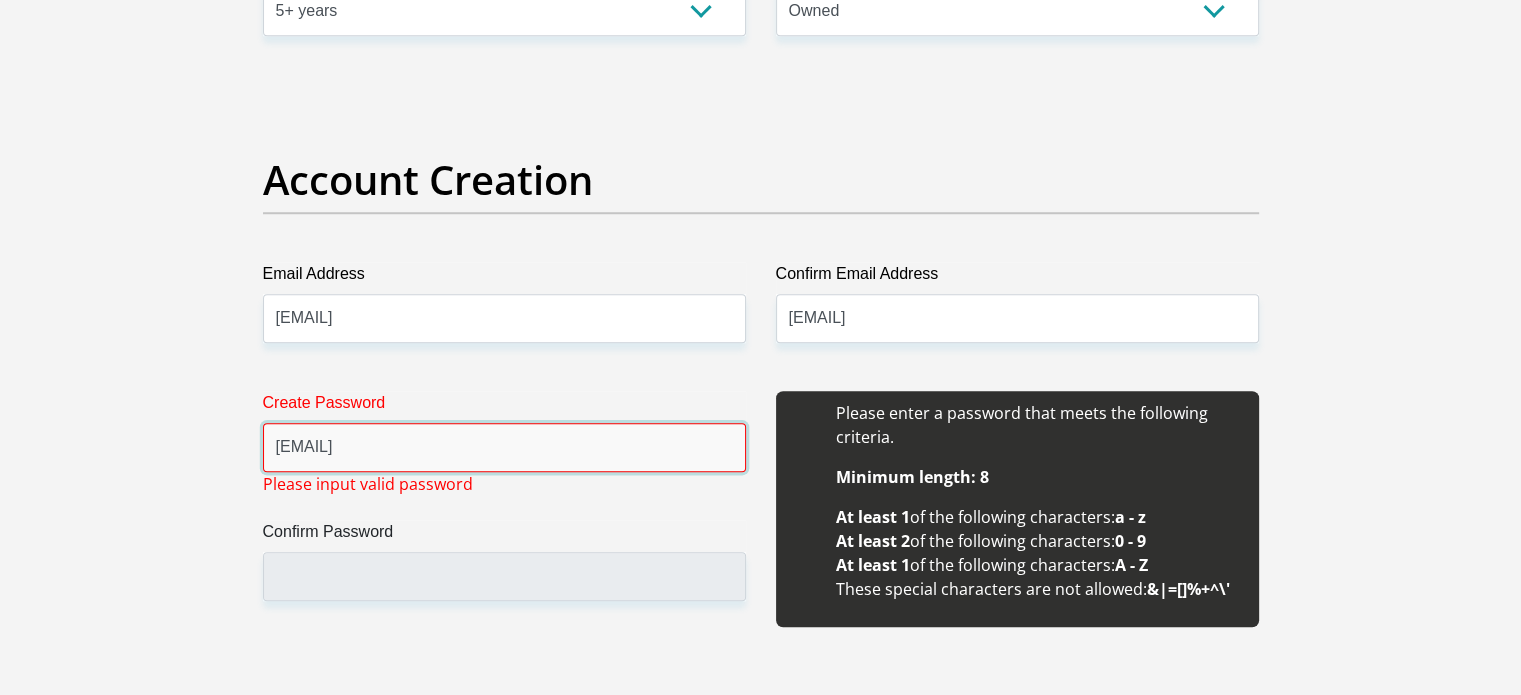 drag, startPoint x: 360, startPoint y: 446, endPoint x: 324, endPoint y: 500, distance: 64.899925 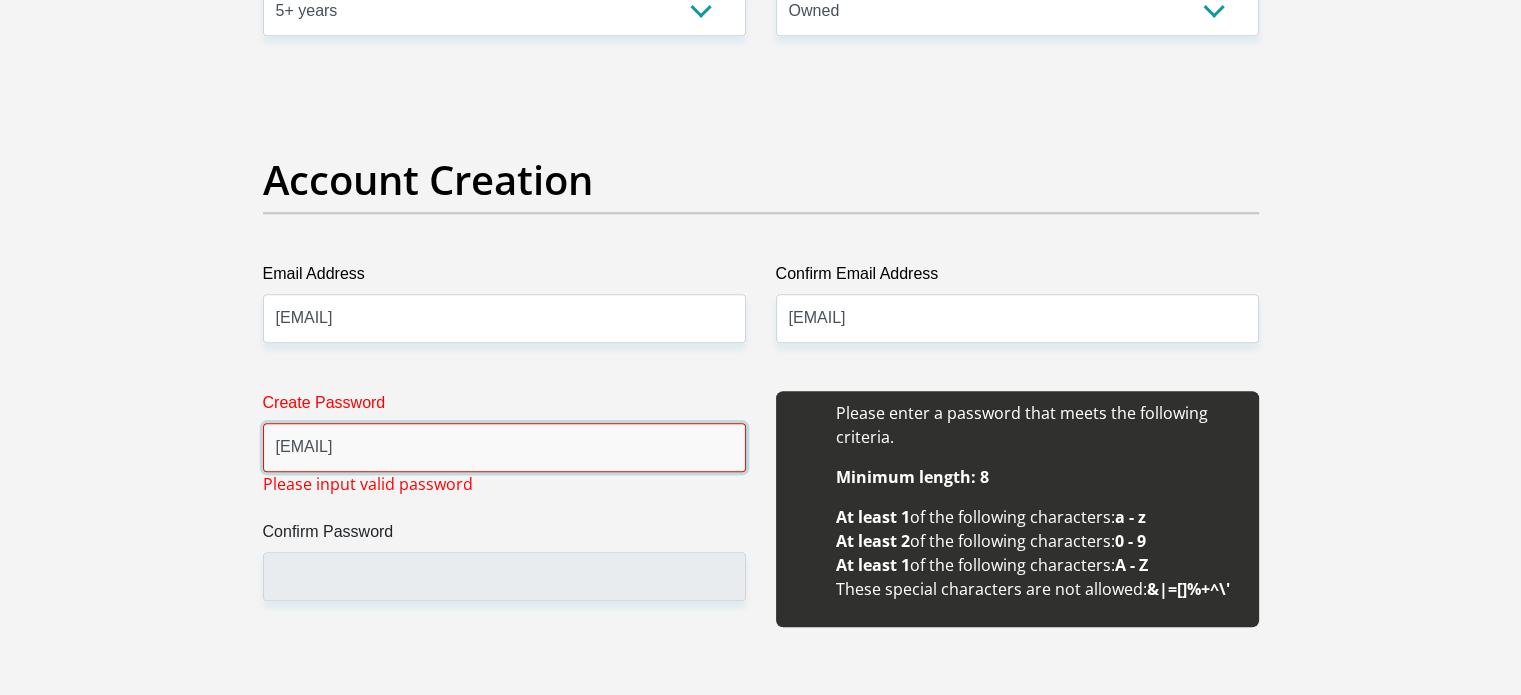 type on "Katvis@9&%c" 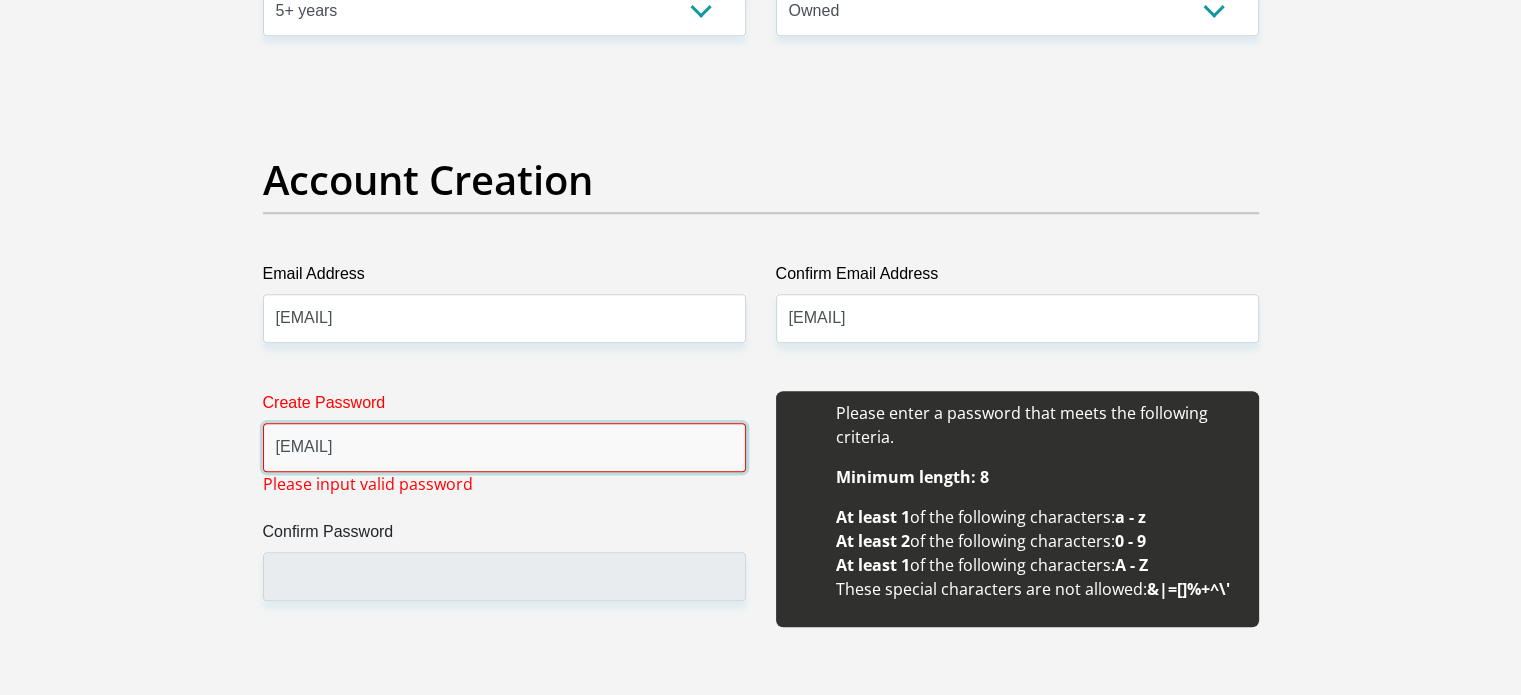 drag, startPoint x: 393, startPoint y: 442, endPoint x: 208, endPoint y: 450, distance: 185.1729 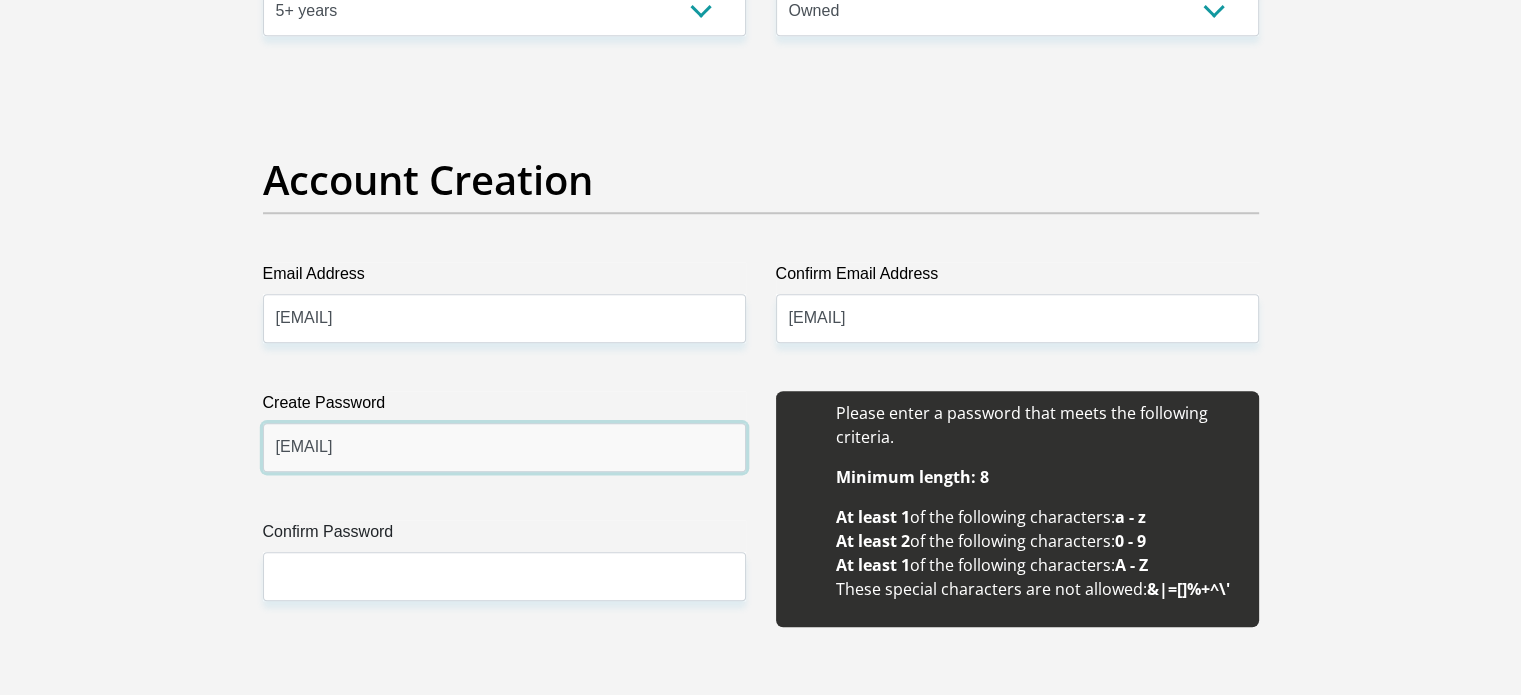 type on "[USERNAME]@[DOMAIN]" 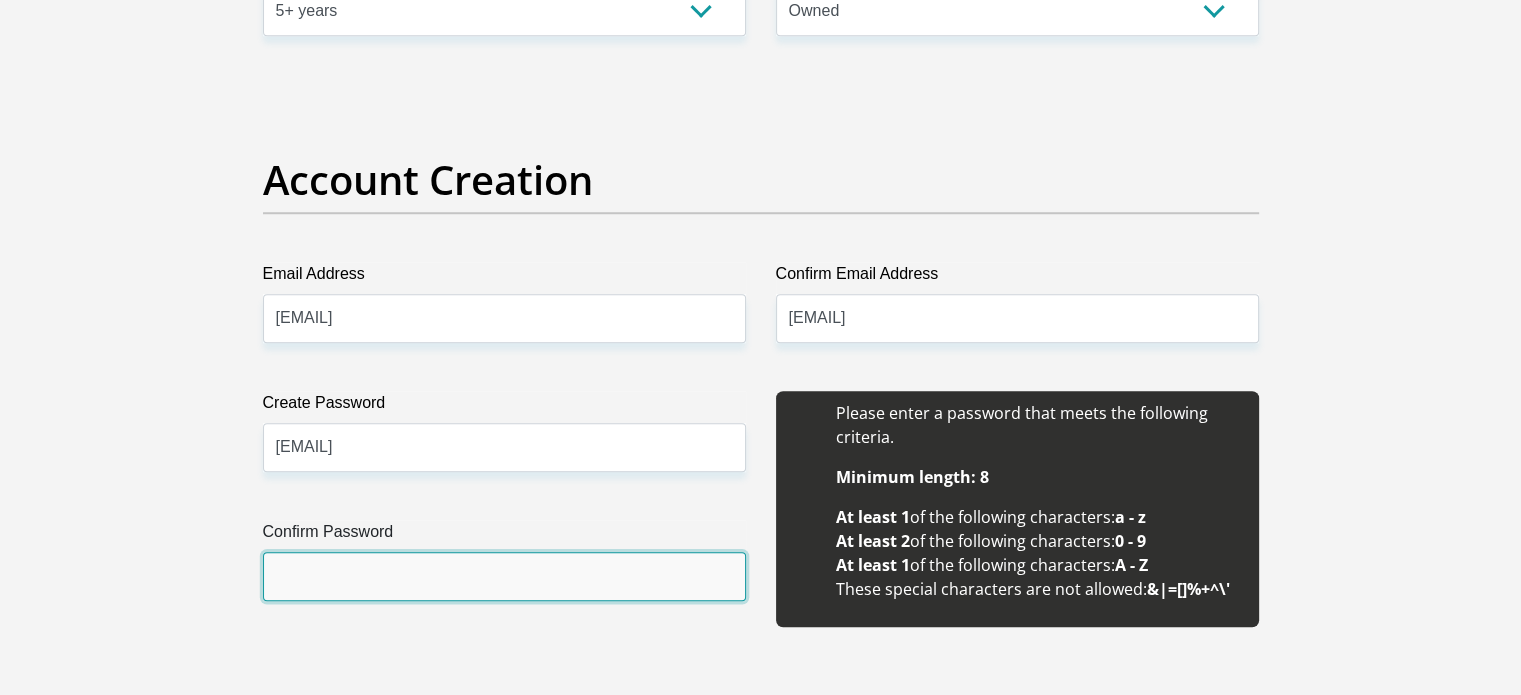 click on "Confirm Password" at bounding box center [504, 576] 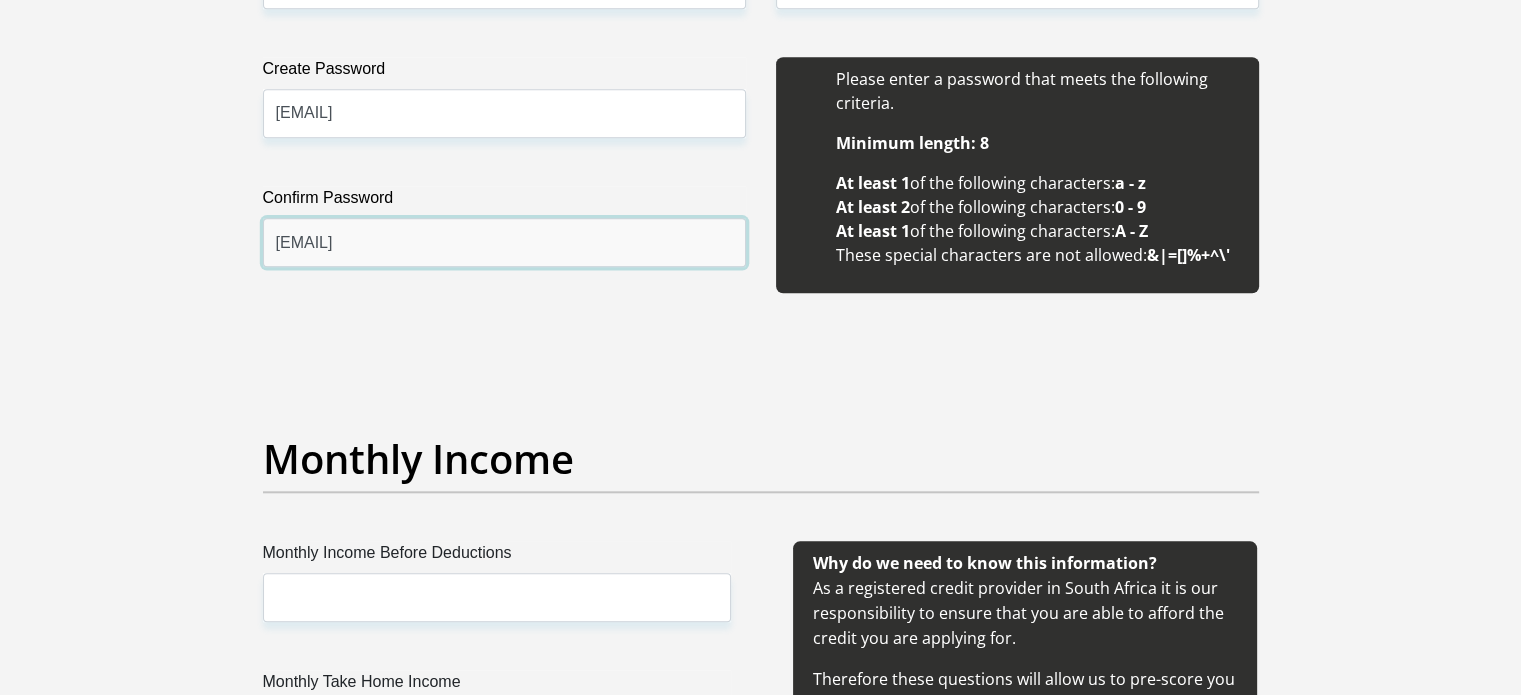 scroll, scrollTop: 2166, scrollLeft: 0, axis: vertical 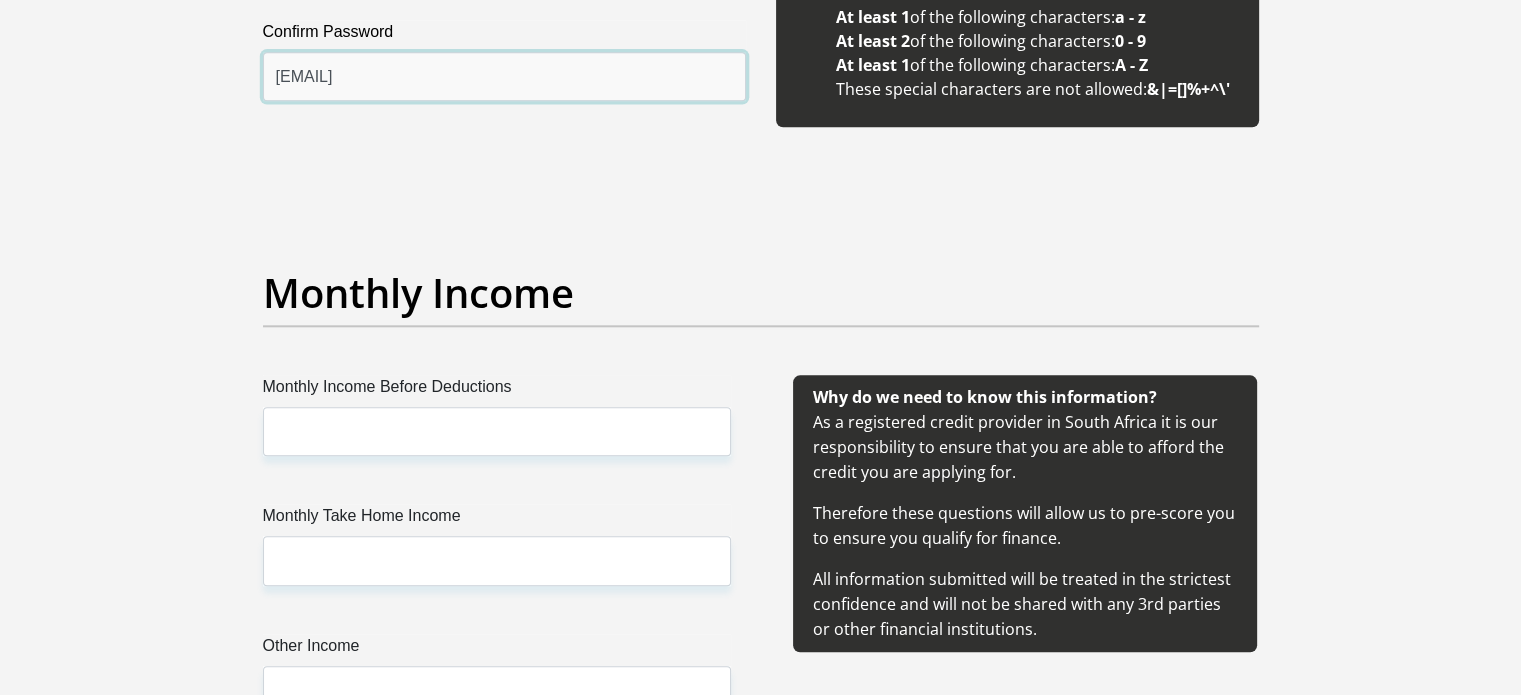 type on "[USERNAME]@[DOMAIN]" 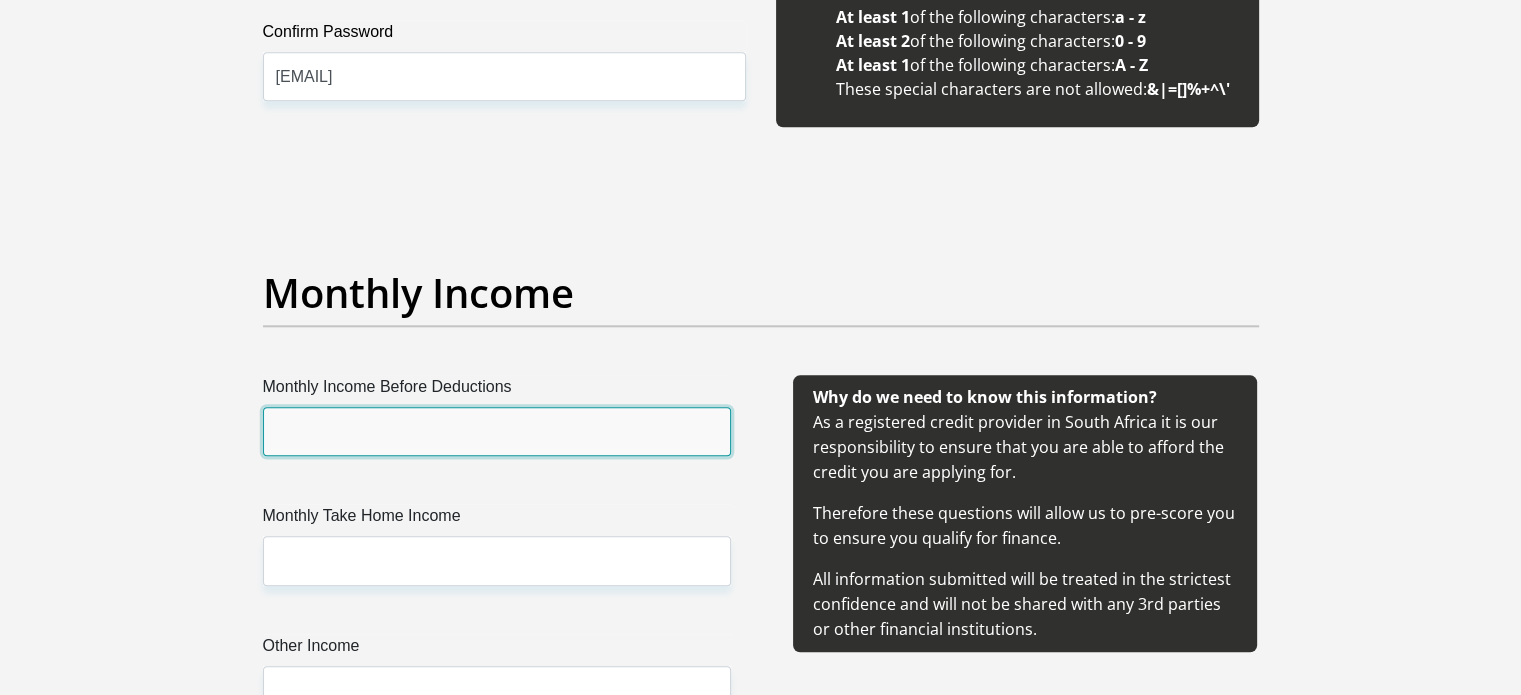 click on "Monthly Income Before Deductions" at bounding box center (497, 431) 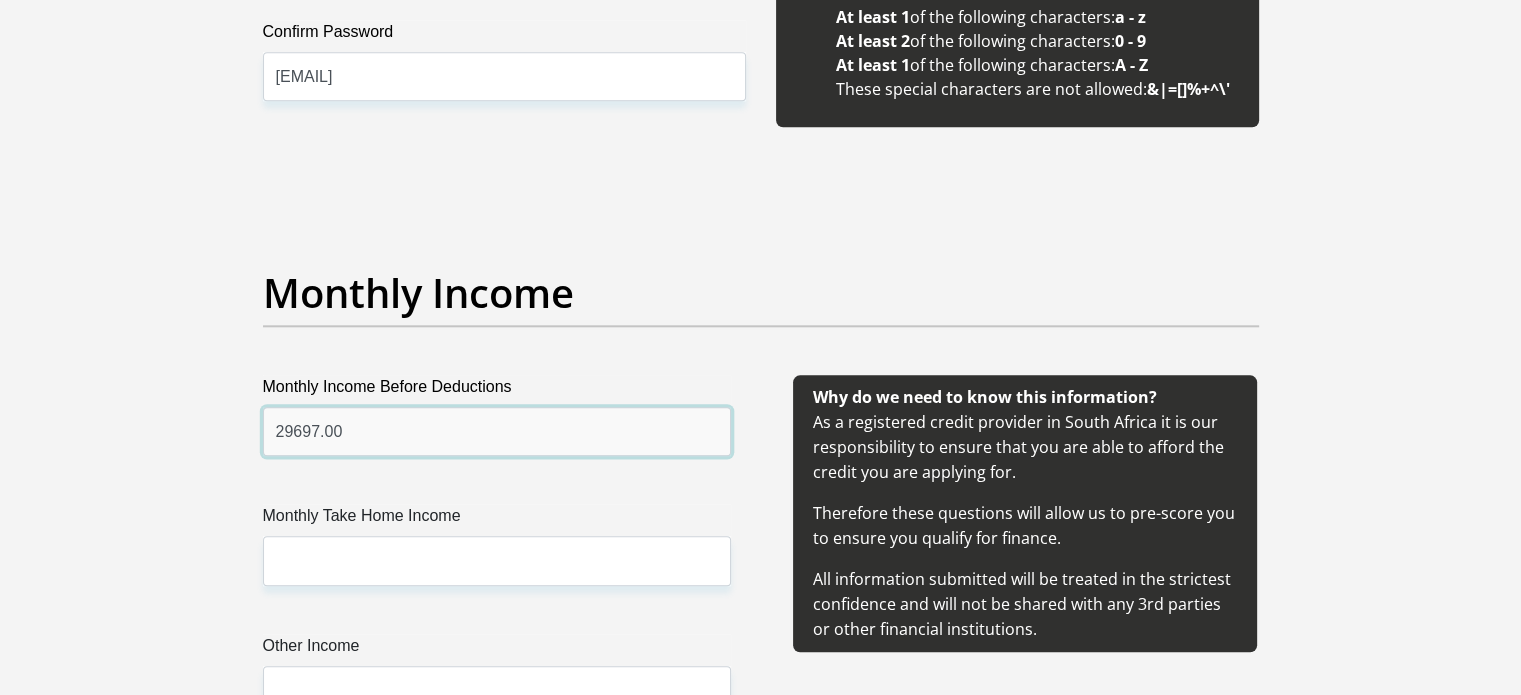 type on "29697.00" 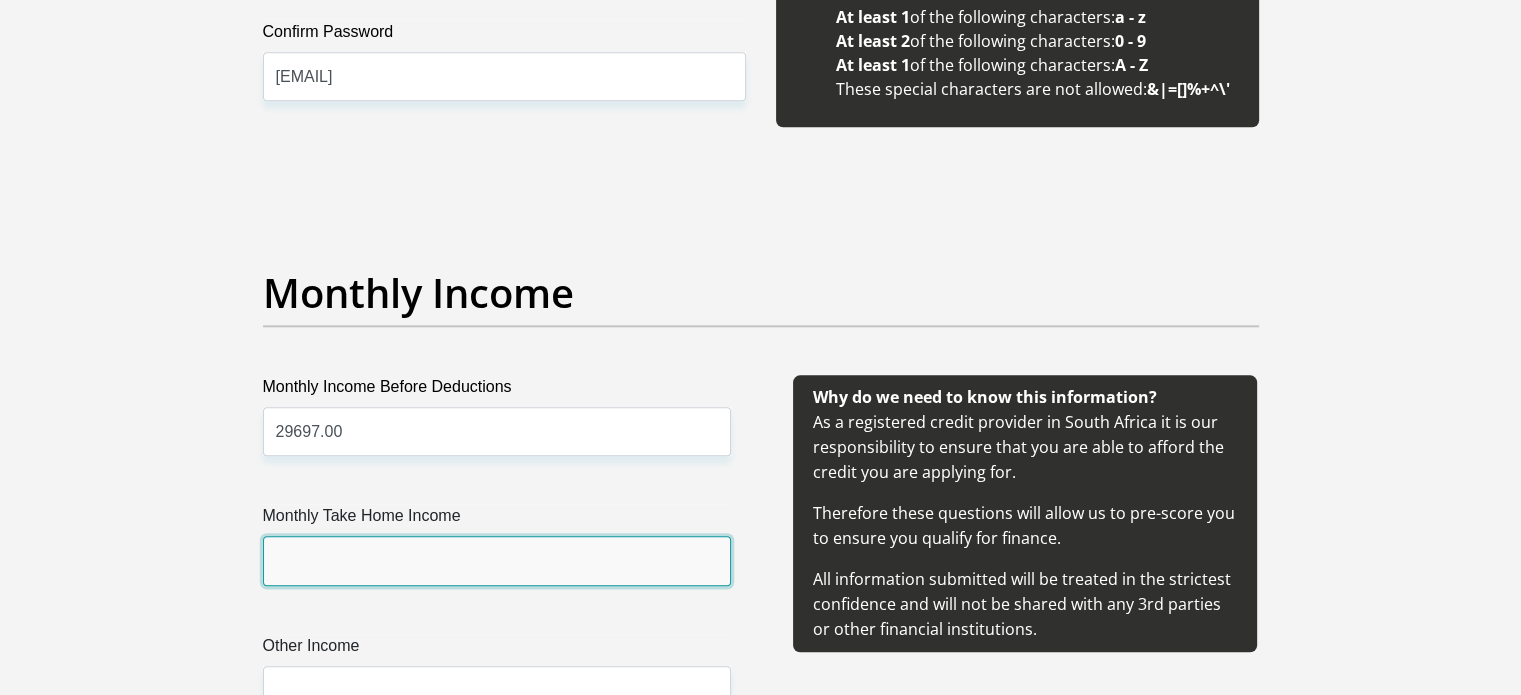click on "Monthly Take Home Income" at bounding box center (497, 560) 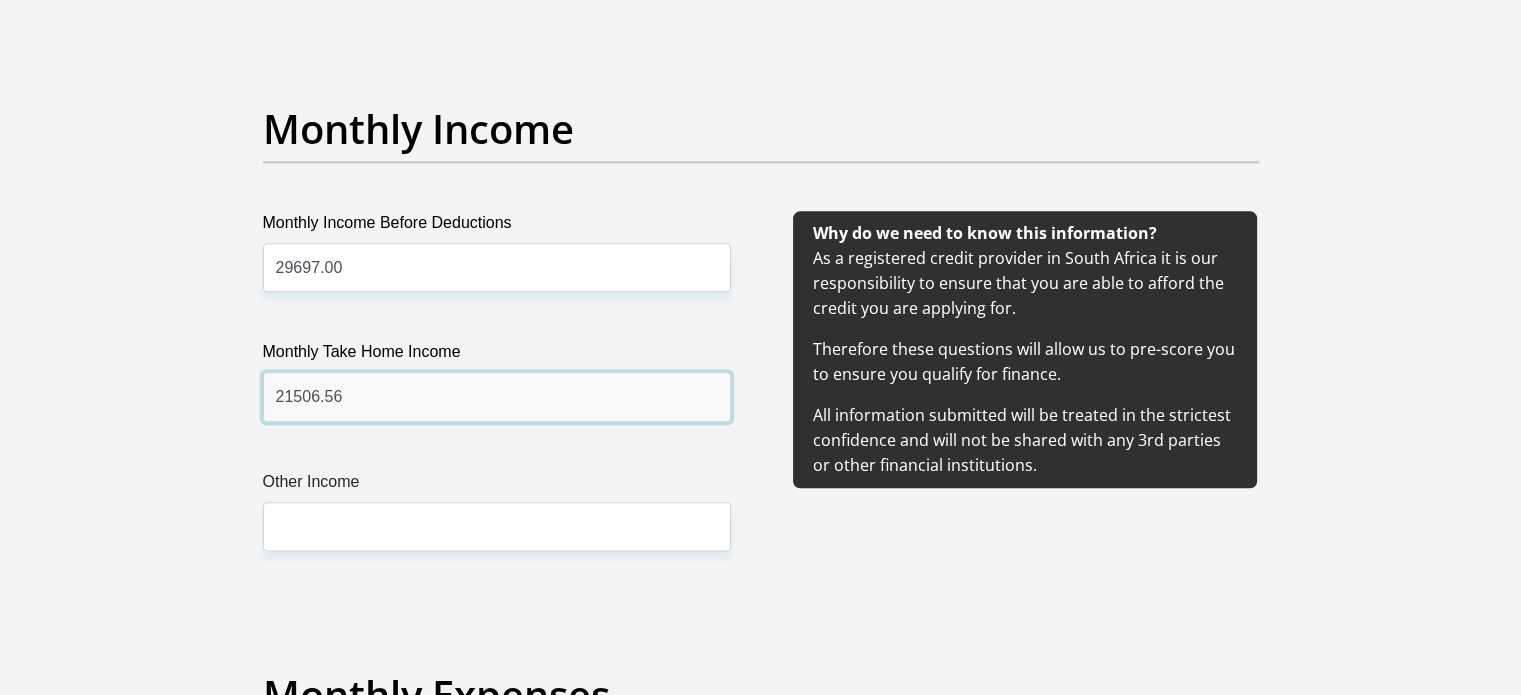 scroll, scrollTop: 2333, scrollLeft: 0, axis: vertical 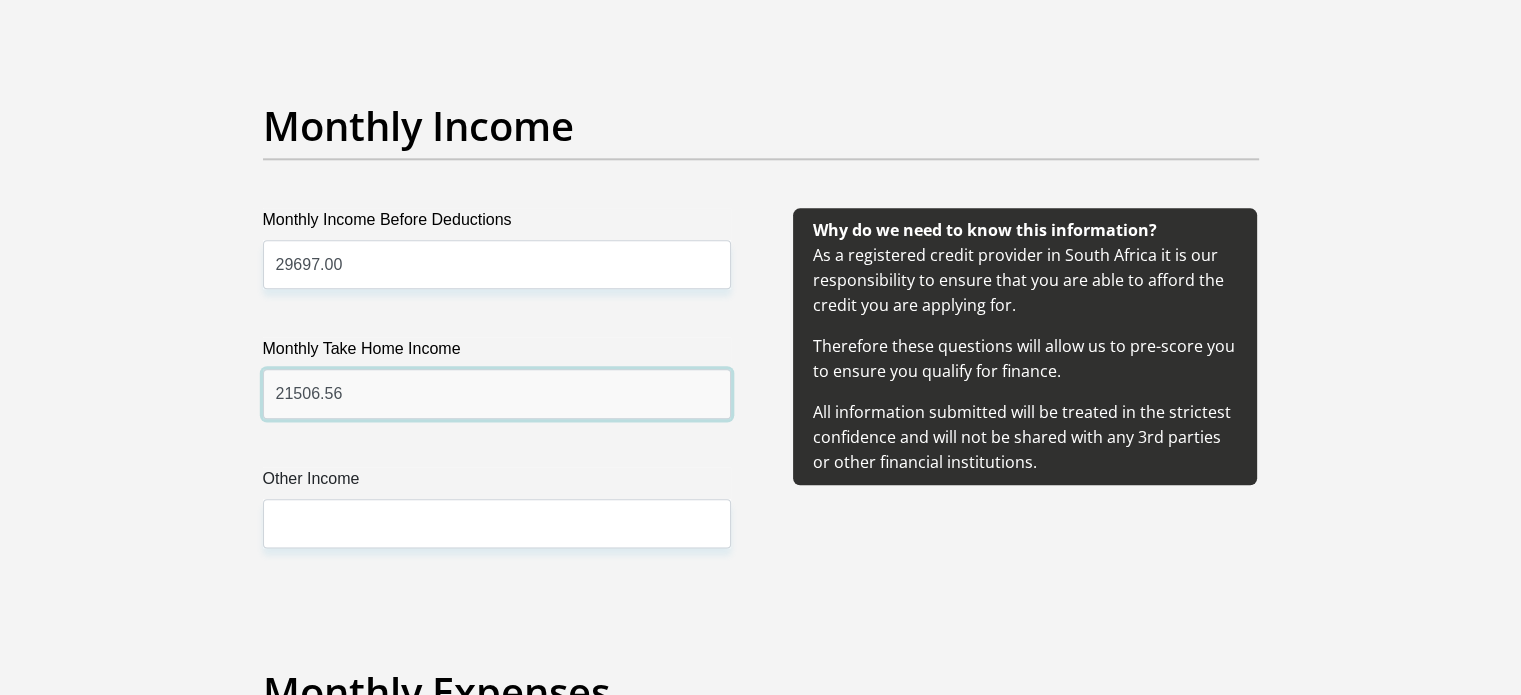type on "21506.56" 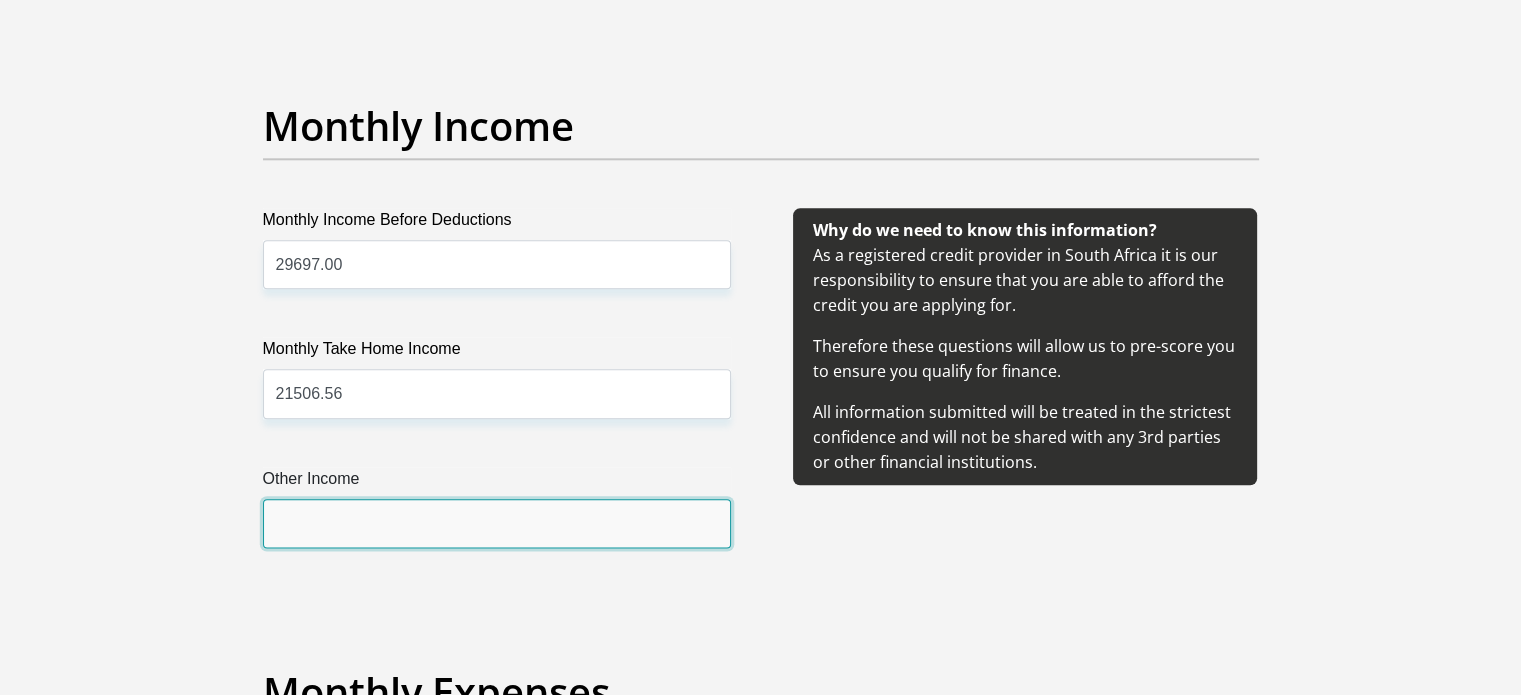 click on "Other Income" at bounding box center (497, 523) 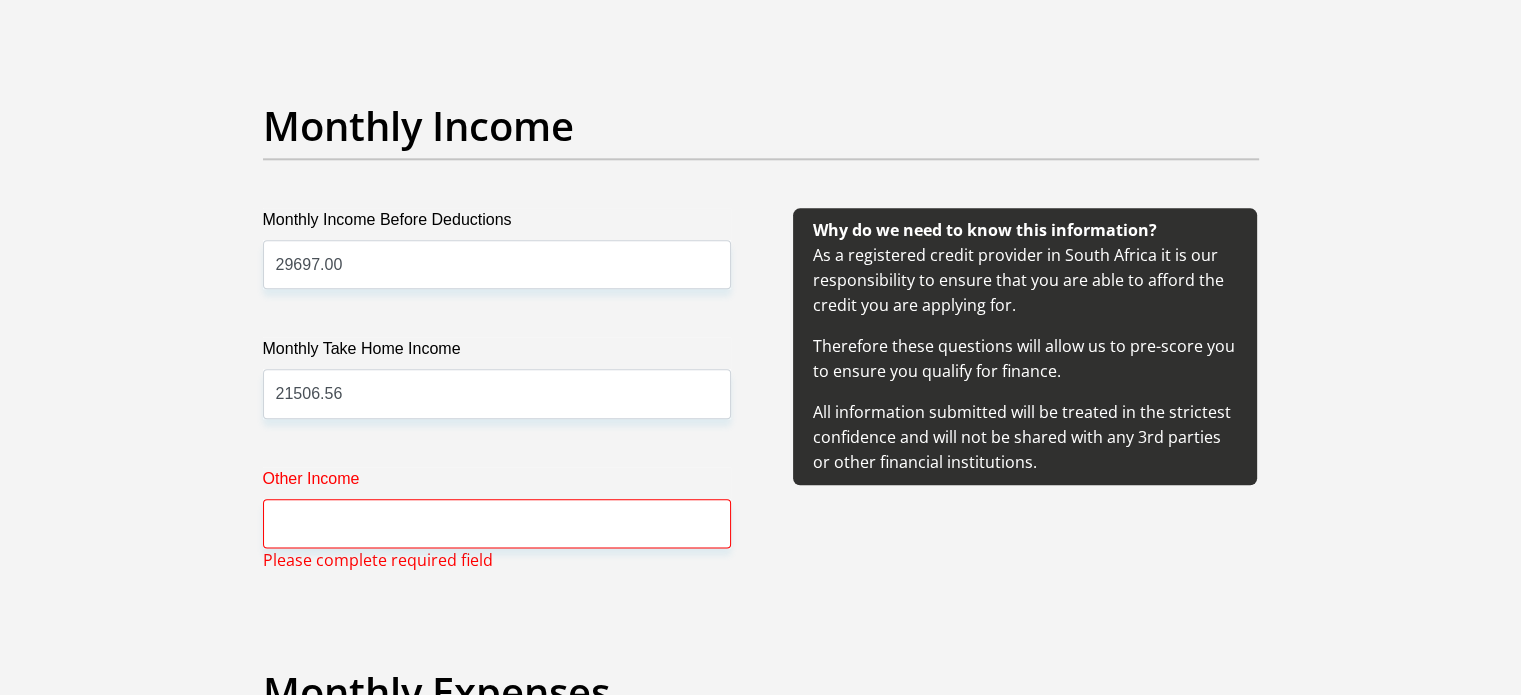click on "Title
Mr
Ms
Mrs
Dr
Other
First Name
Arno
Surname
Alberts
ID Number
7012095104087
Please input valid ID number
Race
Black
Coloured
Indian
White
Other
Contact Number
0725755580
Please input valid contact number
Nationality
South Africa
Afghanistan
Aland Islands  Albania  Algeria" at bounding box center (761, 1294) 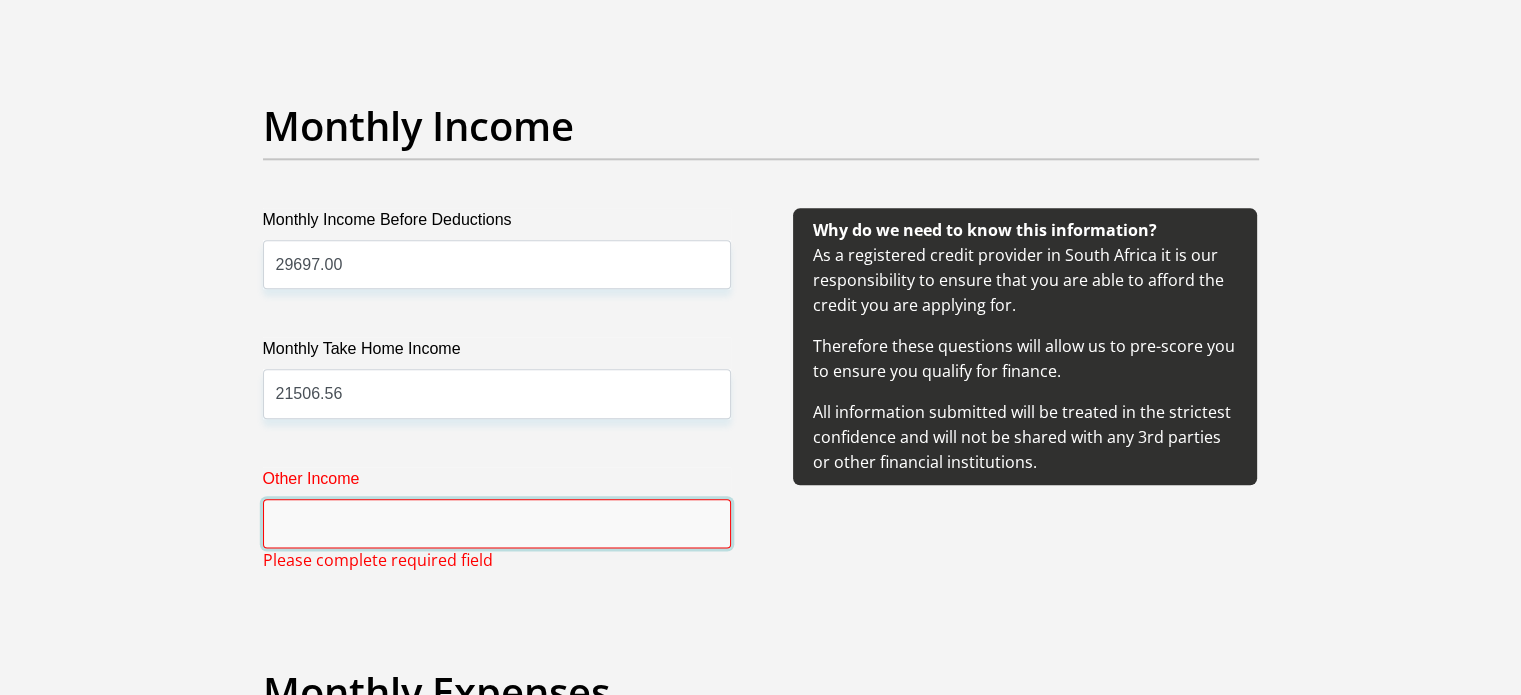 click on "Other Income" at bounding box center [497, 523] 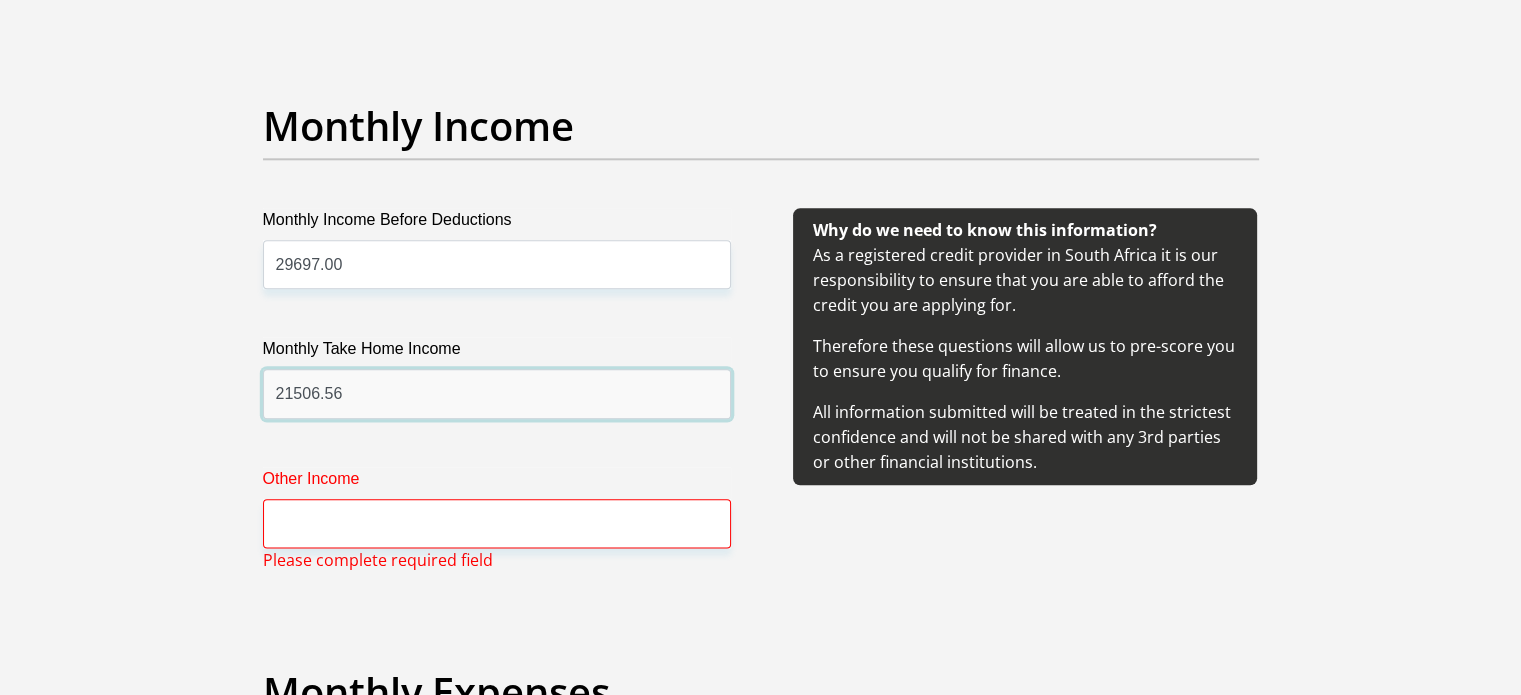 click on "21506.56" at bounding box center (497, 393) 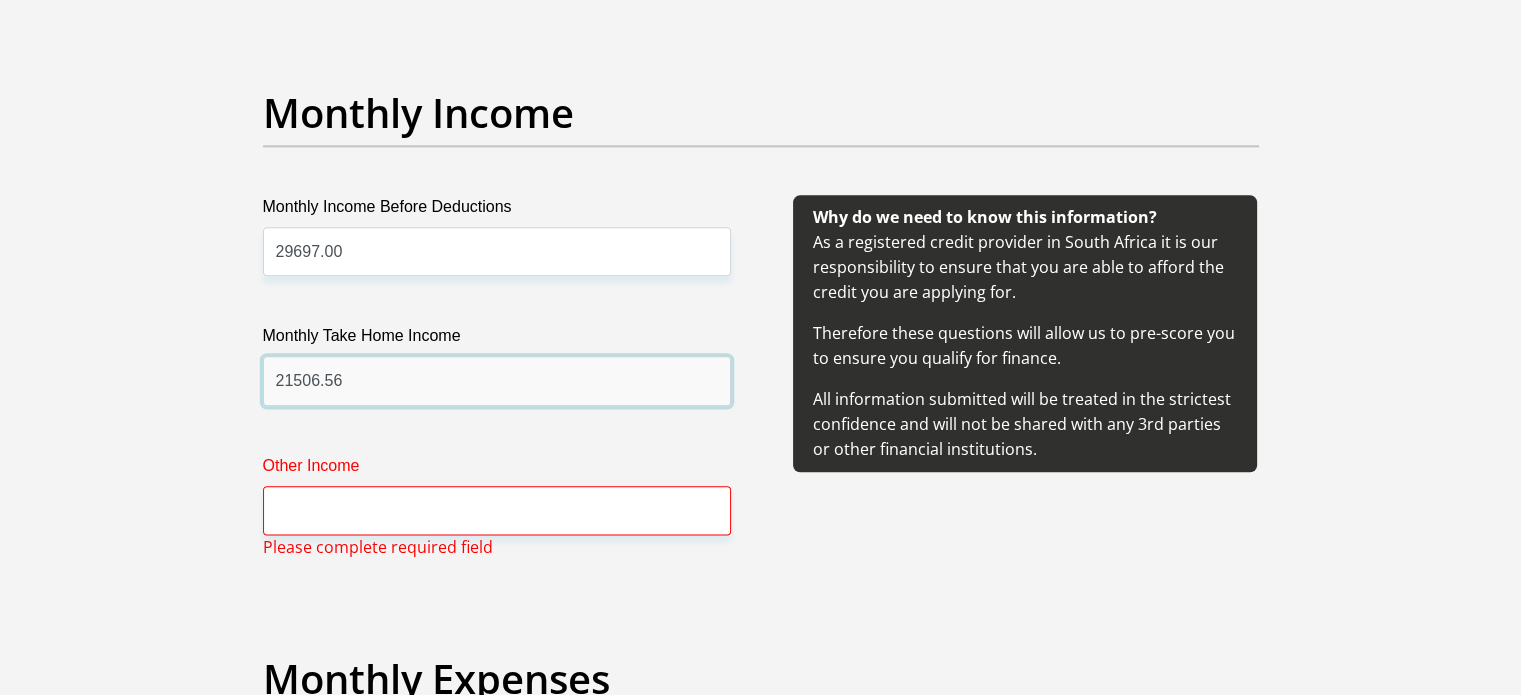 scroll, scrollTop: 2333, scrollLeft: 0, axis: vertical 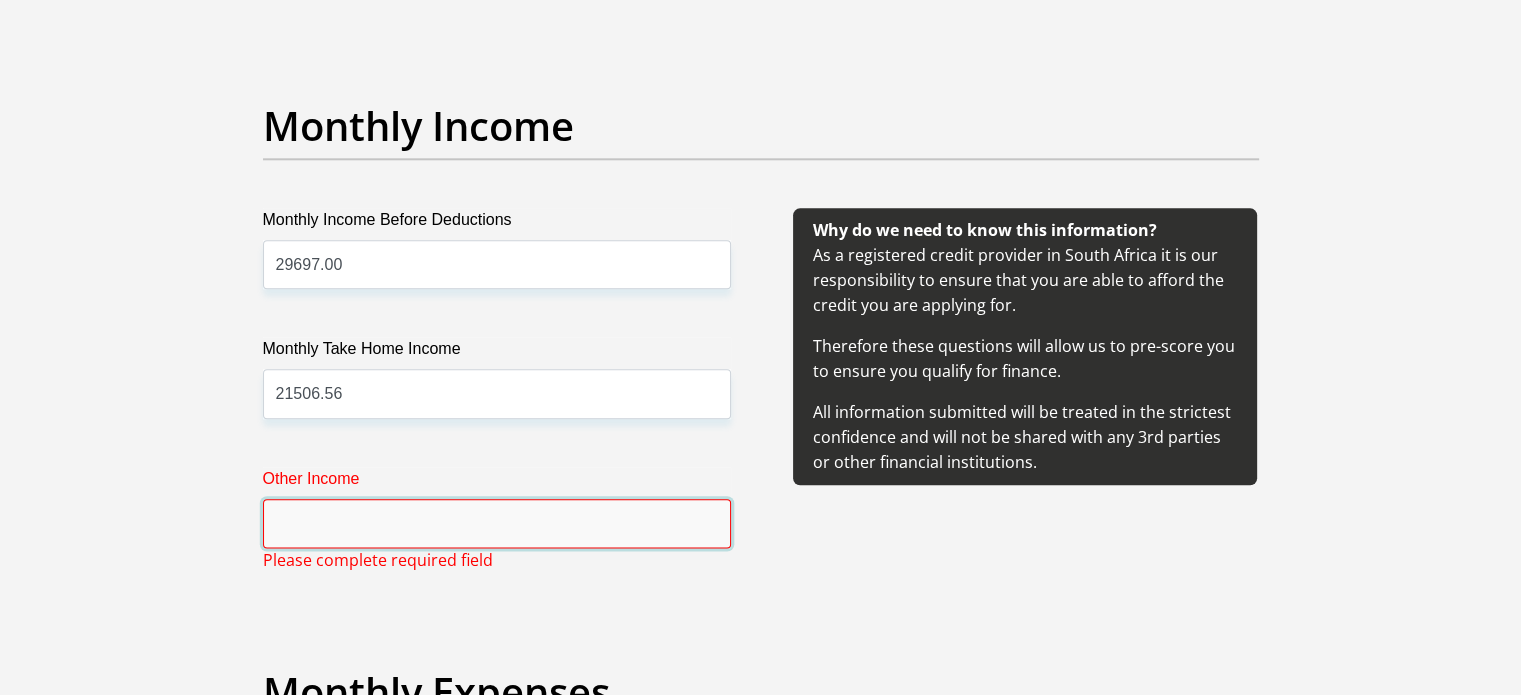 click on "Other Income" at bounding box center (497, 523) 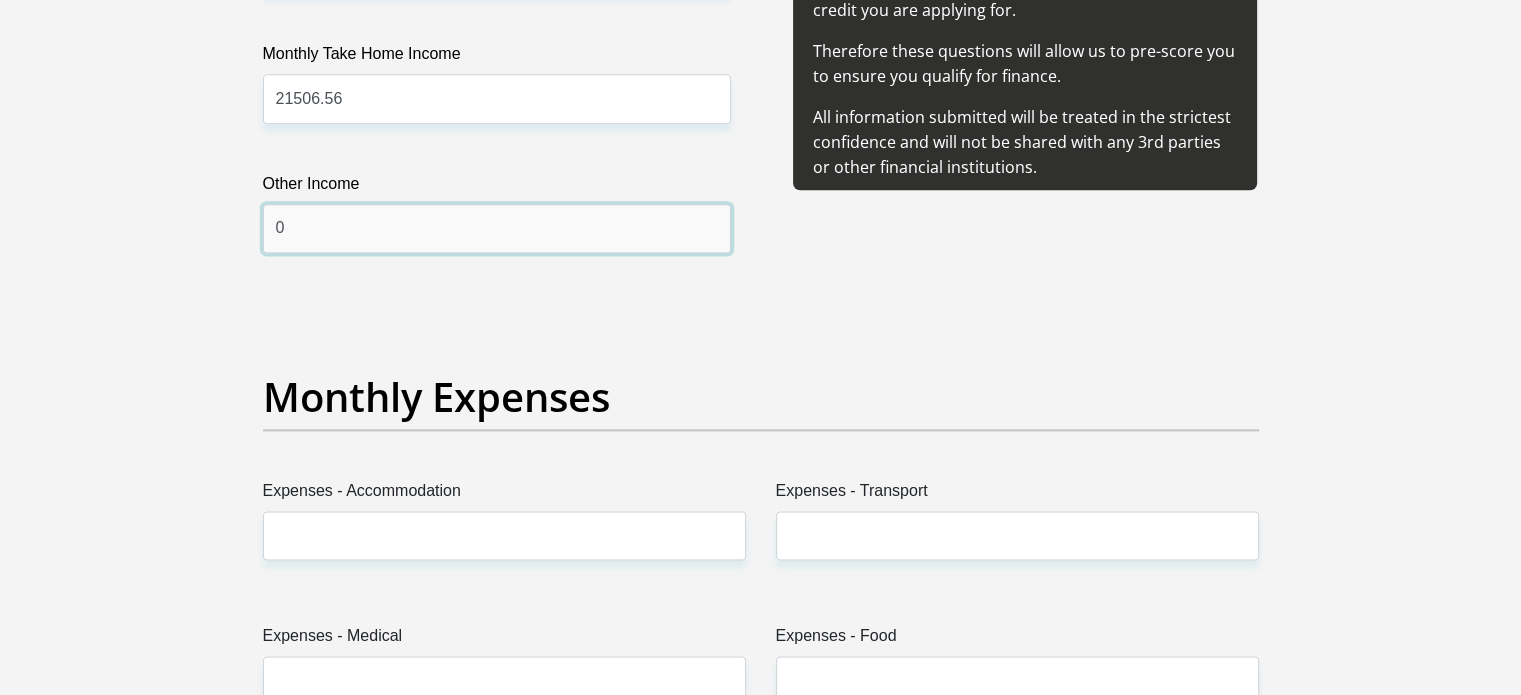 scroll, scrollTop: 2666, scrollLeft: 0, axis: vertical 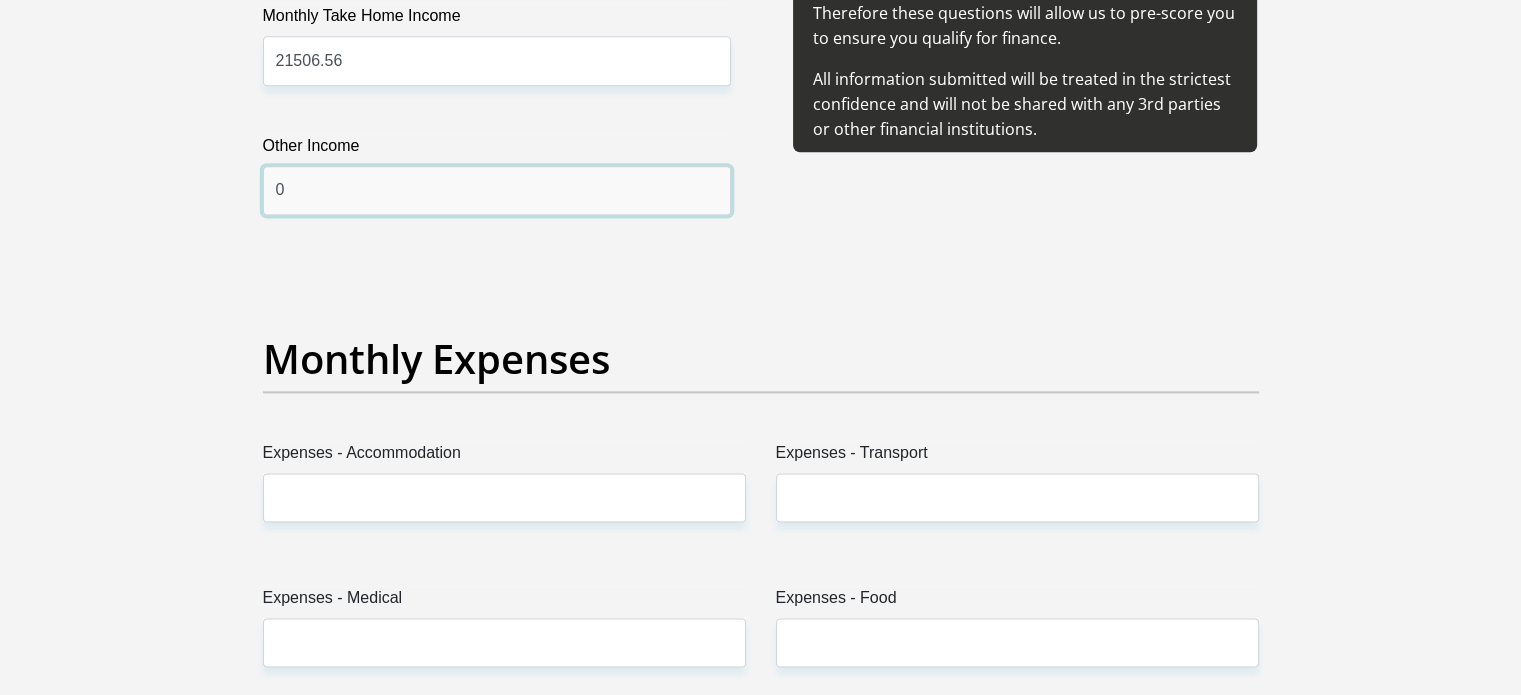 type on "0" 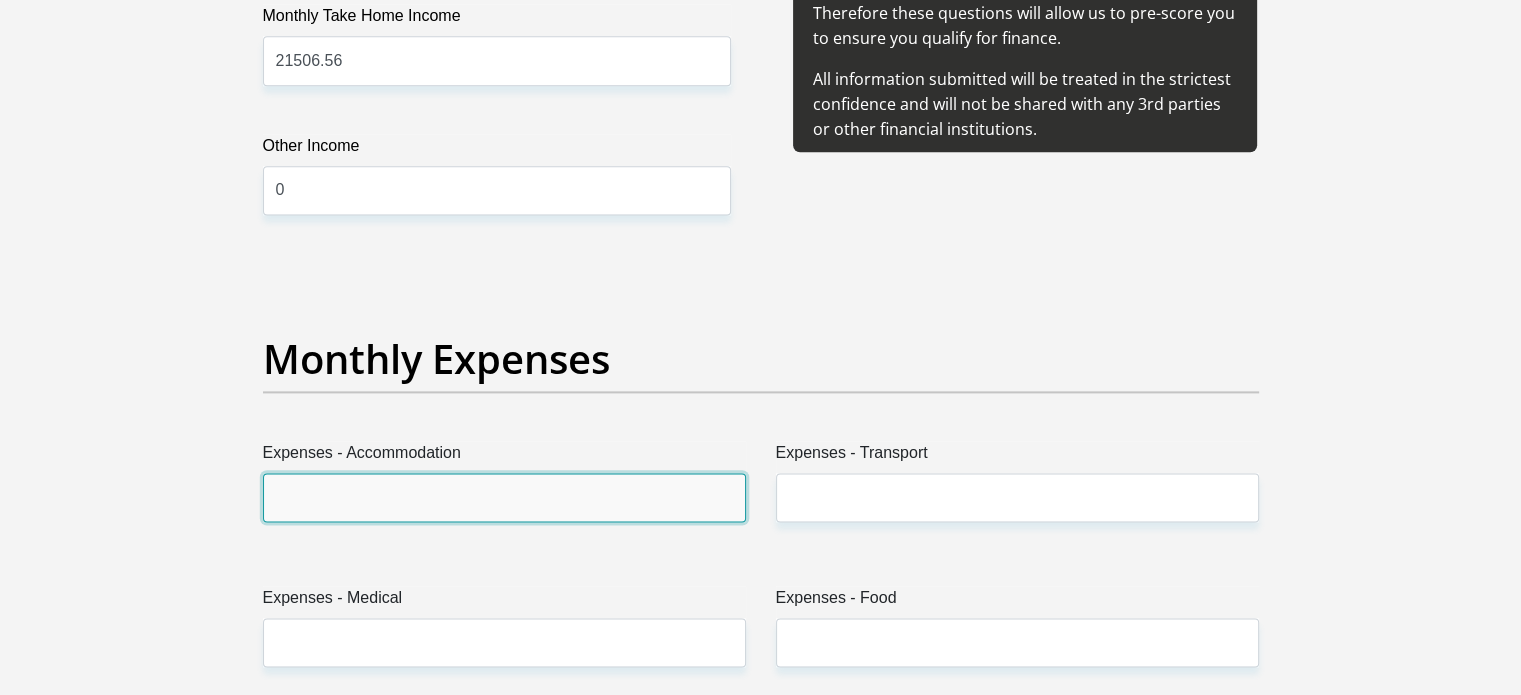 click on "Expenses - Accommodation" at bounding box center (504, 497) 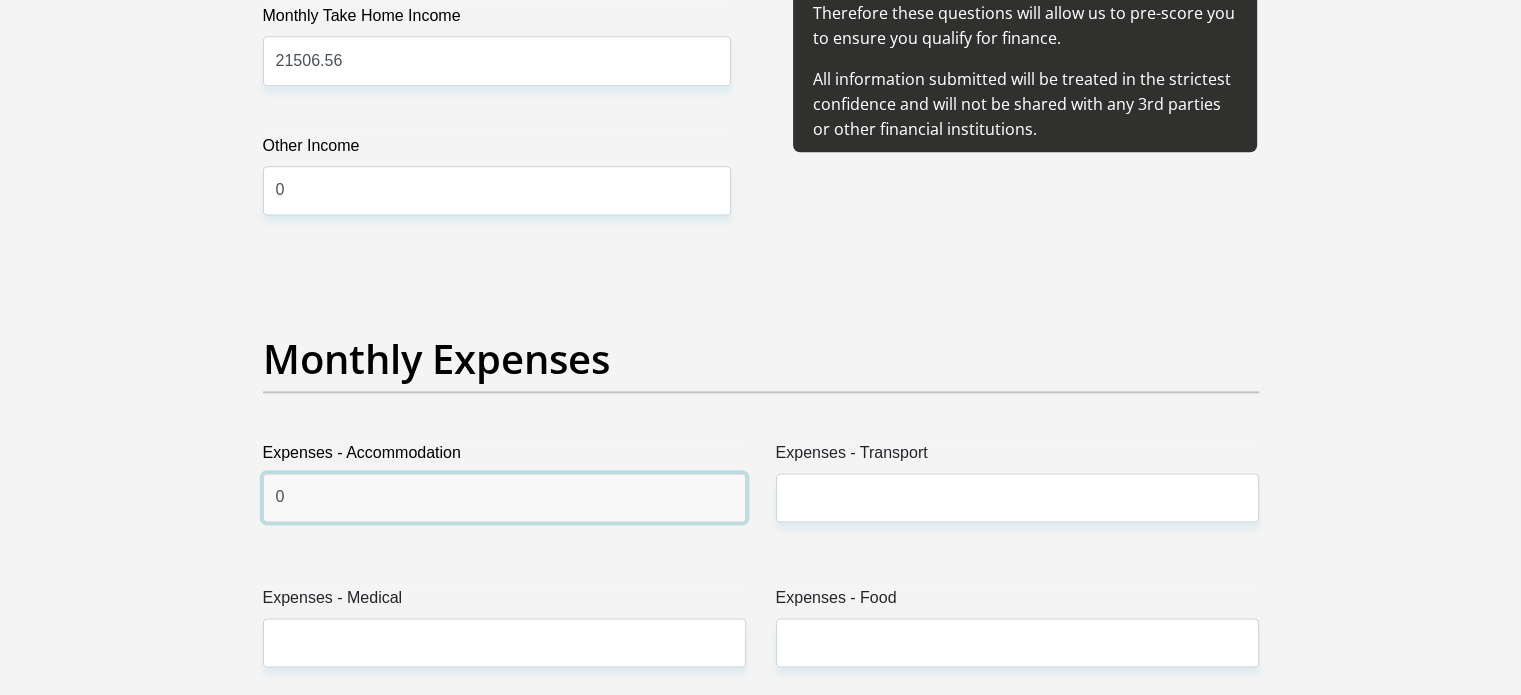 type on "0" 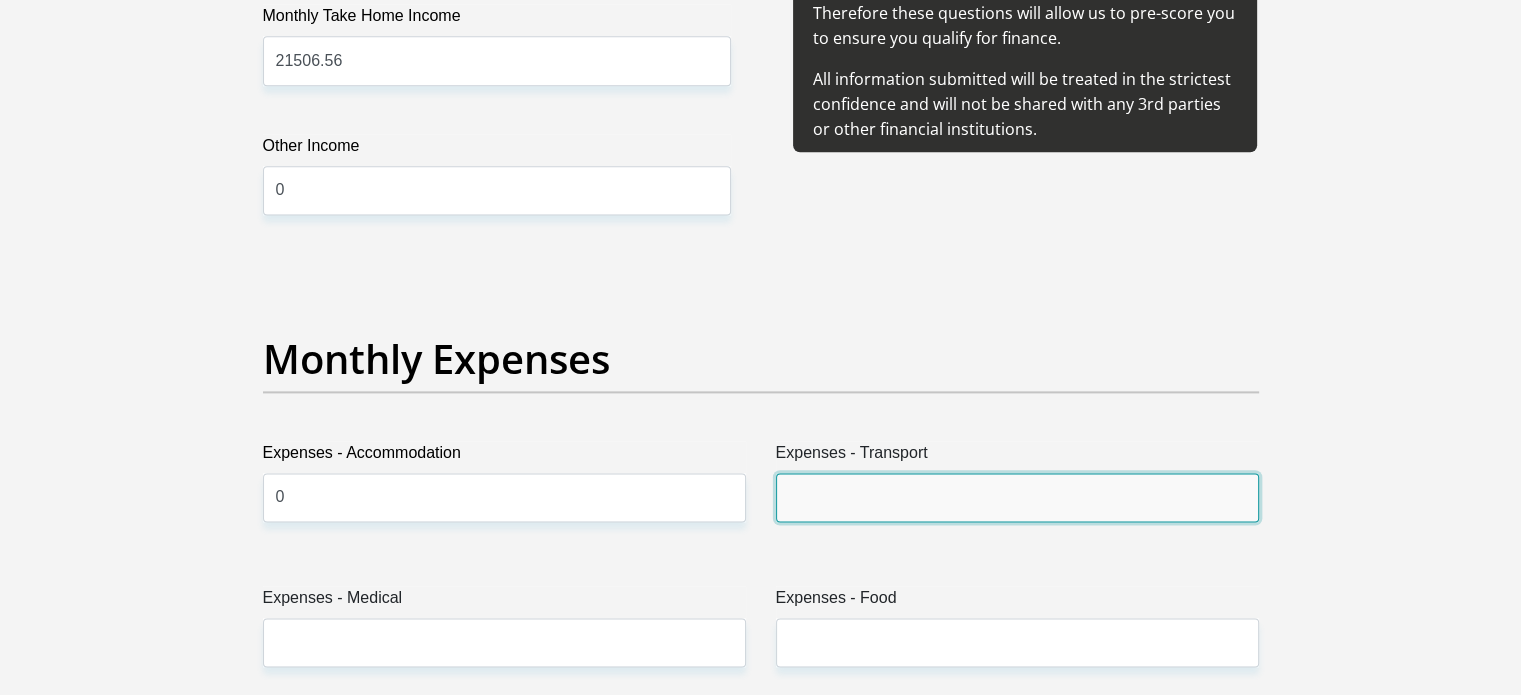 click on "Expenses - Transport" at bounding box center (1017, 497) 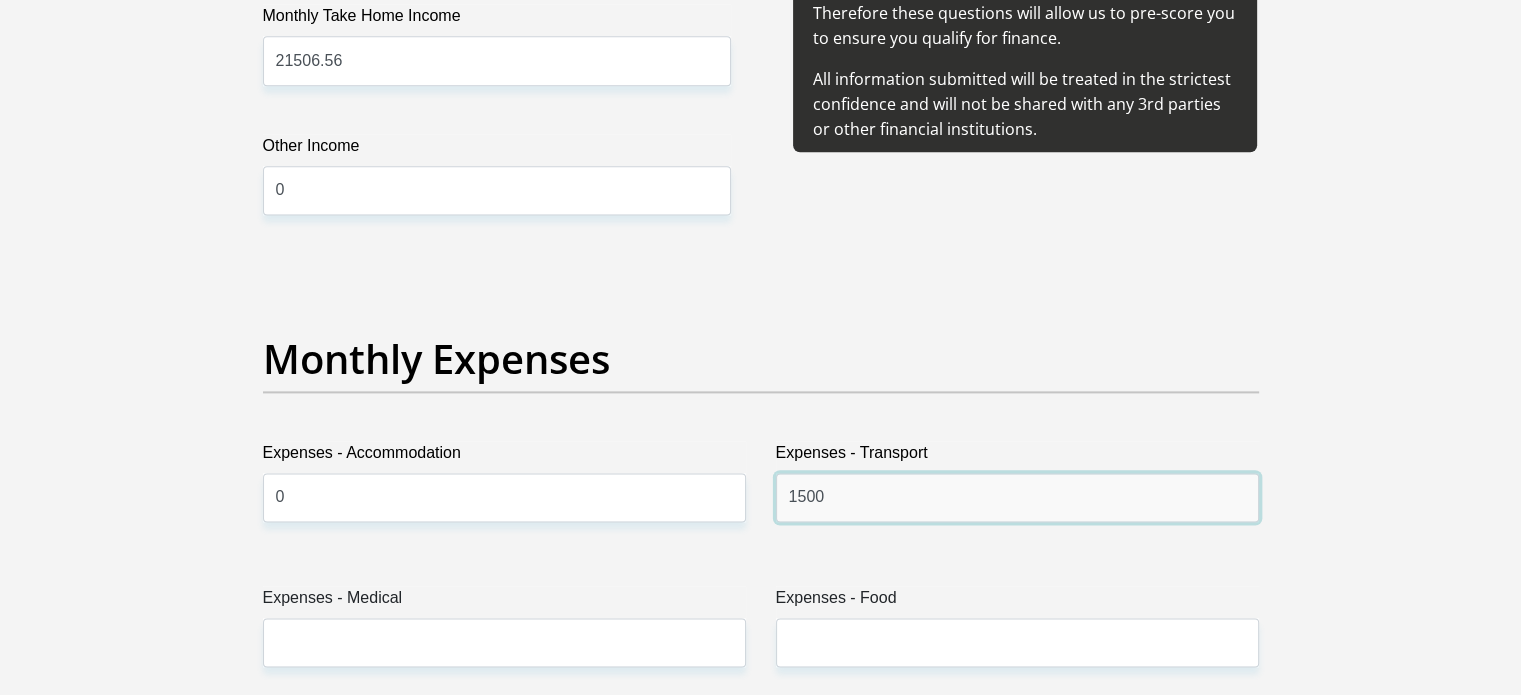 type on "1500" 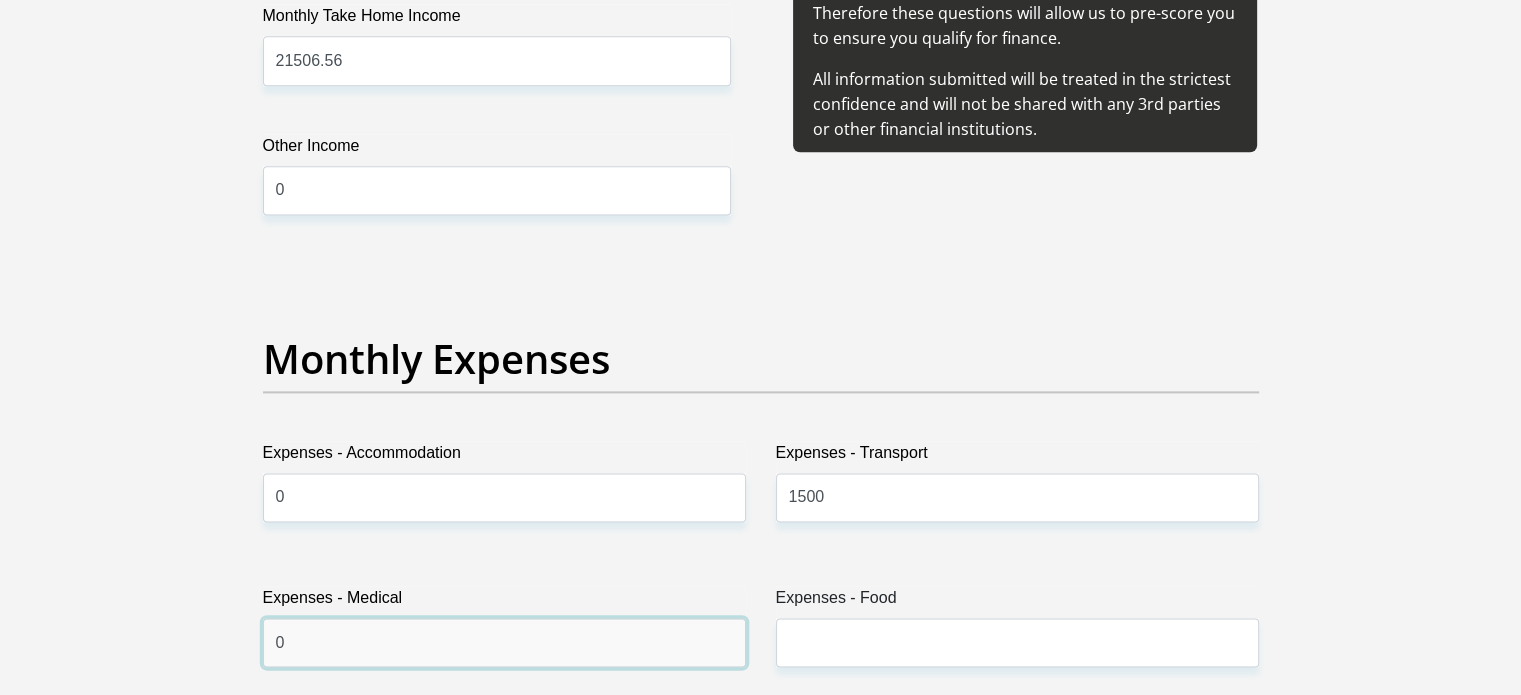 type on "0" 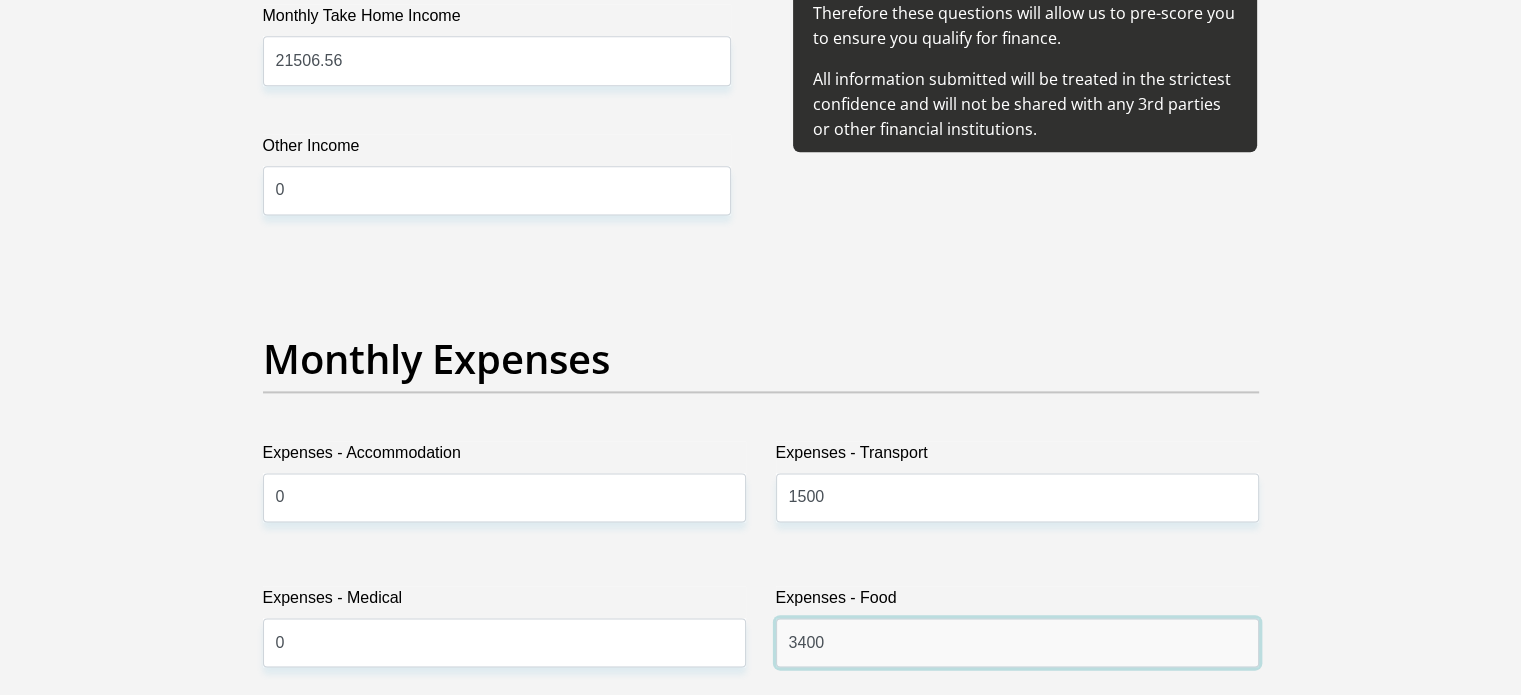 type on "3400" 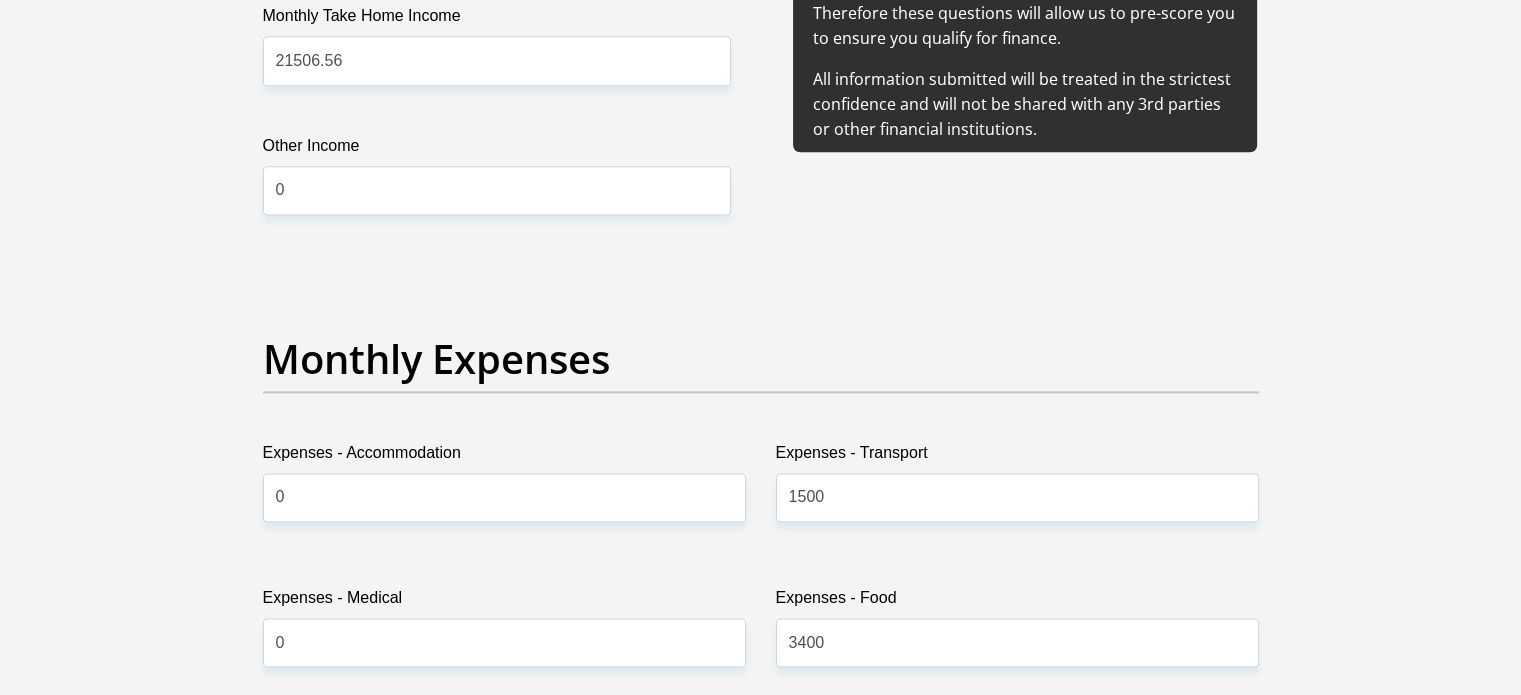 scroll, scrollTop: 3104, scrollLeft: 0, axis: vertical 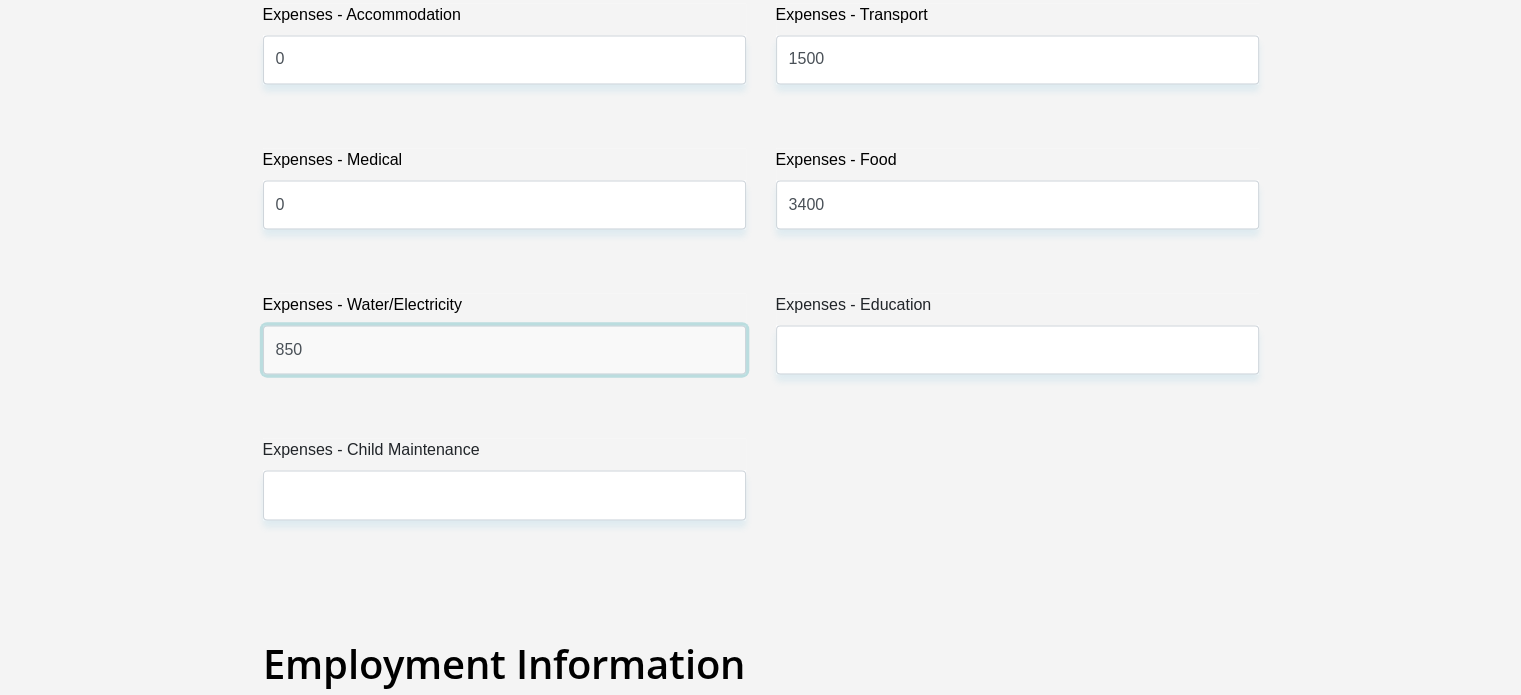 type on "850" 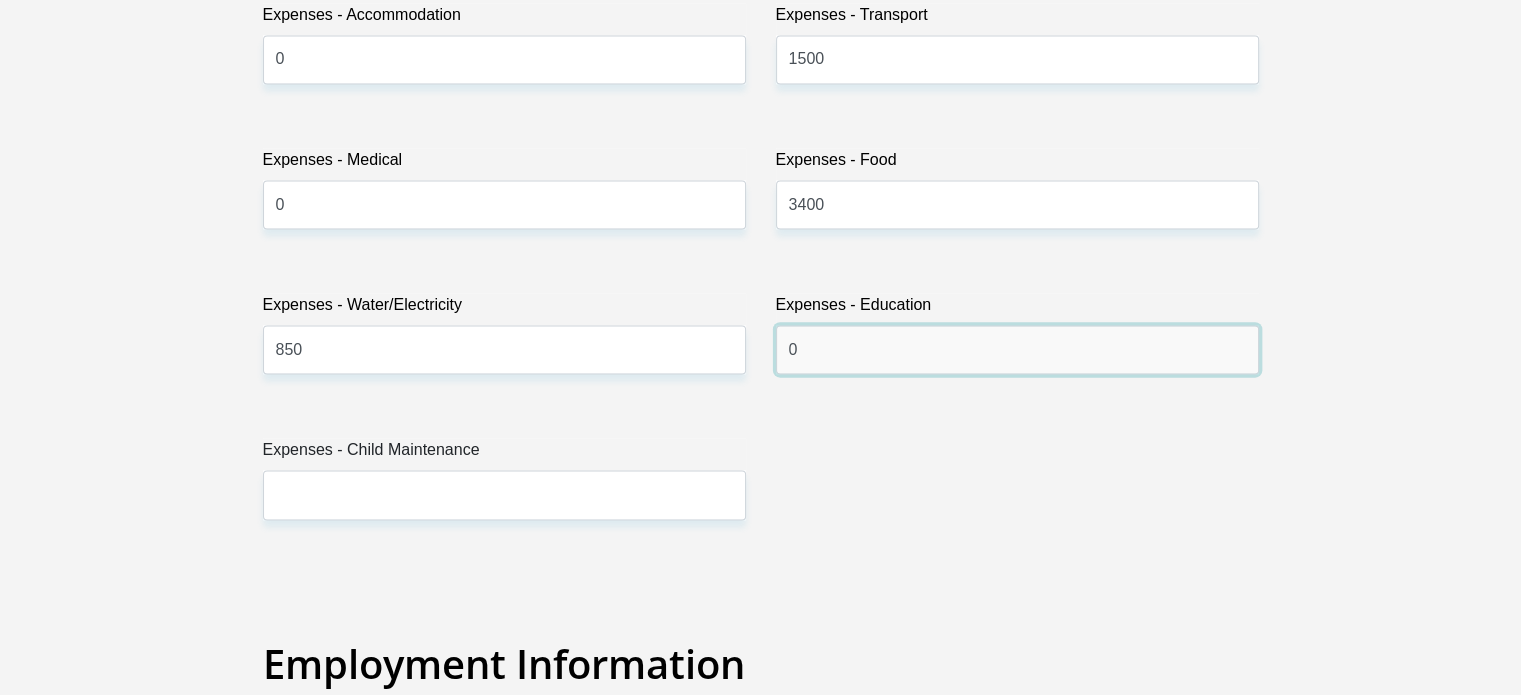 type on "0" 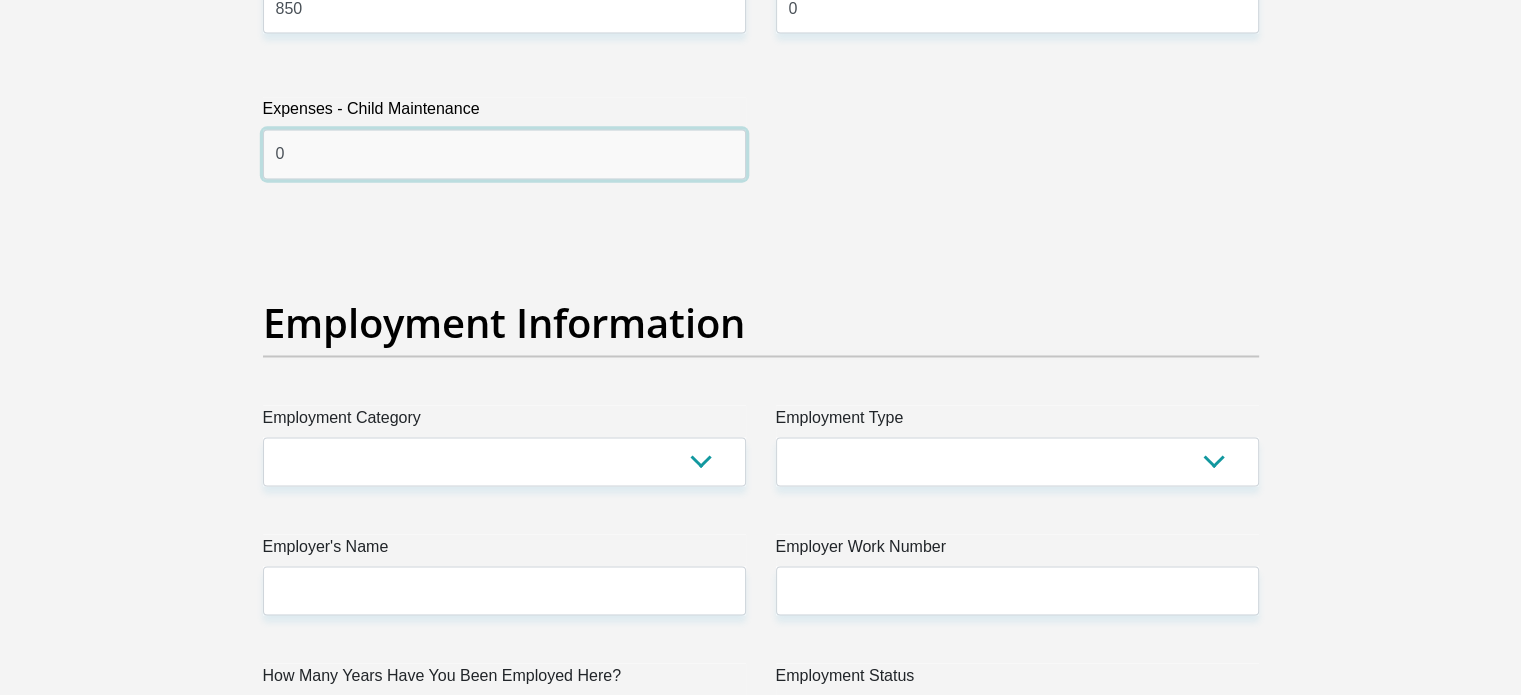 scroll, scrollTop: 3604, scrollLeft: 0, axis: vertical 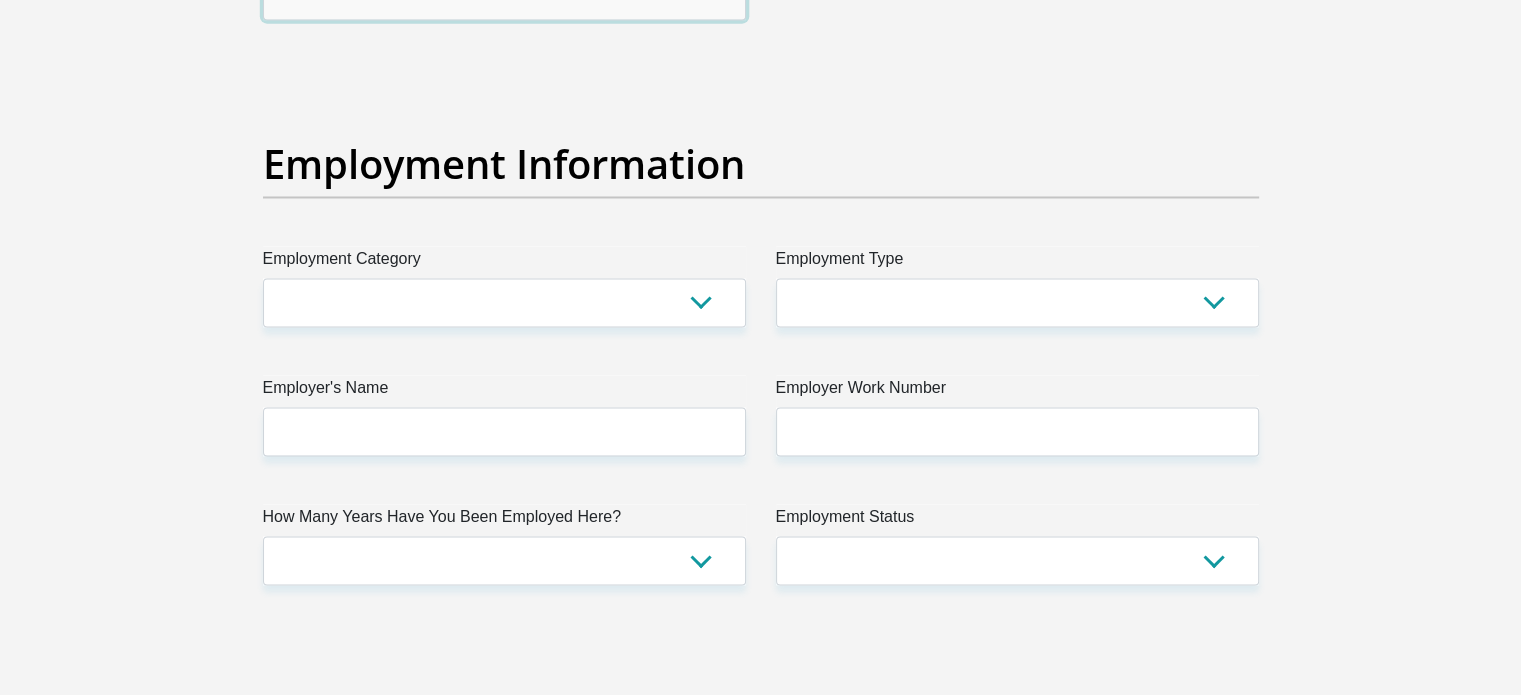 type on "0" 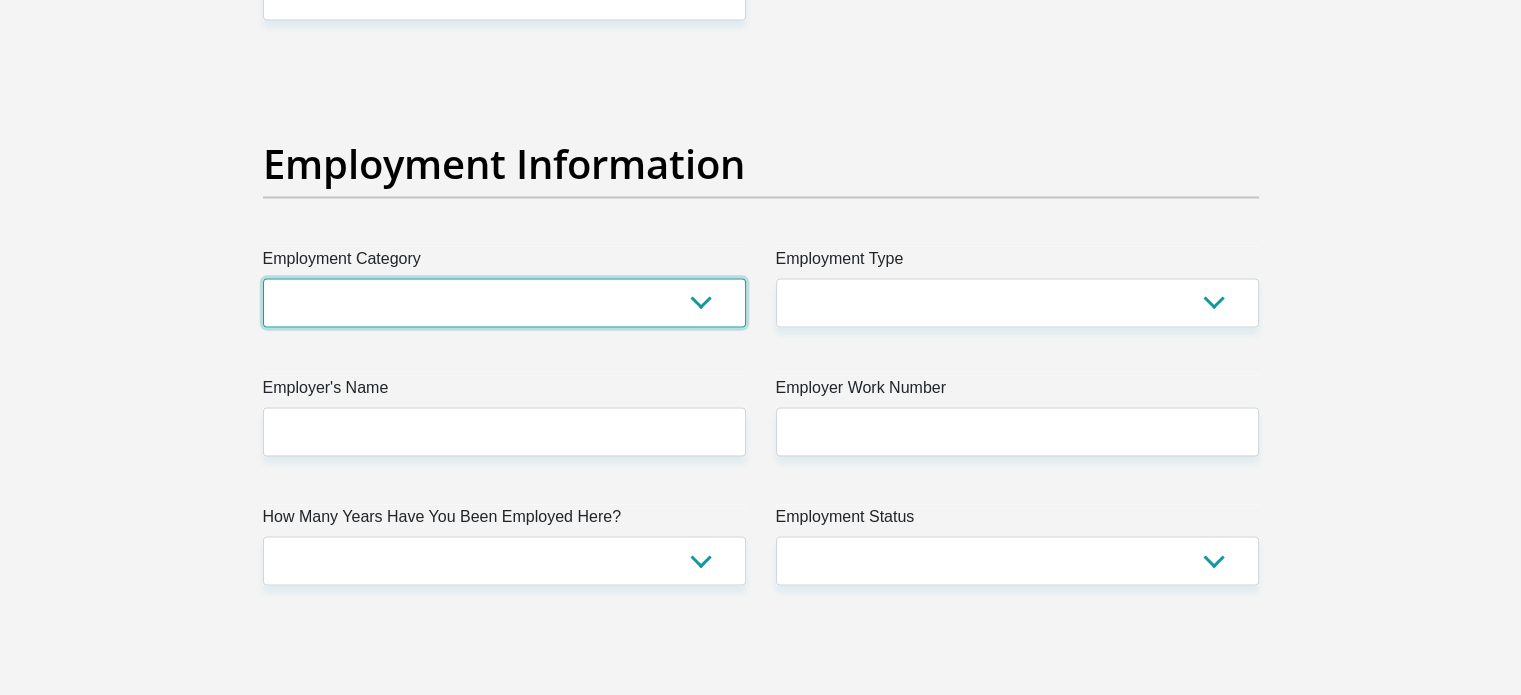 click on "AGRICULTURE
ALCOHOL & TOBACCO
CONSTRUCTION MATERIALS
METALLURGY
EQUIPMENT FOR RENEWABLE ENERGY
SPECIALIZED CONTRACTORS
CAR
GAMING (INCL. INTERNET
OTHER WHOLESALE
UNLICENSED PHARMACEUTICALS
CURRENCY EXCHANGE HOUSES
OTHER FINANCIAL INSTITUTIONS & INSURANCE
REAL ESTATE AGENTS
OIL & GAS
OTHER MATERIALS (E.G. IRON ORE)
PRECIOUS STONES & PRECIOUS METALS
POLITICAL ORGANIZATIONS
RELIGIOUS ORGANIZATIONS(NOT SECTS)
ACTI. HAVING BUSINESS DEAL WITH PUBLIC ADMINISTRATION
LAUNDROMATS" at bounding box center [504, 302] 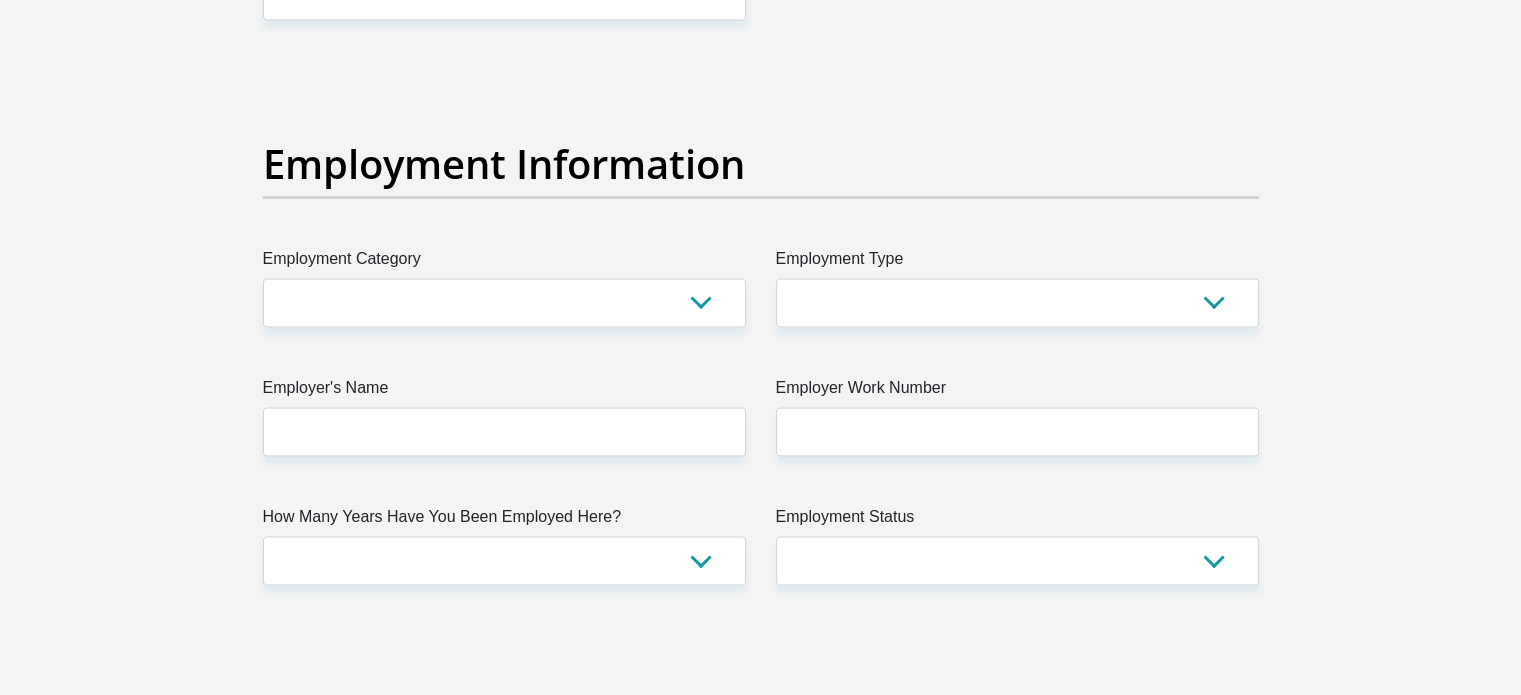 click on "Personal Details
Title
Mr
Ms
Mrs
Dr
Other
First Name
Arno
Surname
Alberts
ID Number
7012095104087
Please input valid ID number
Race
Black
Coloured
Indian
White
Other
Contact Number
0725755580
Please input valid contact number
Nationality" at bounding box center (761, 17) 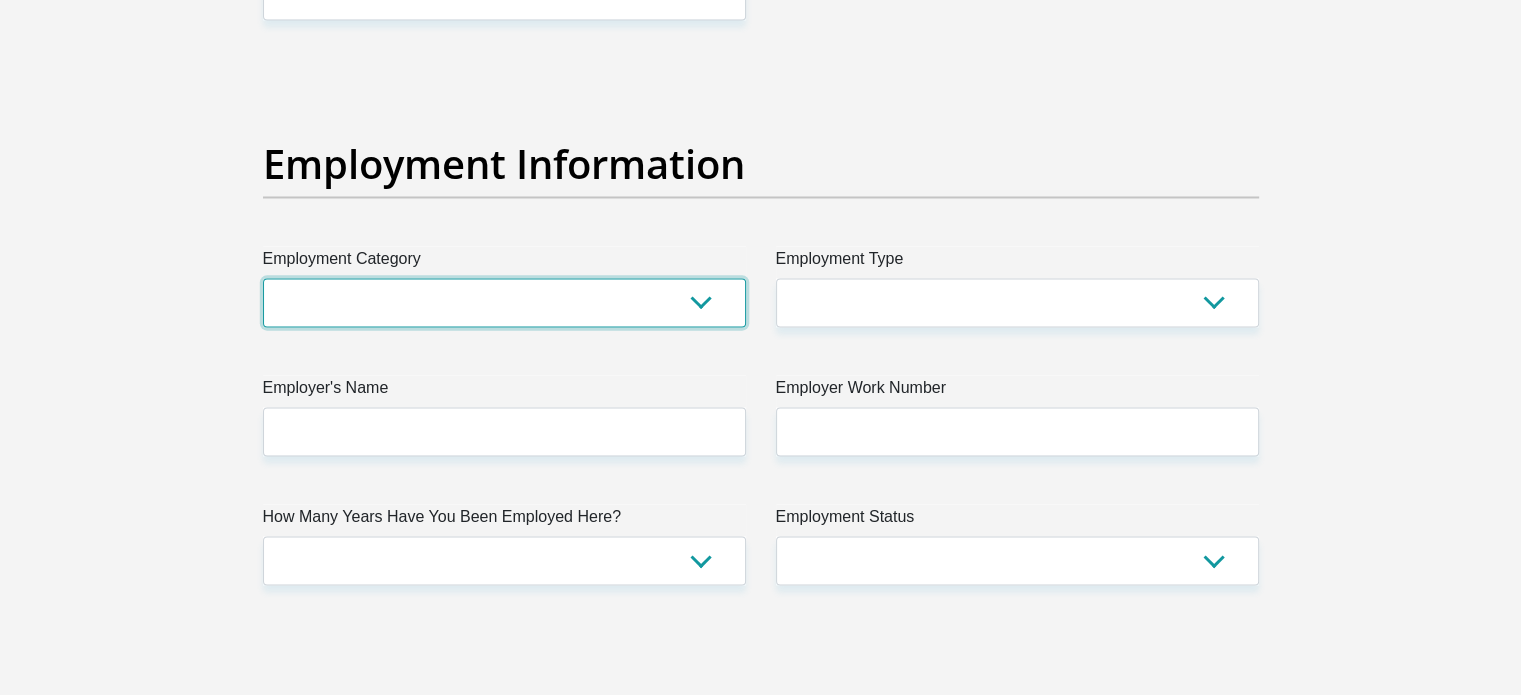 click on "AGRICULTURE
ALCOHOL & TOBACCO
CONSTRUCTION MATERIALS
METALLURGY
EQUIPMENT FOR RENEWABLE ENERGY
SPECIALIZED CONTRACTORS
CAR
GAMING (INCL. INTERNET
OTHER WHOLESALE
UNLICENSED PHARMACEUTICALS
CURRENCY EXCHANGE HOUSES
OTHER FINANCIAL INSTITUTIONS & INSURANCE
REAL ESTATE AGENTS
OIL & GAS
OTHER MATERIALS (E.G. IRON ORE)
PRECIOUS STONES & PRECIOUS METALS
POLITICAL ORGANIZATIONS
RELIGIOUS ORGANIZATIONS(NOT SECTS)
ACTI. HAVING BUSINESS DEAL WITH PUBLIC ADMINISTRATION
LAUNDROMATS" at bounding box center (504, 302) 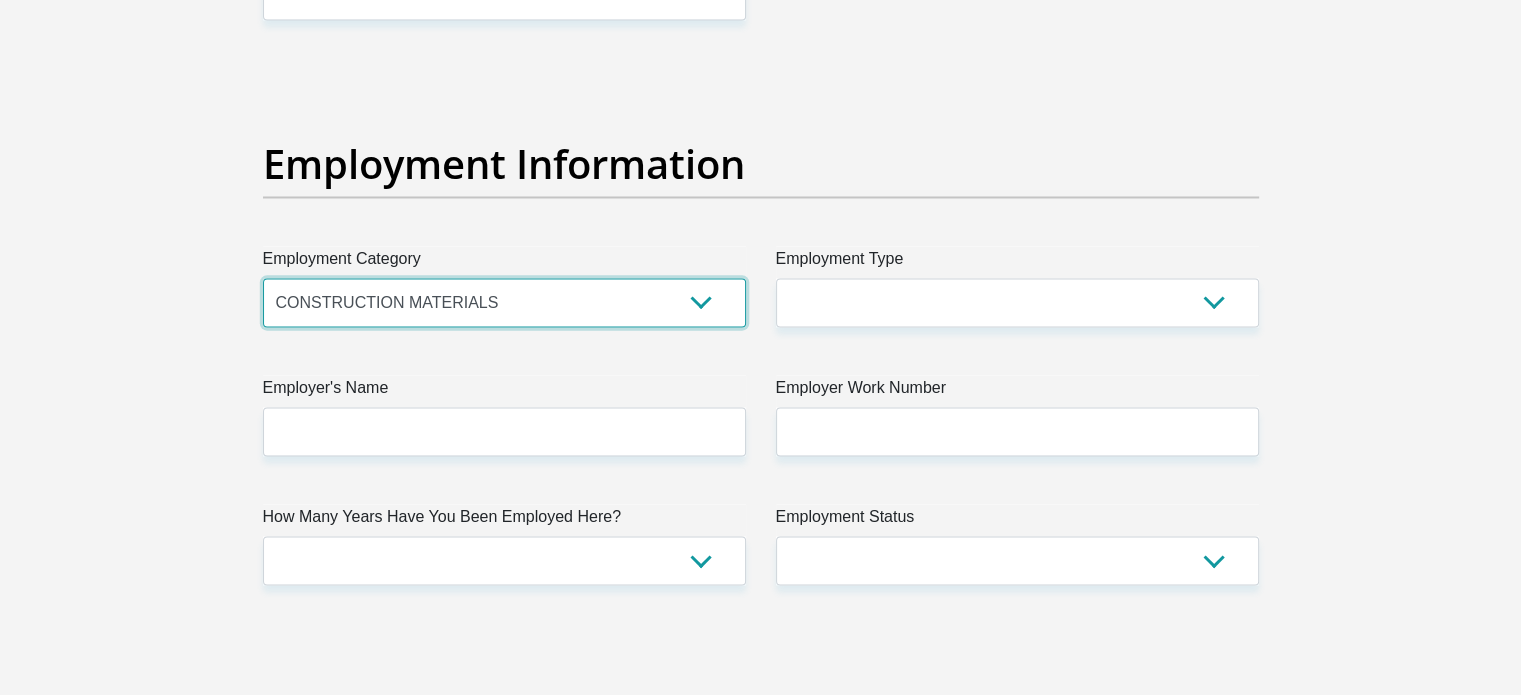 click on "AGRICULTURE
ALCOHOL & TOBACCO
CONSTRUCTION MATERIALS
METALLURGY
EQUIPMENT FOR RENEWABLE ENERGY
SPECIALIZED CONTRACTORS
CAR
GAMING (INCL. INTERNET
OTHER WHOLESALE
UNLICENSED PHARMACEUTICALS
CURRENCY EXCHANGE HOUSES
OTHER FINANCIAL INSTITUTIONS & INSURANCE
REAL ESTATE AGENTS
OIL & GAS
OTHER MATERIALS (E.G. IRON ORE)
PRECIOUS STONES & PRECIOUS METALS
POLITICAL ORGANIZATIONS
RELIGIOUS ORGANIZATIONS(NOT SECTS)
ACTI. HAVING BUSINESS DEAL WITH PUBLIC ADMINISTRATION
LAUNDROMATS" at bounding box center [504, 302] 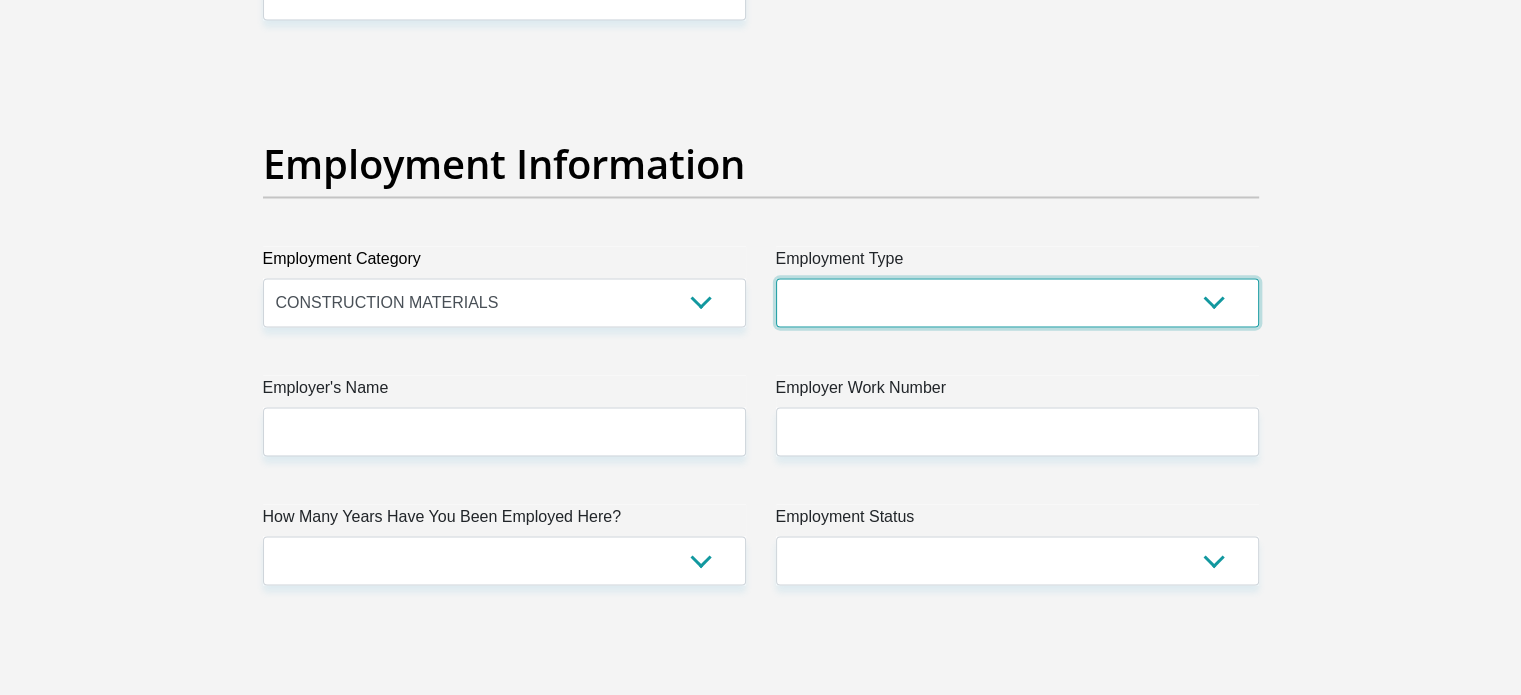 click on "College/Lecturer
Craft Seller
Creative
Driver
Executive
Farmer
Forces - Non Commissioned
Forces - Officer
Hawker
Housewife
Labourer
Licenced Professional
Manager
Miner
Non Licenced Professional
Office Staff/Clerk
Outside Worker
Pensioner
Permanent Teacher
Production/Manufacturing
Sales
Self-Employed
Semi-Professional Worker
Service Industry  Social Worker  Student" at bounding box center [1017, 302] 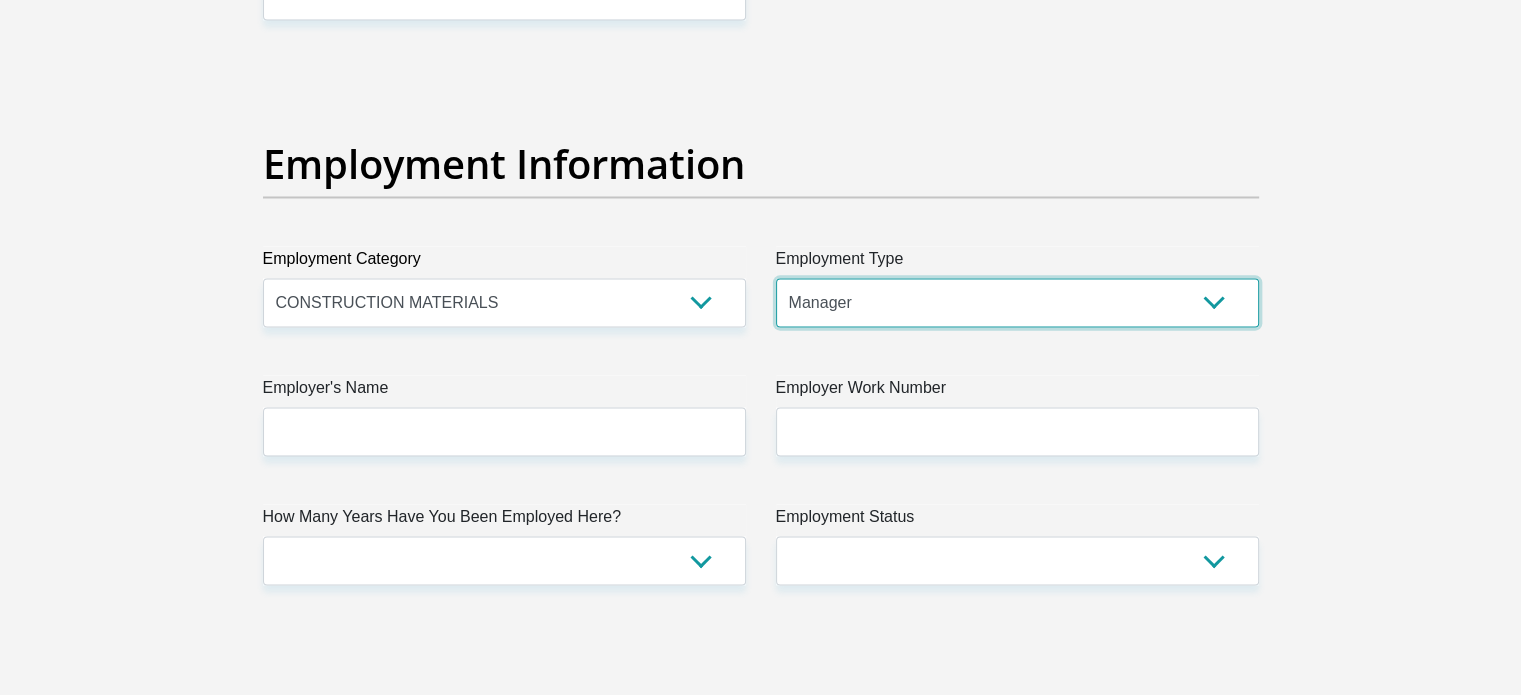 click on "College/Lecturer
Craft Seller
Creative
Driver
Executive
Farmer
Forces - Non Commissioned
Forces - Officer
Hawker
Housewife
Labourer
Licenced Professional
Manager
Miner
Non Licenced Professional
Office Staff/Clerk
Outside Worker
Pensioner
Permanent Teacher
Production/Manufacturing
Sales
Self-Employed
Semi-Professional Worker
Service Industry  Social Worker  Student" at bounding box center [1017, 302] 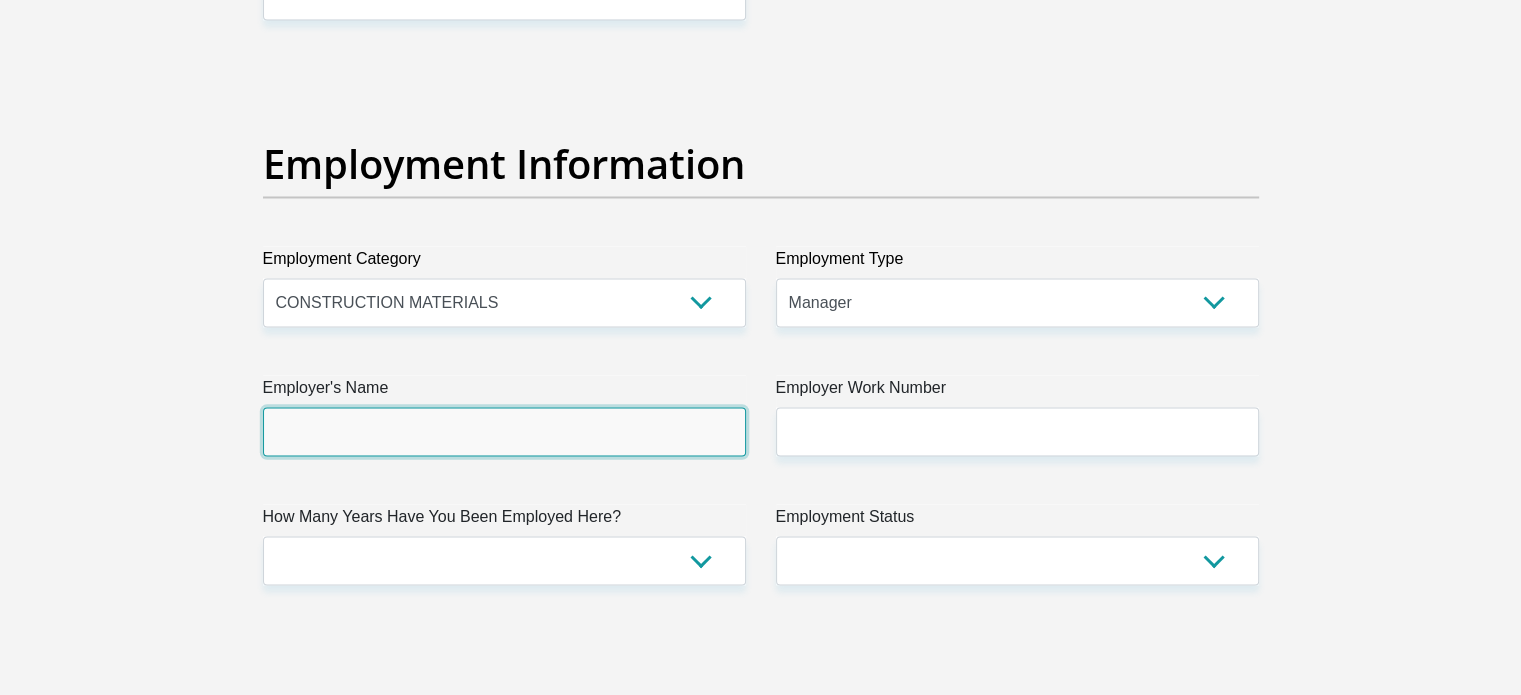 click on "Employer's Name" at bounding box center [504, 431] 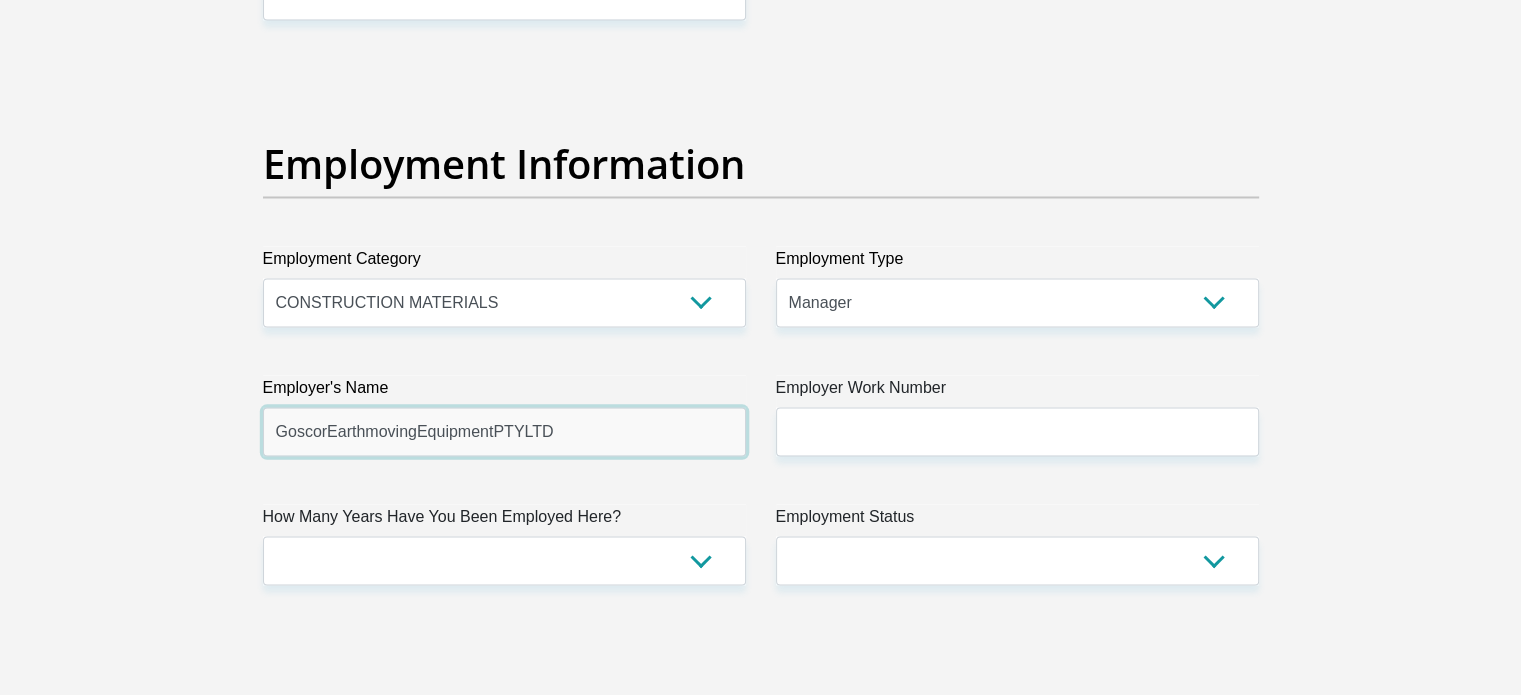 type on "GoscorEarthmovingEquipmentPTYLTD" 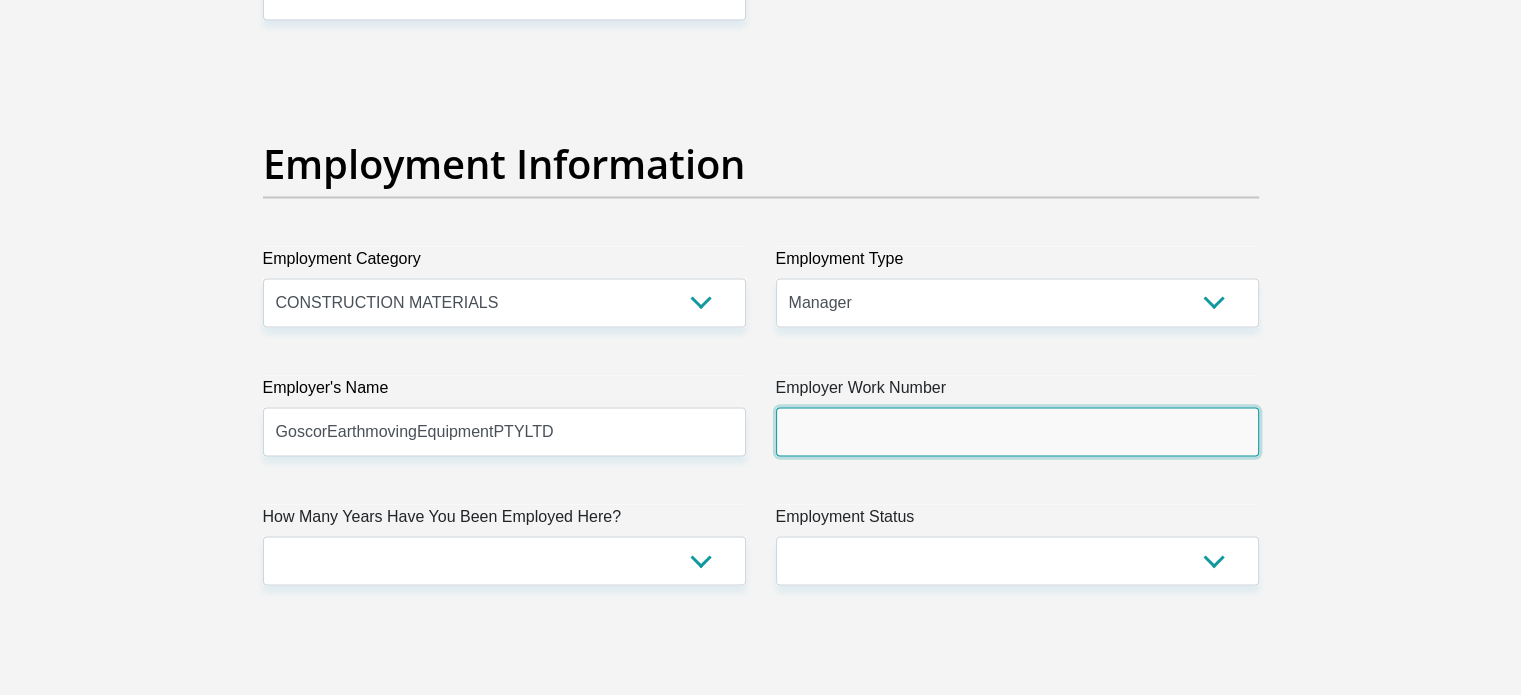 click on "Employer Work Number" at bounding box center (1017, 431) 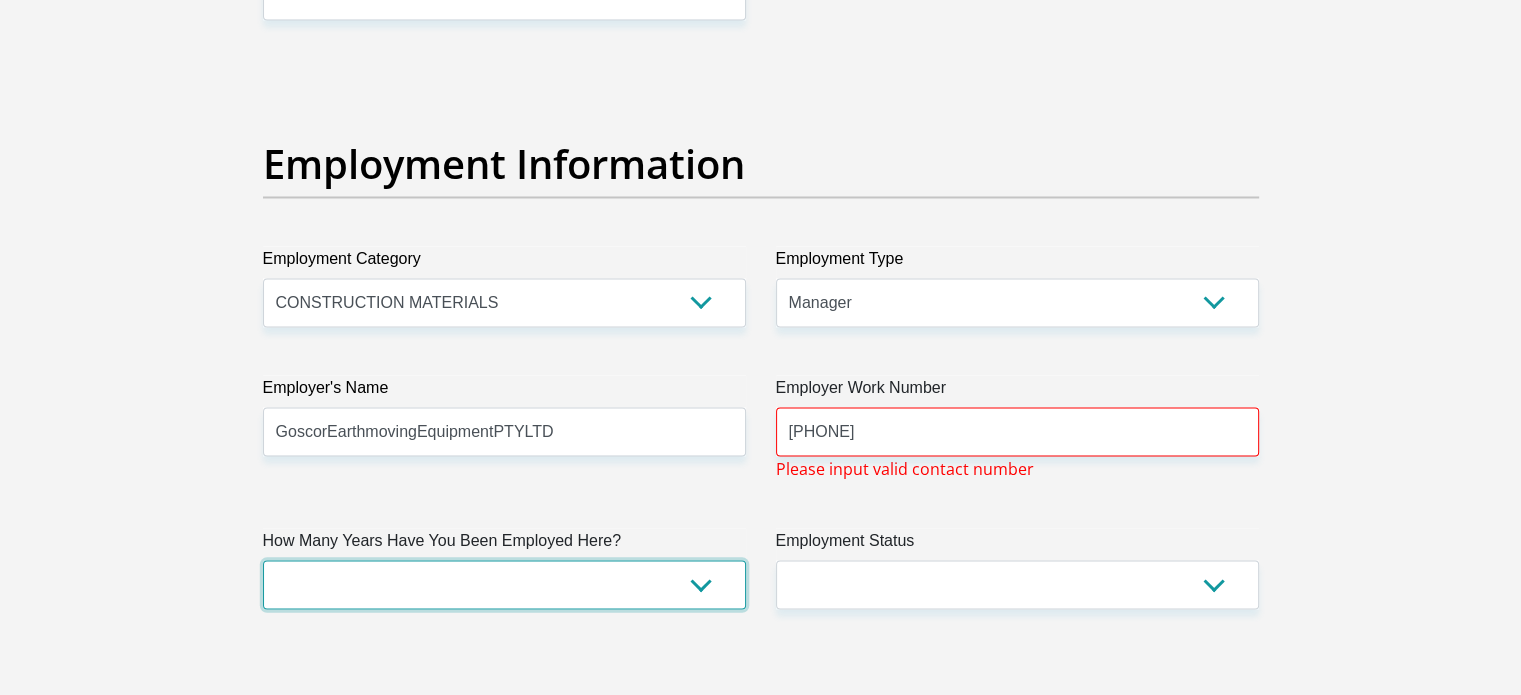 click on "less than 1 year
1-3 years
3-5 years
5+ years" at bounding box center (504, 584) 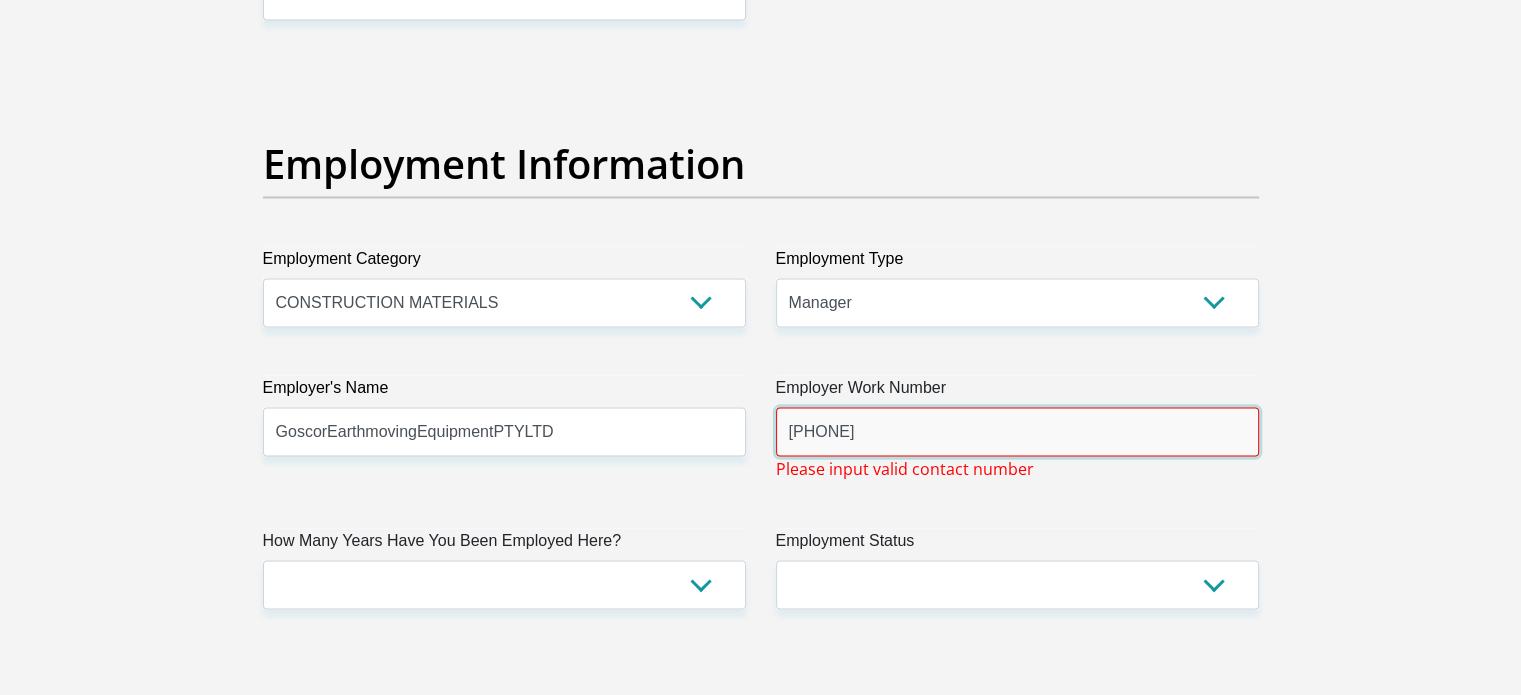 click on "011 809 2377" at bounding box center [1017, 431] 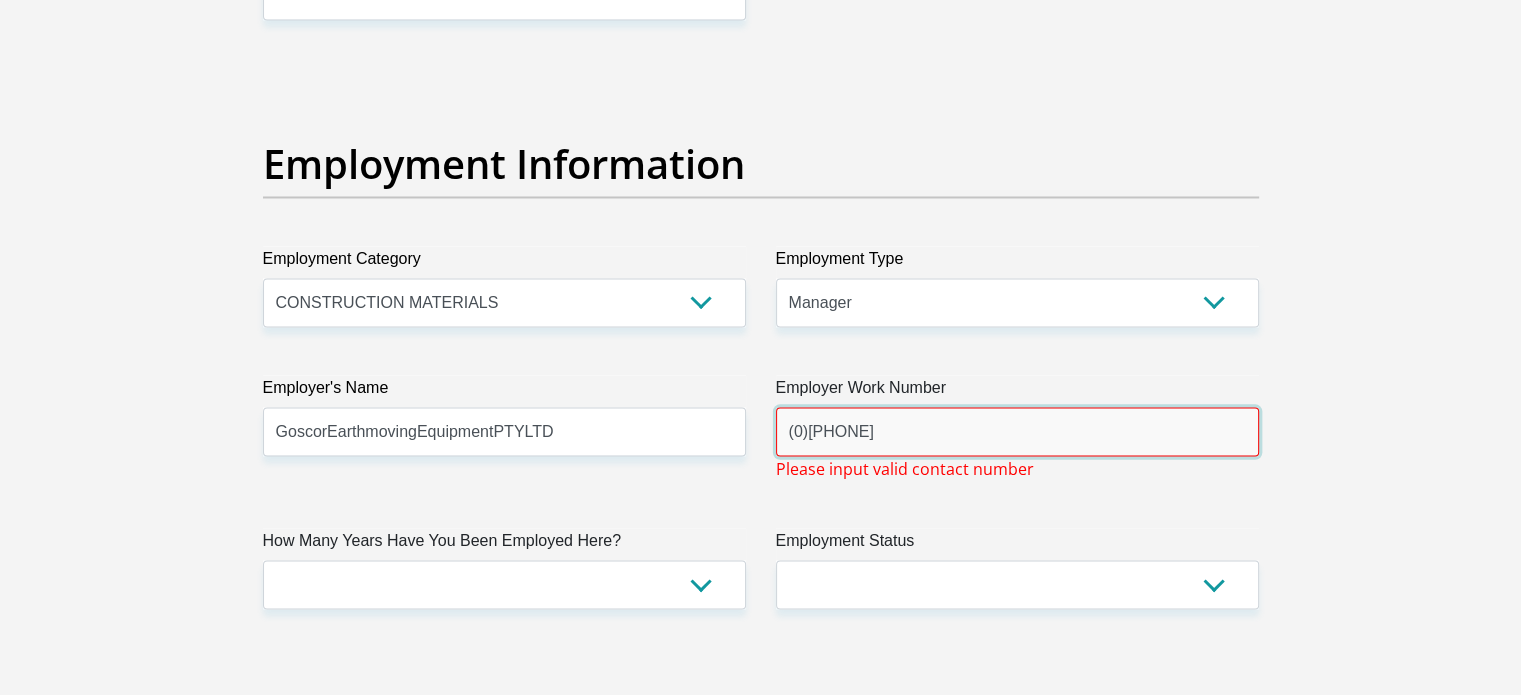 type on "(0)11 908 2377" 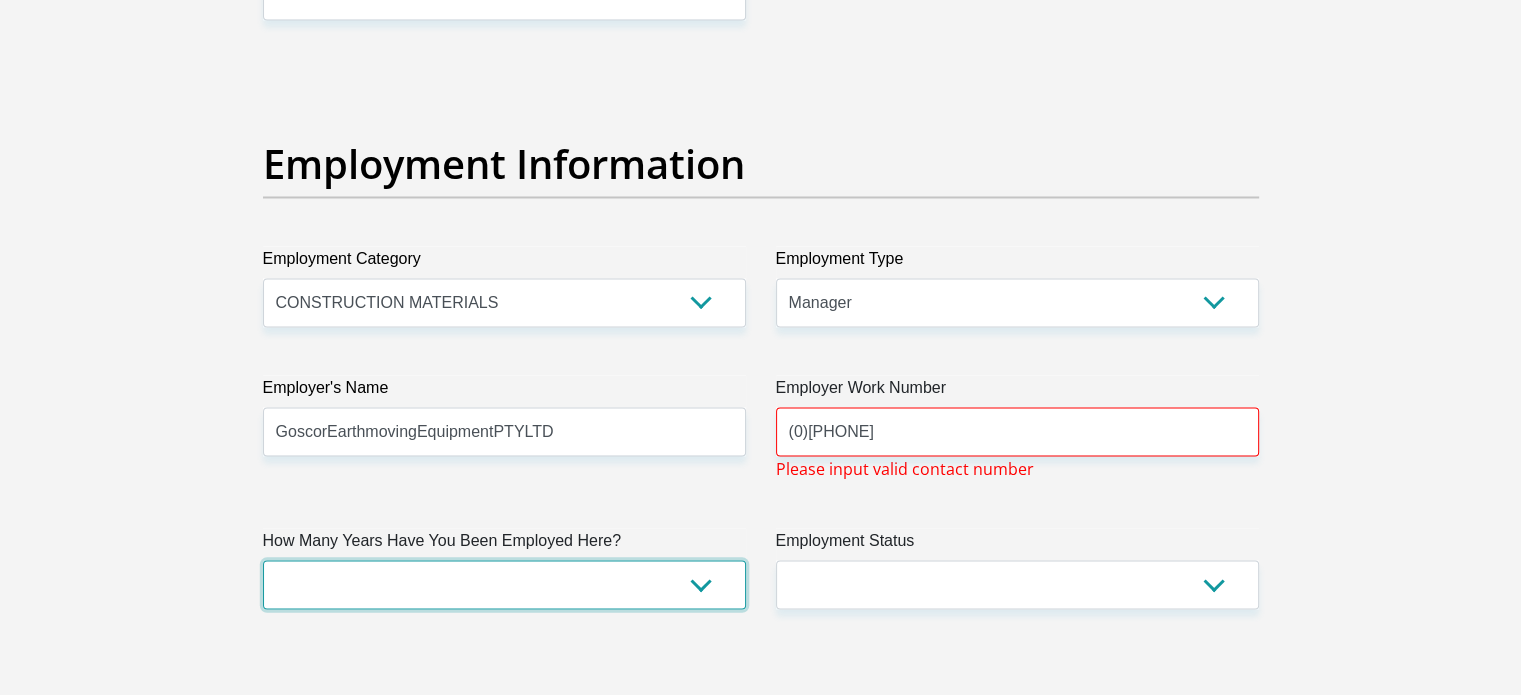 click on "less than 1 year
1-3 years
3-5 years
5+ years" at bounding box center (504, 584) 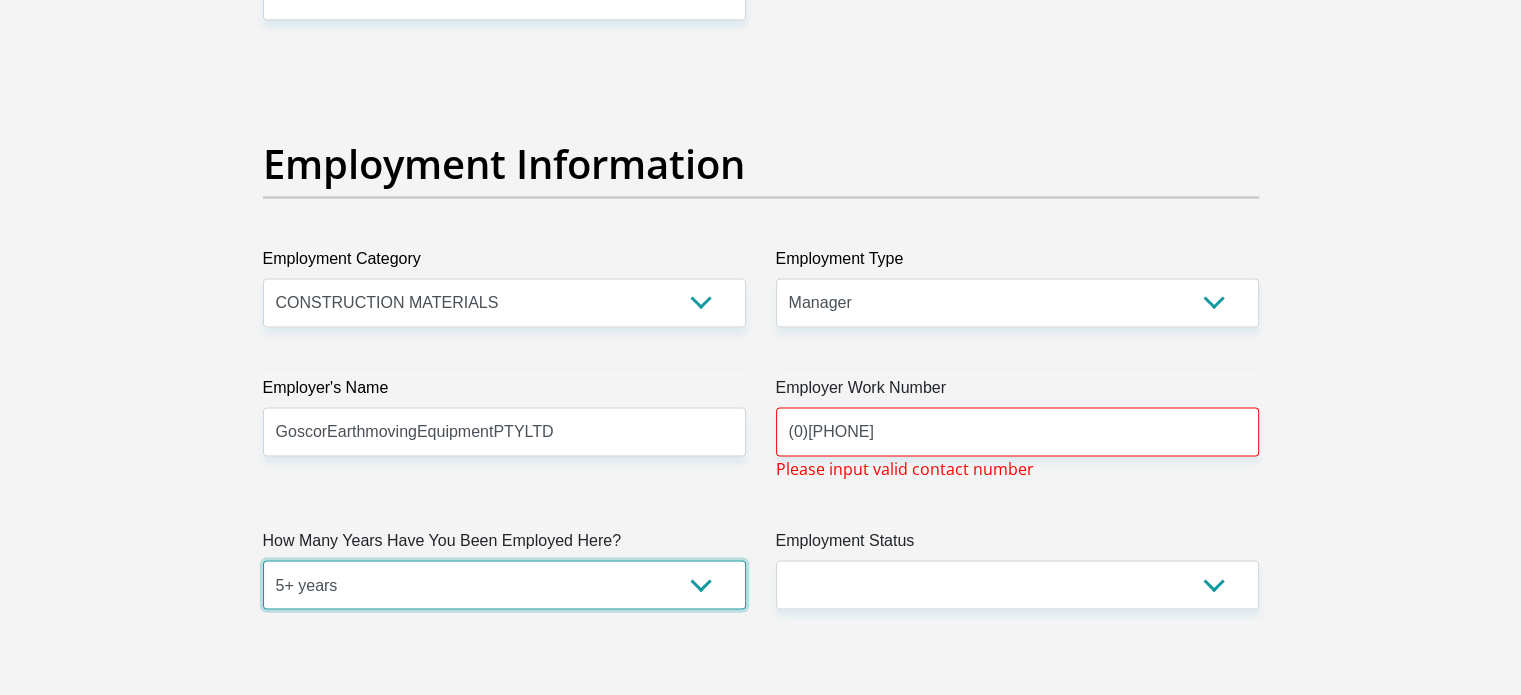 click on "less than 1 year
1-3 years
3-5 years
5+ years" at bounding box center (504, 584) 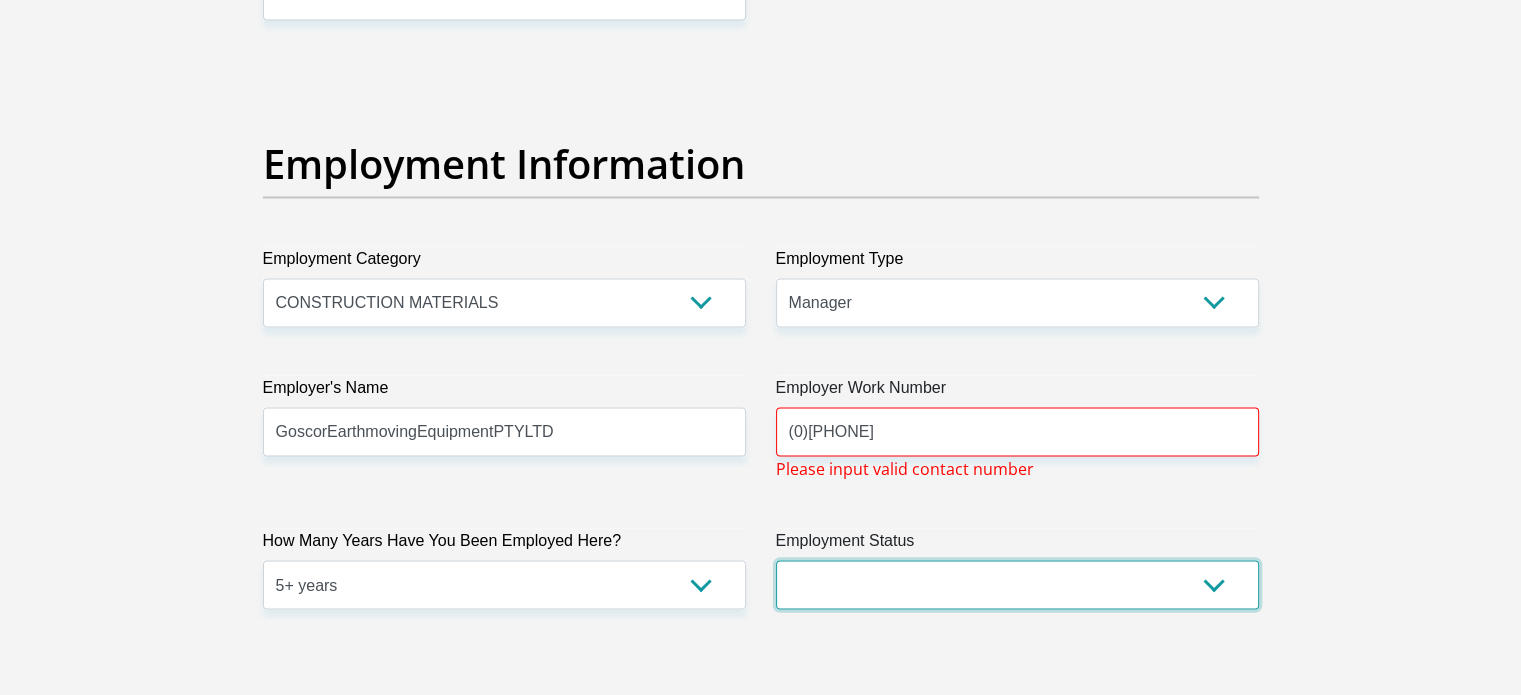 click on "Permanent/Full-time
Part-time/Casual
Contract Worker
Self-Employed
Housewife
Retired
Student
Medically Boarded
Disability
Unemployed" at bounding box center (1017, 584) 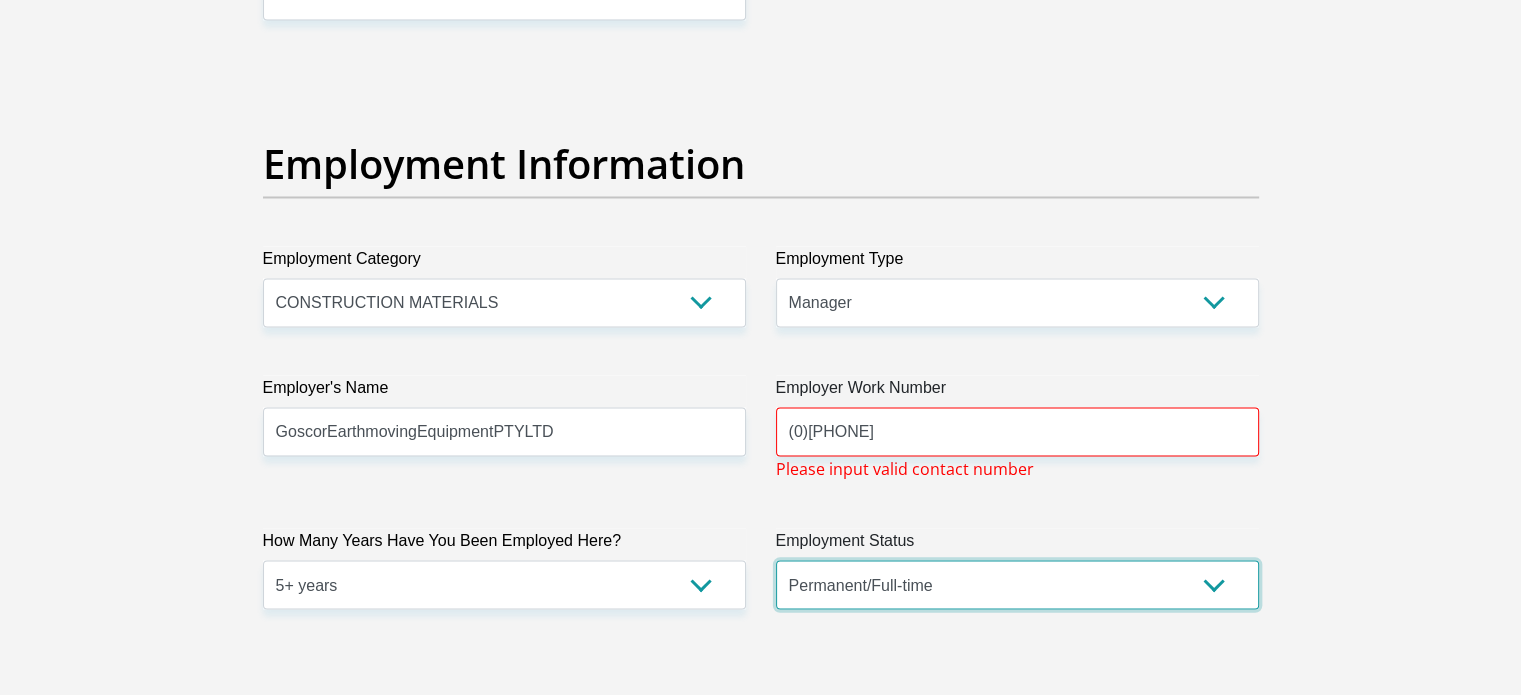 click on "Permanent/Full-time
Part-time/Casual
Contract Worker
Self-Employed
Housewife
Retired
Student
Medically Boarded
Disability
Unemployed" at bounding box center [1017, 584] 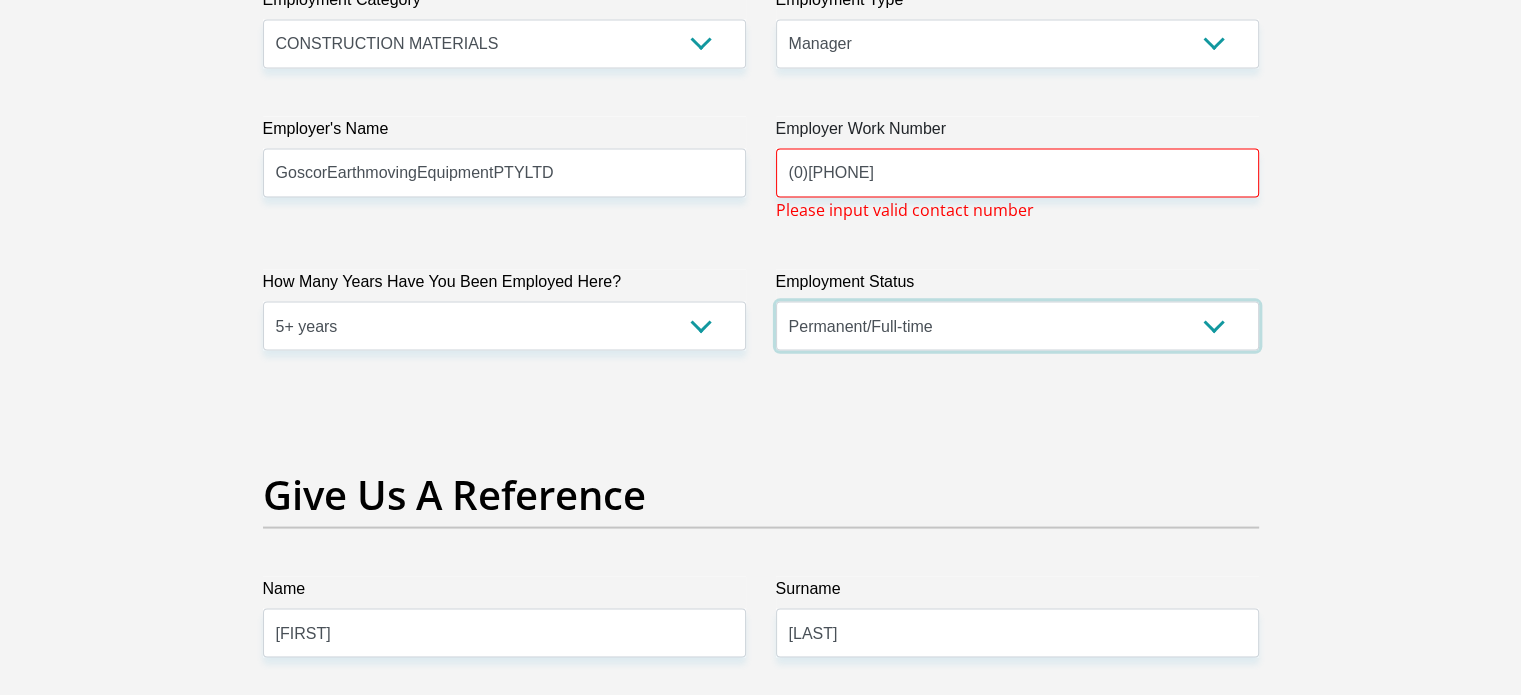 scroll, scrollTop: 3772, scrollLeft: 0, axis: vertical 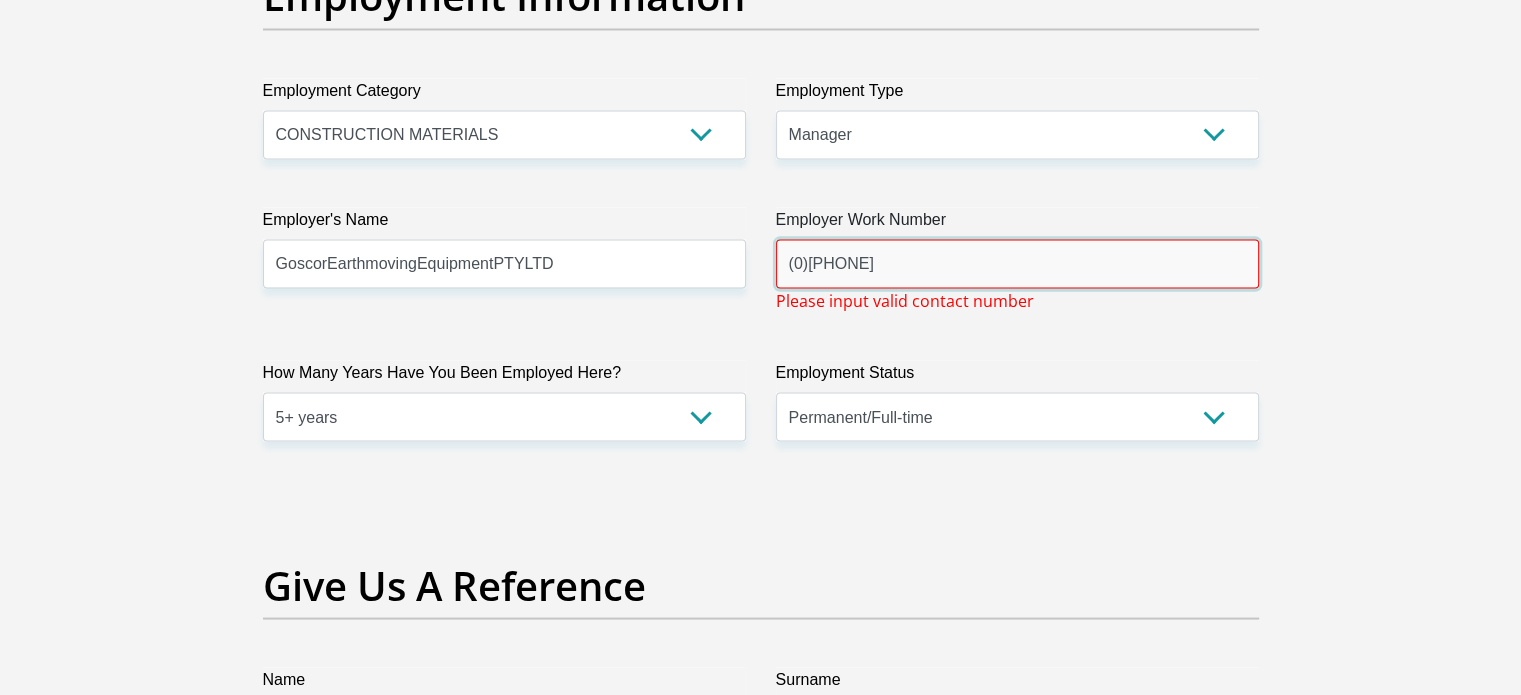 drag, startPoint x: 932, startPoint y: 258, endPoint x: 723, endPoint y: 273, distance: 209.53758 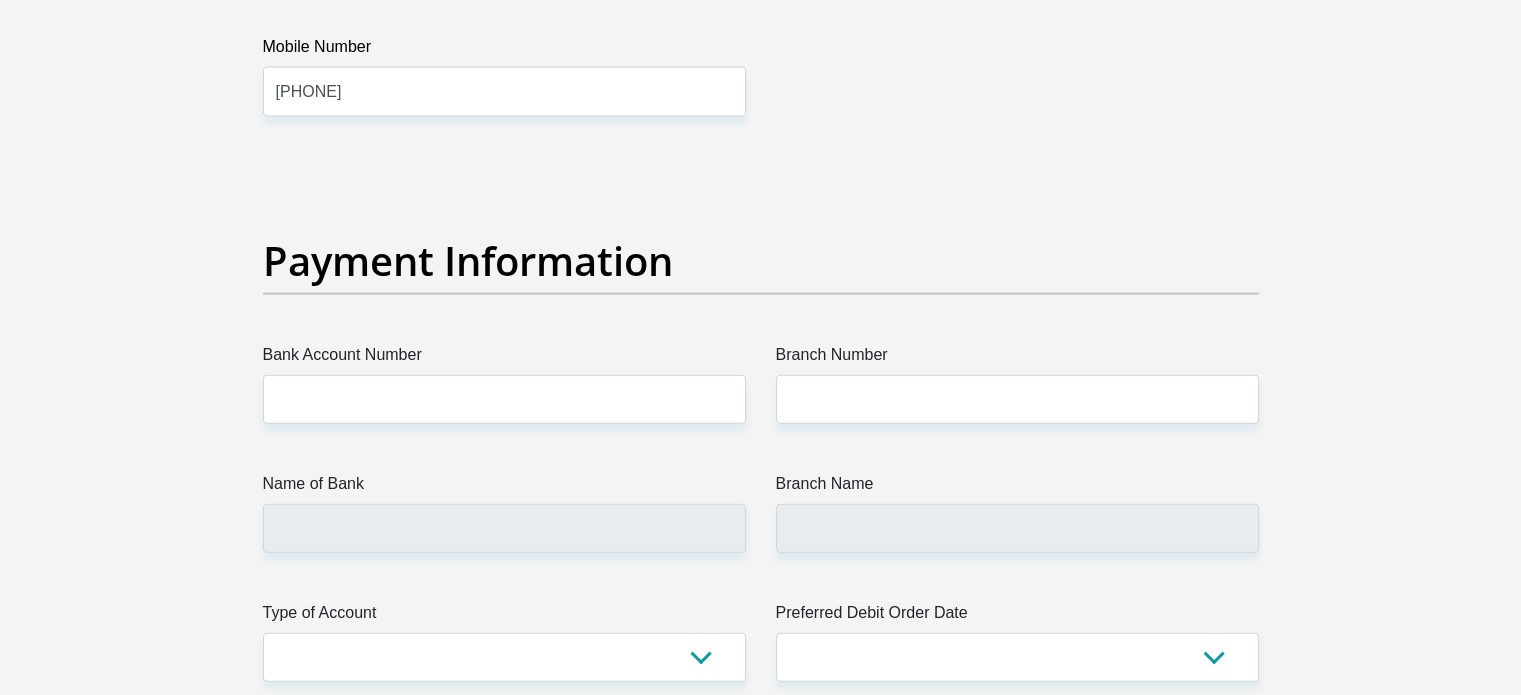 scroll, scrollTop: 4604, scrollLeft: 0, axis: vertical 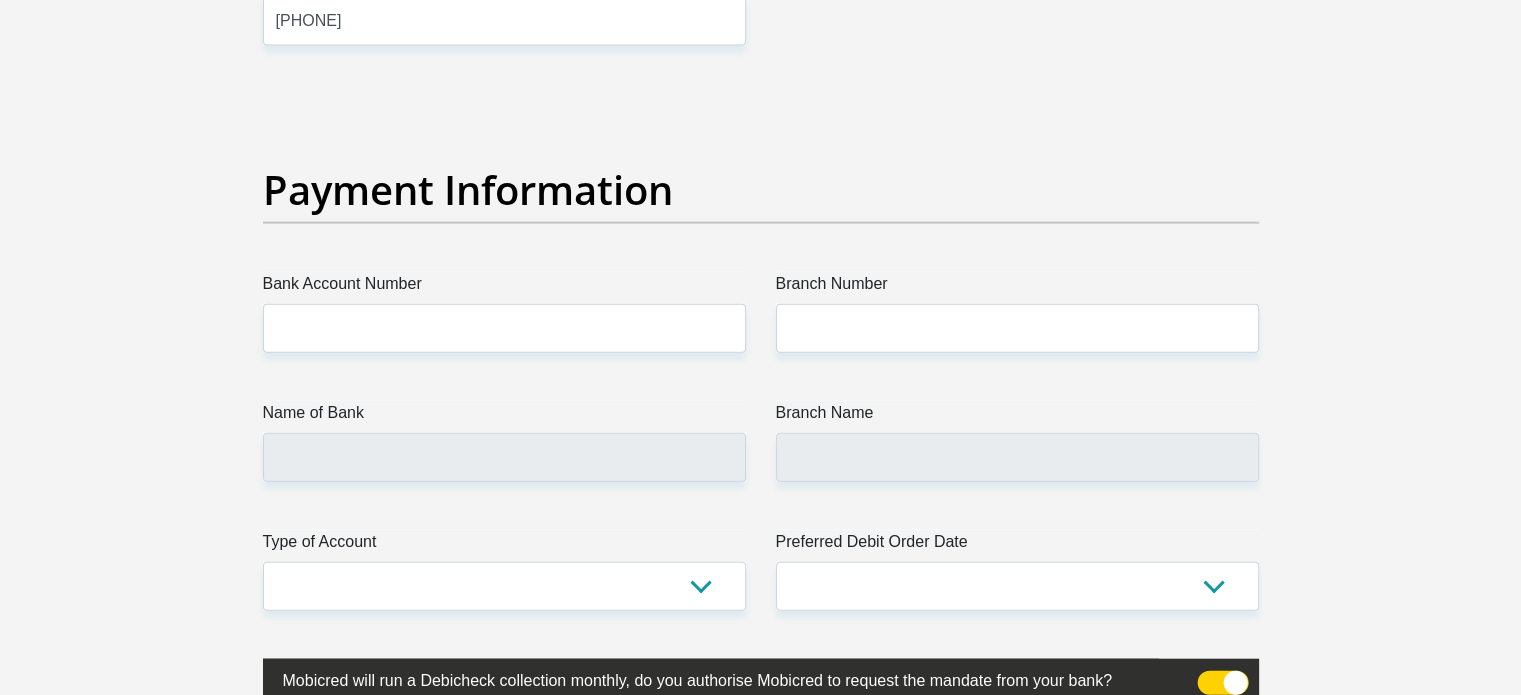 type on "(27) 1 575 5580" 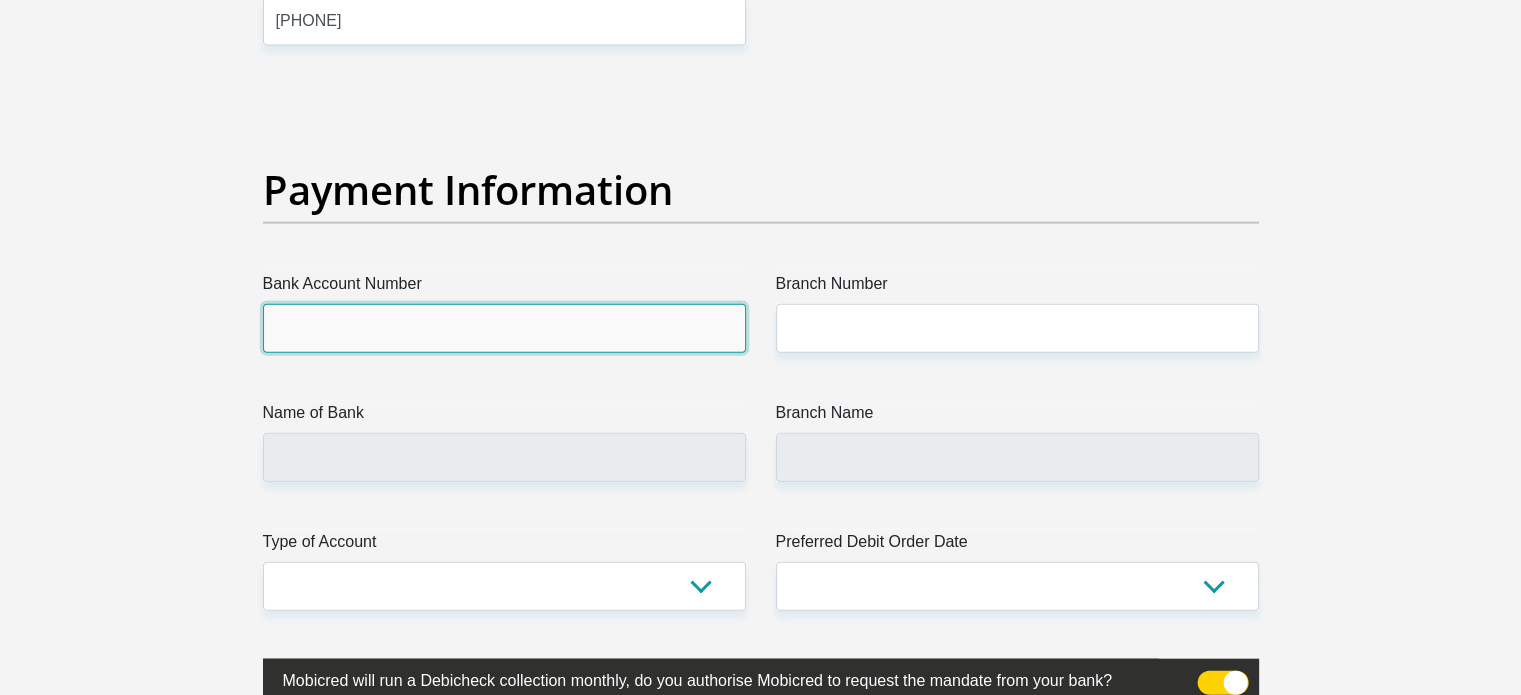 click on "Bank Account Number" at bounding box center (504, 328) 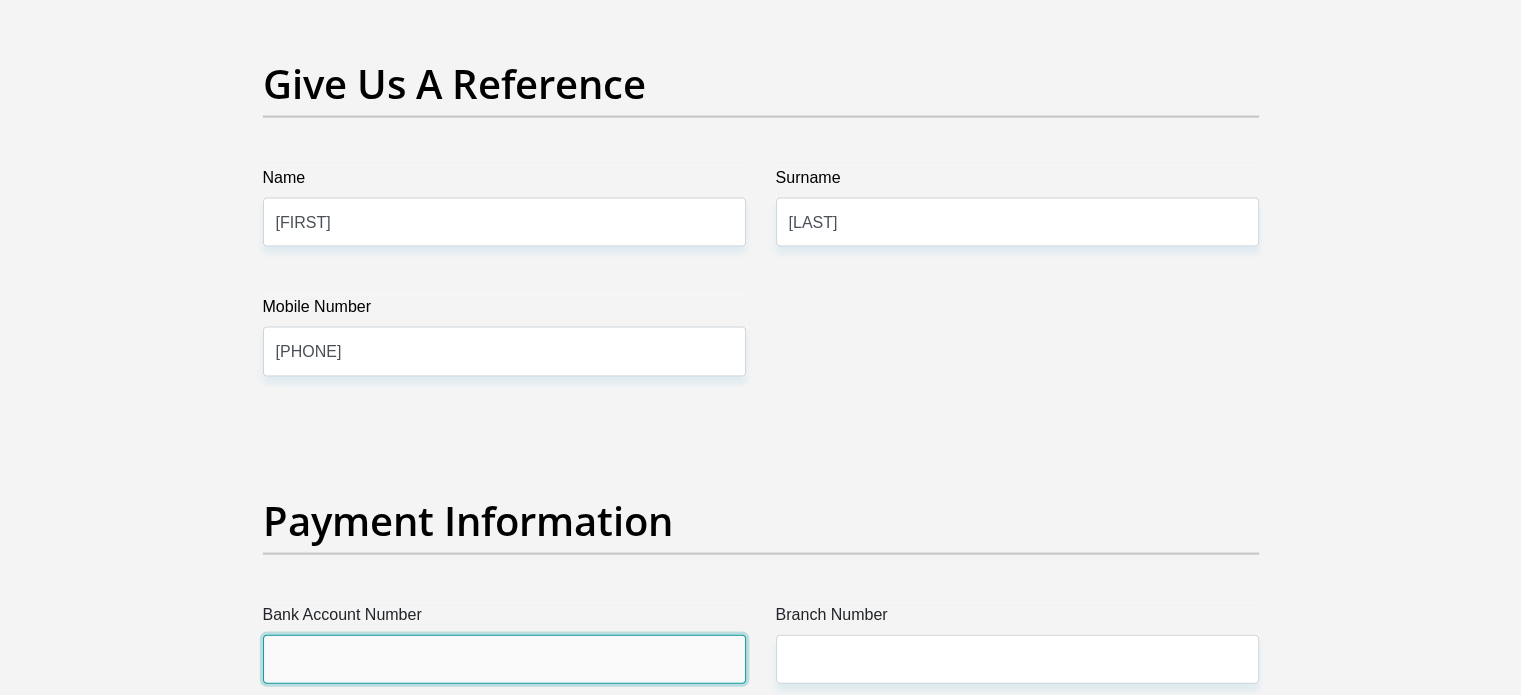 scroll, scrollTop: 4272, scrollLeft: 0, axis: vertical 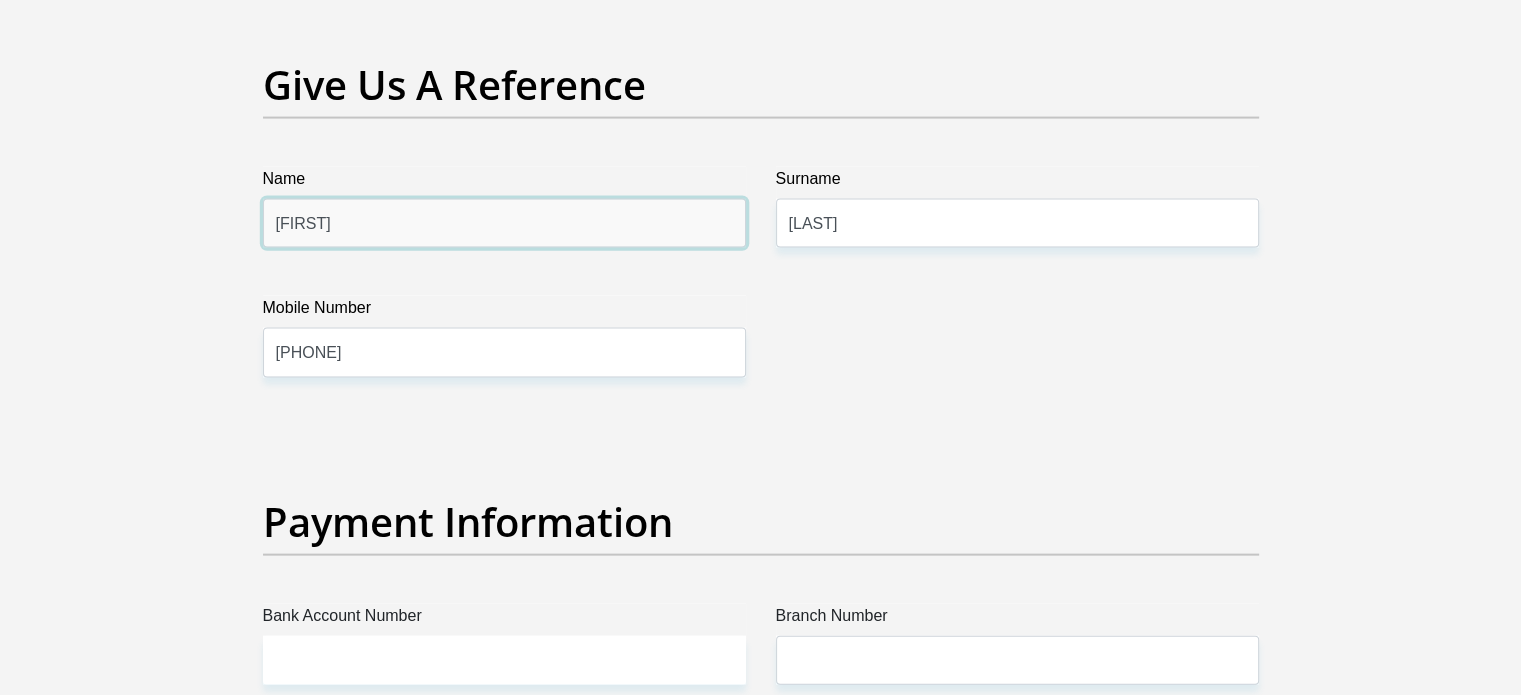 drag, startPoint x: 329, startPoint y: 220, endPoint x: 209, endPoint y: 220, distance: 120 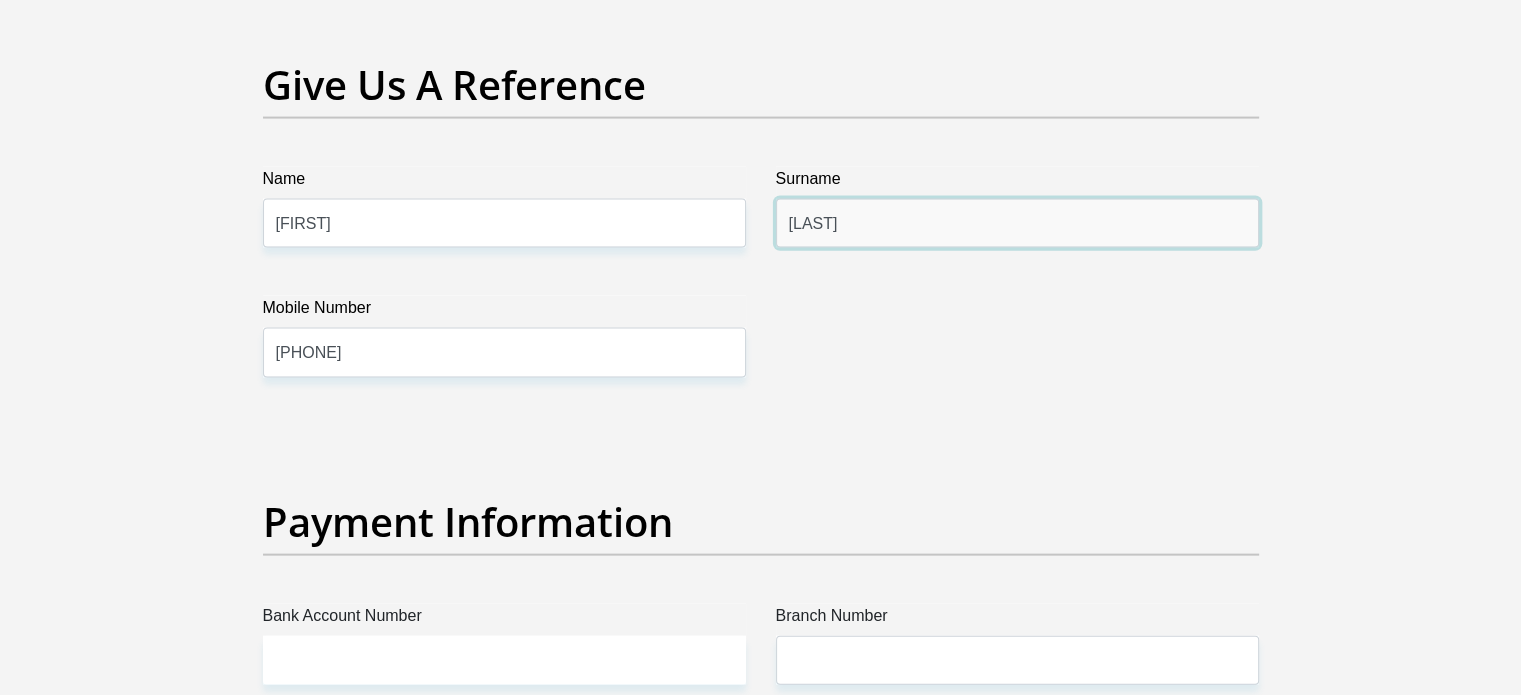 click on "[LAST]" at bounding box center (1017, 223) 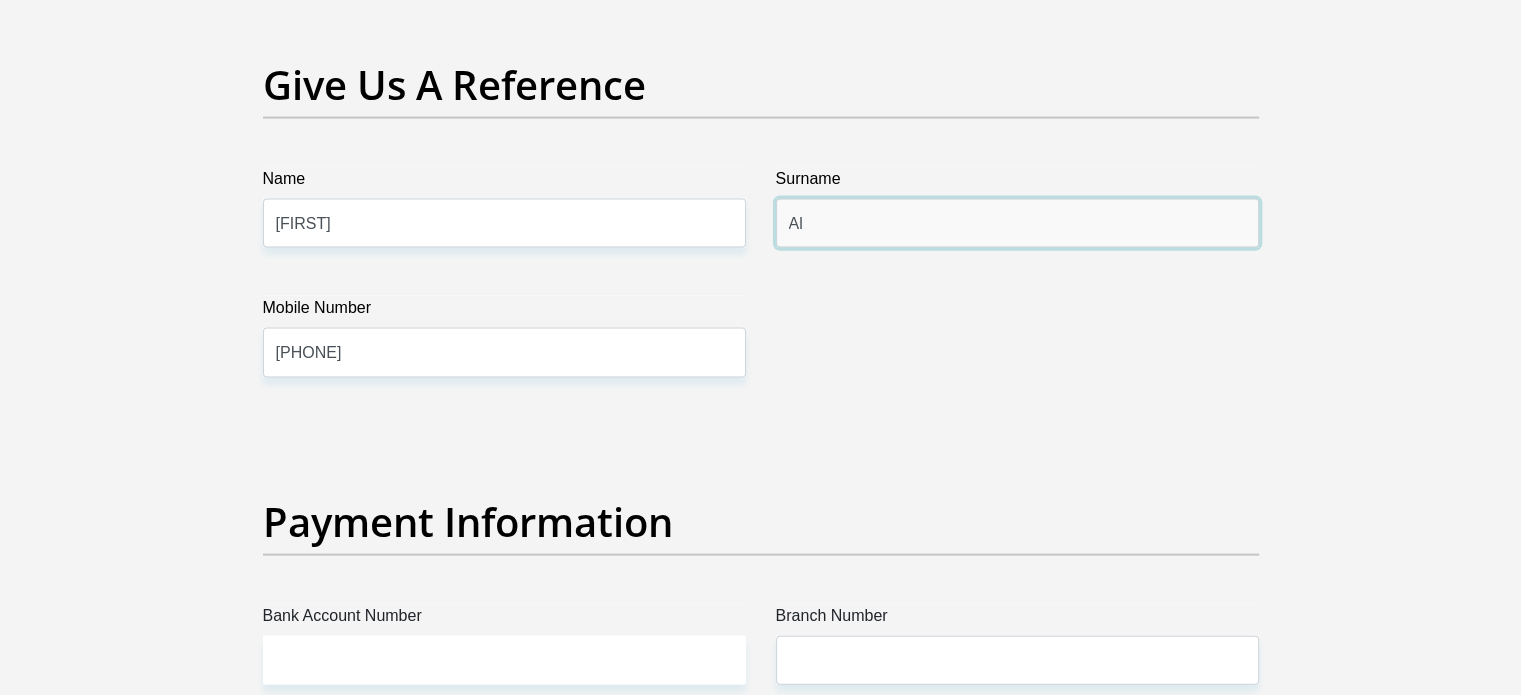 type on "A" 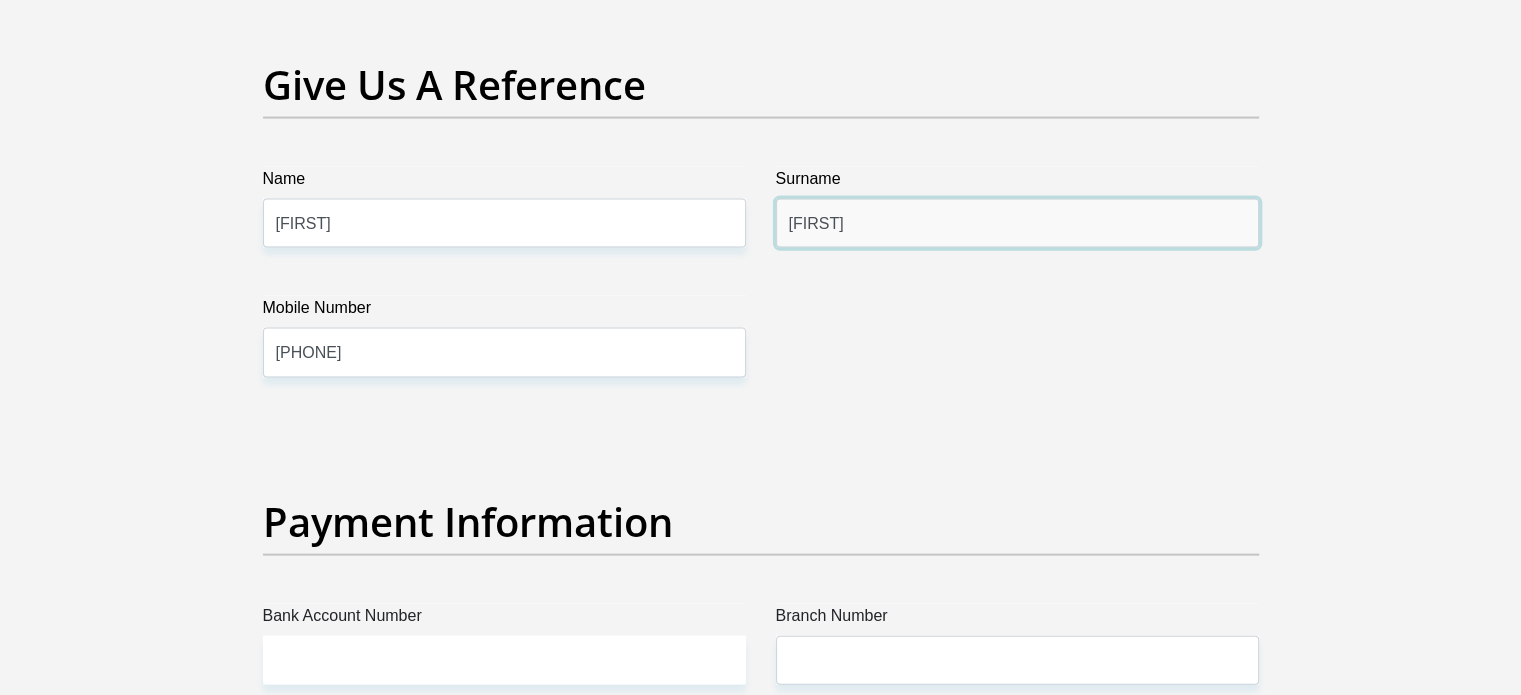 type on "[LAST]" 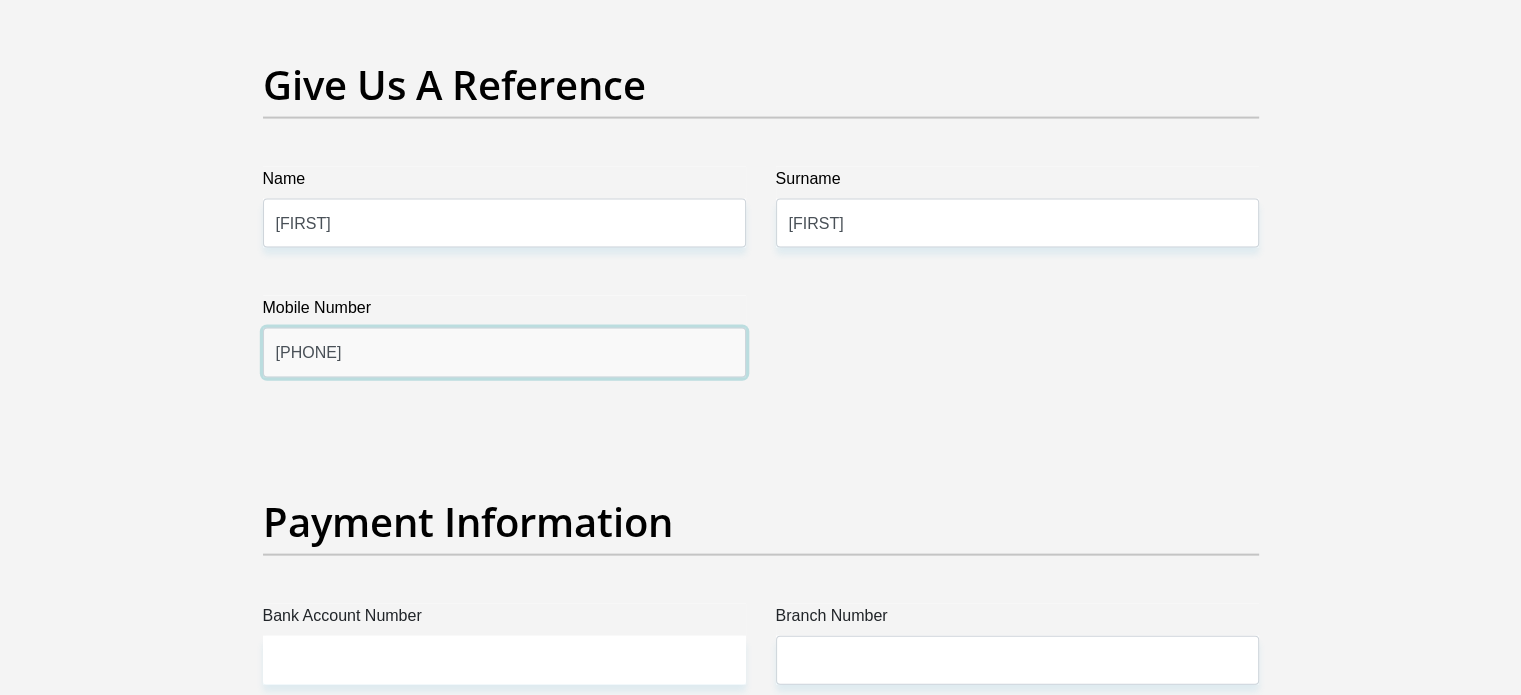 drag, startPoint x: 385, startPoint y: 355, endPoint x: 158, endPoint y: 362, distance: 227.10791 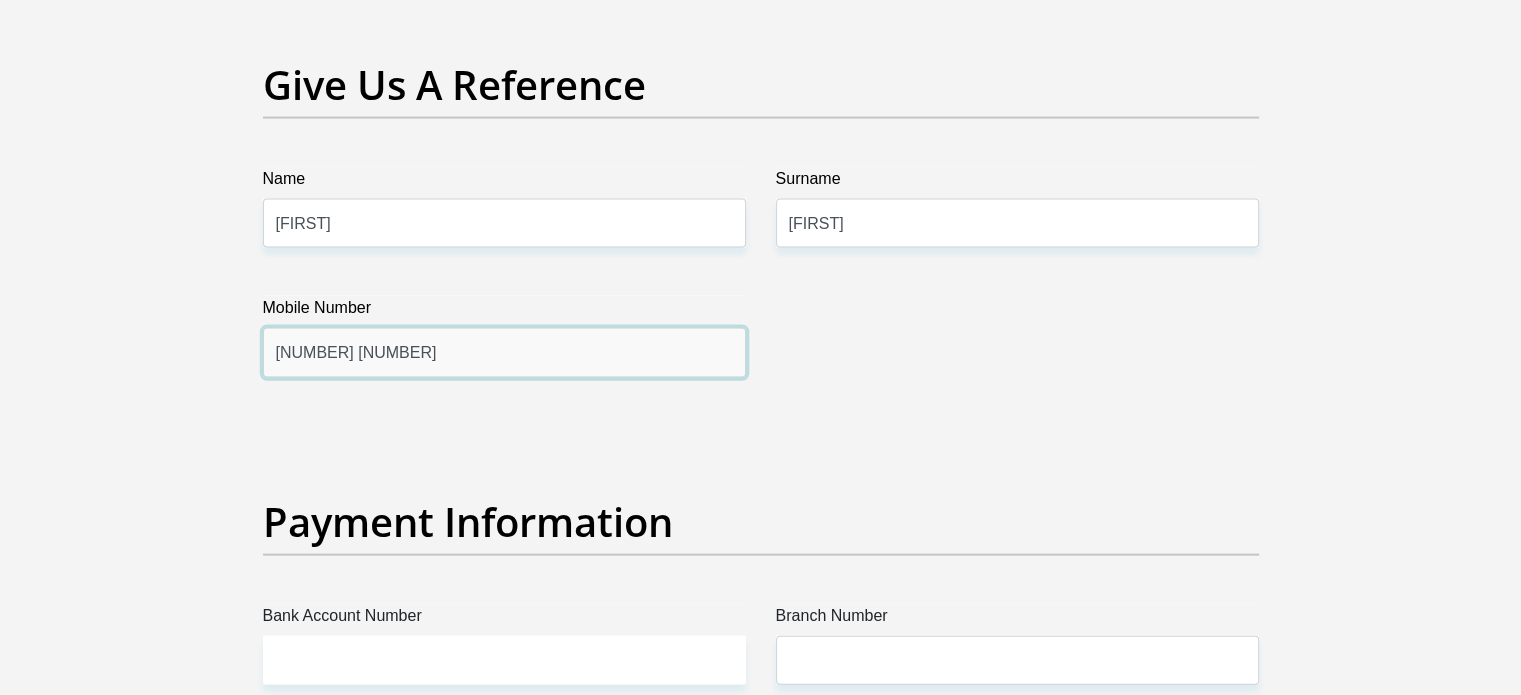 type on "[PHONE]" 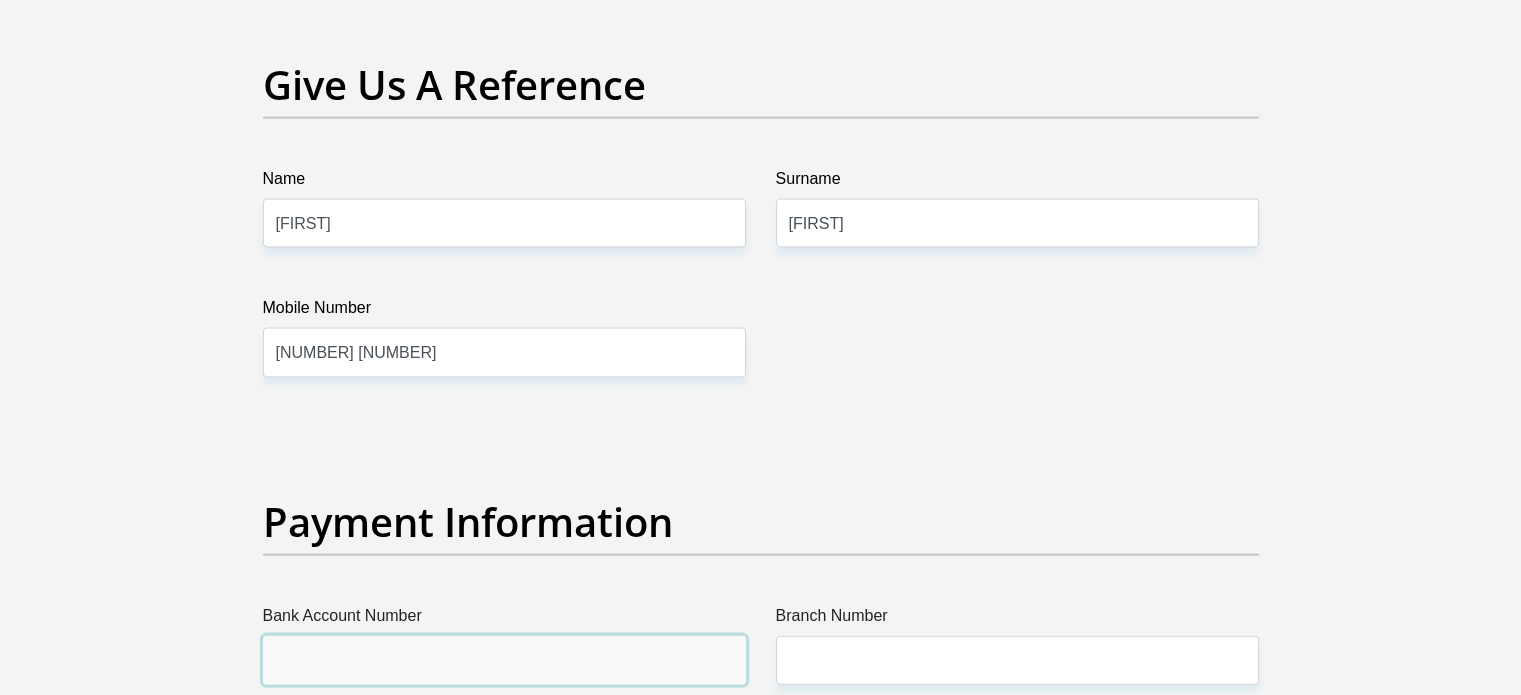scroll, scrollTop: 4438, scrollLeft: 0, axis: vertical 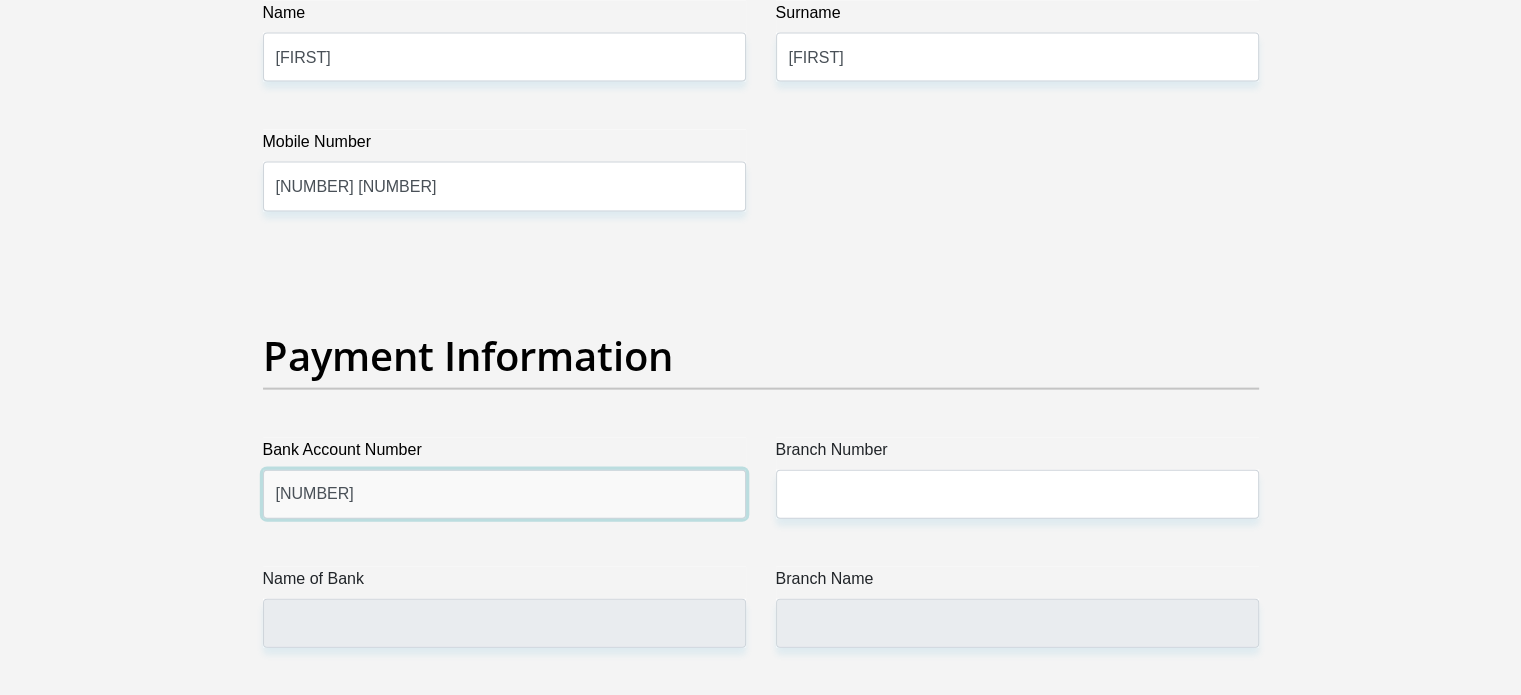 type on "[CREDIT_CARD]" 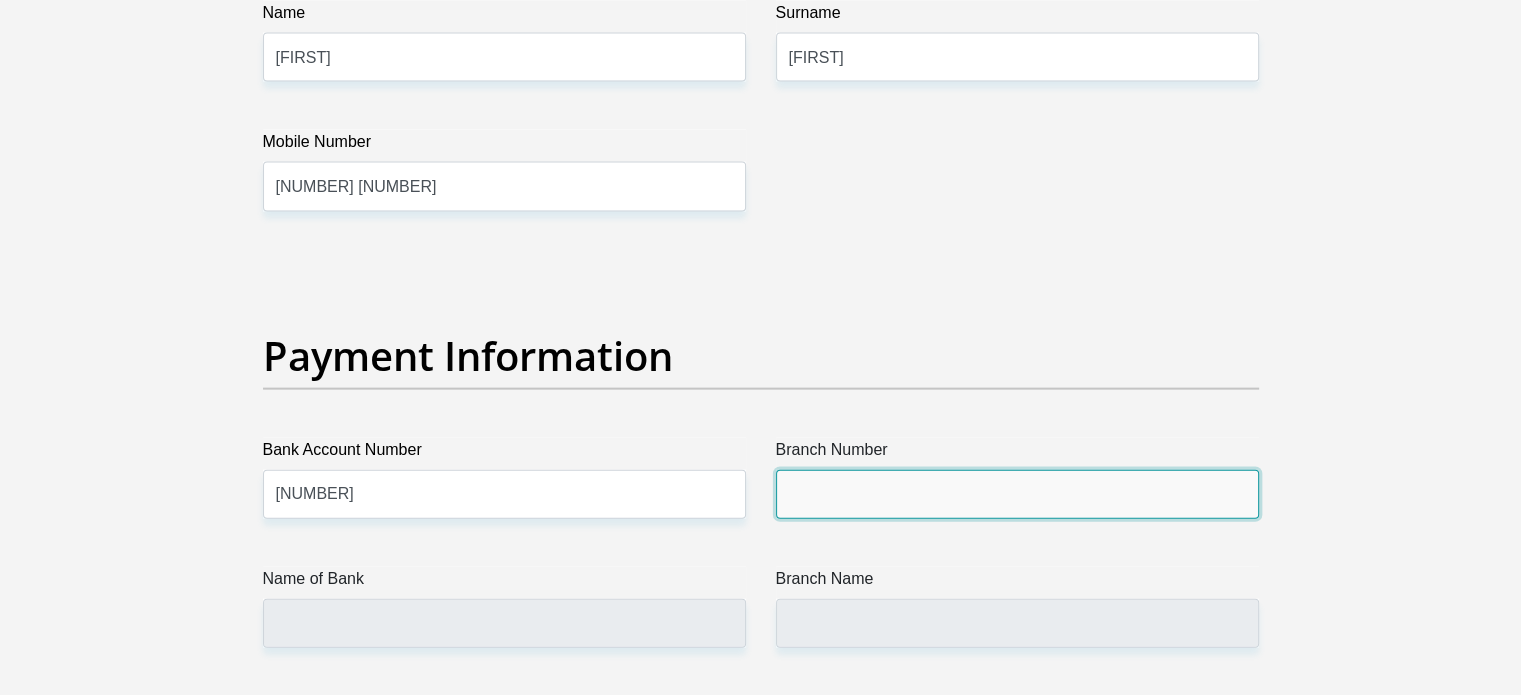 click on "Branch Number" at bounding box center [1017, 494] 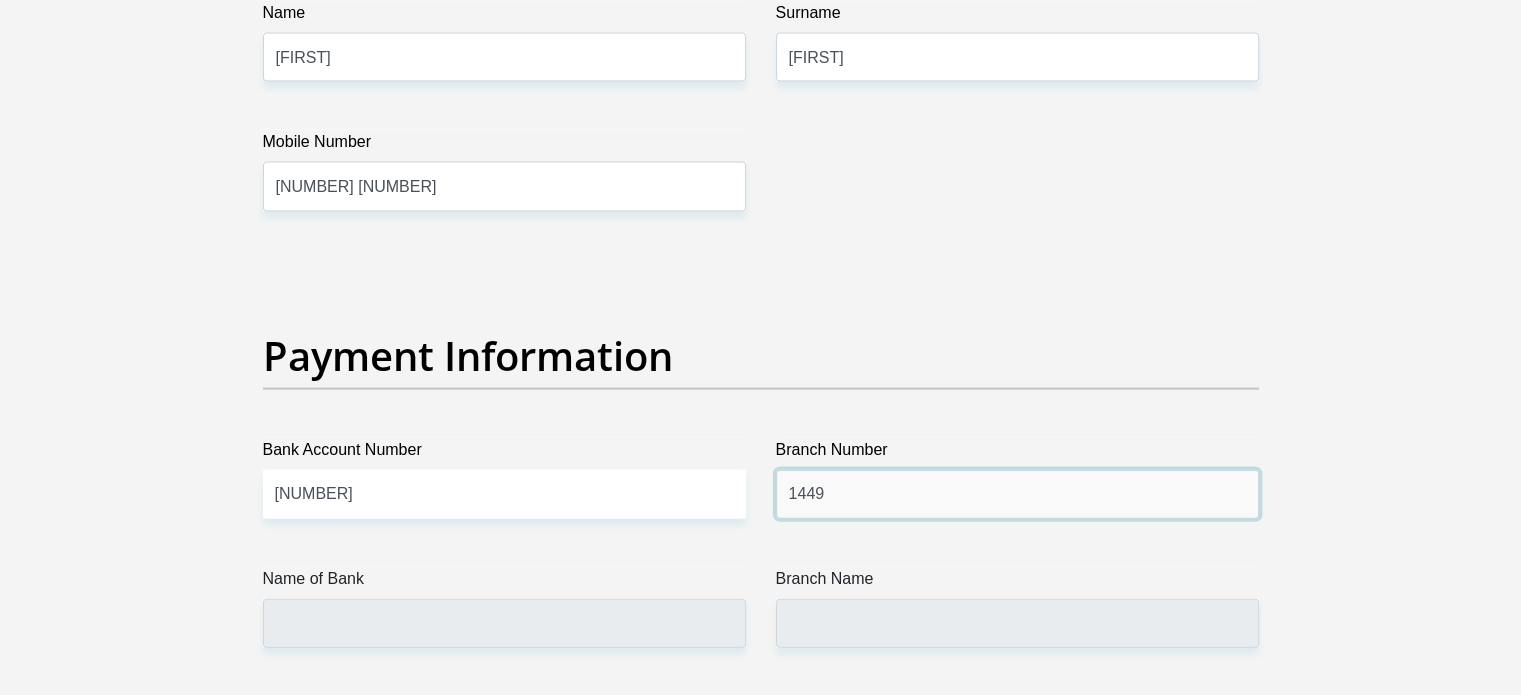type on "1449" 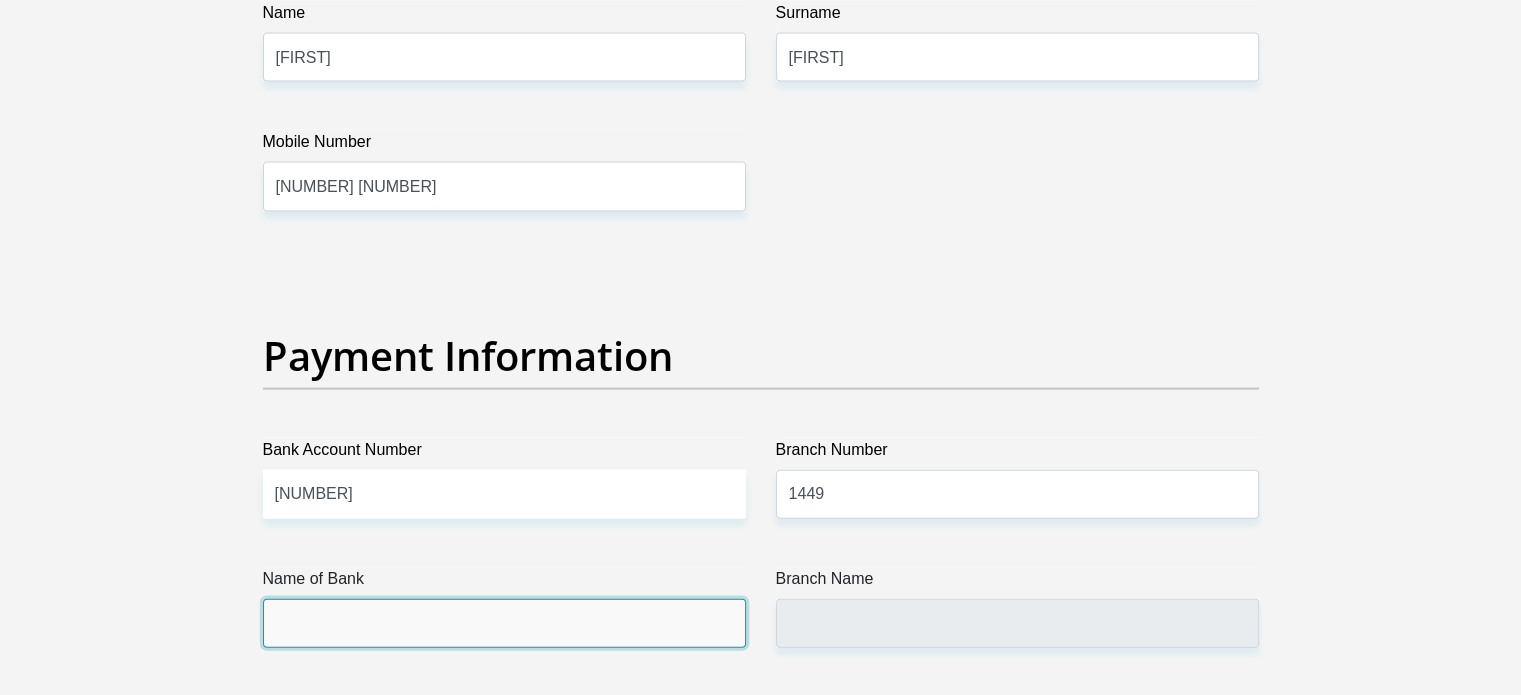 click on "Name of Bank" at bounding box center (504, 623) 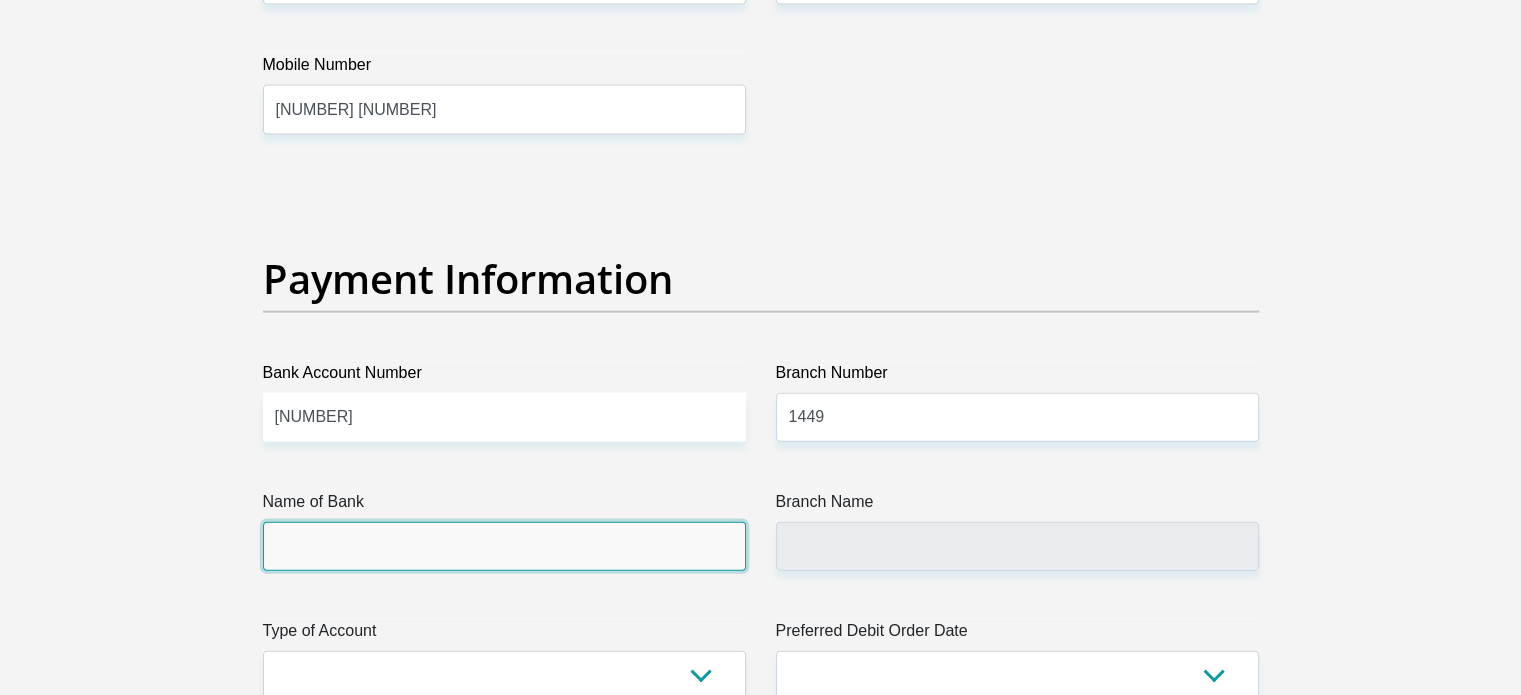 scroll, scrollTop: 4604, scrollLeft: 0, axis: vertical 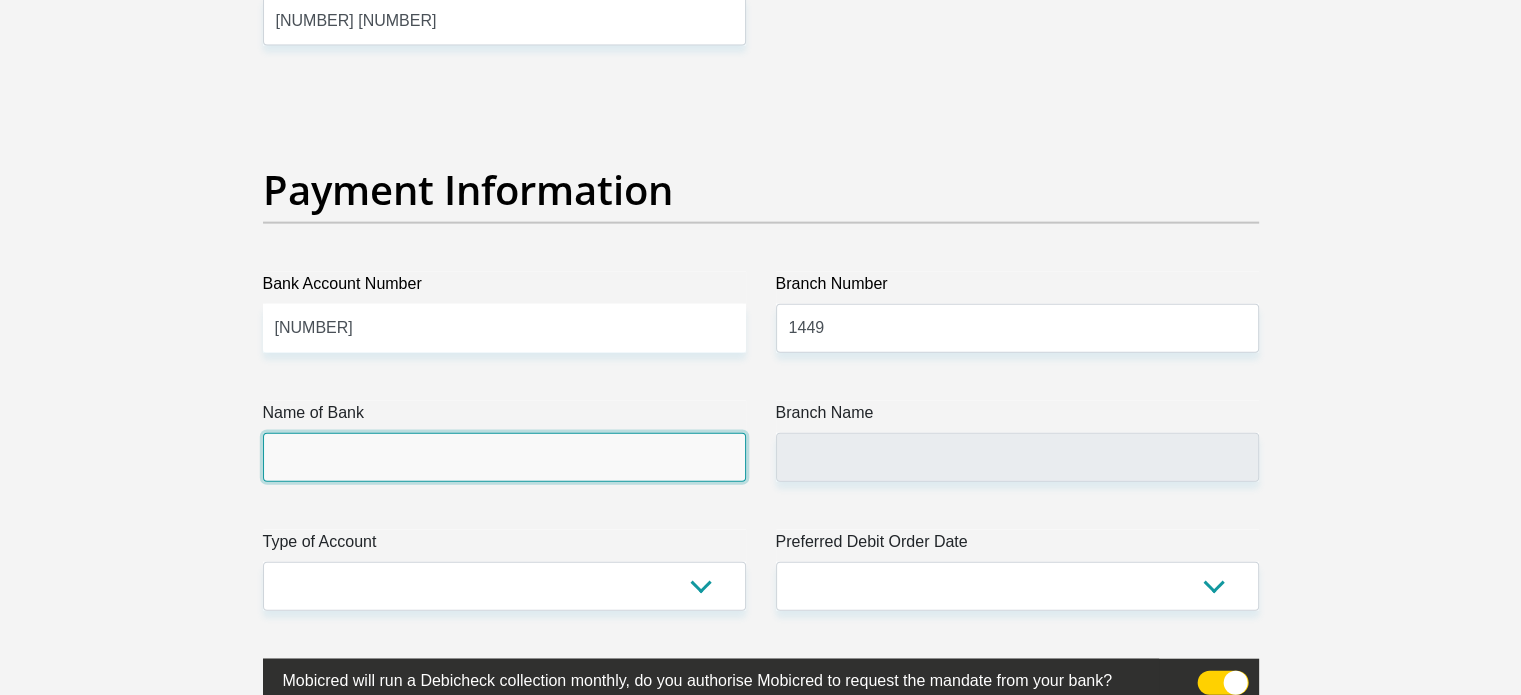 click on "Name of Bank" at bounding box center (504, 457) 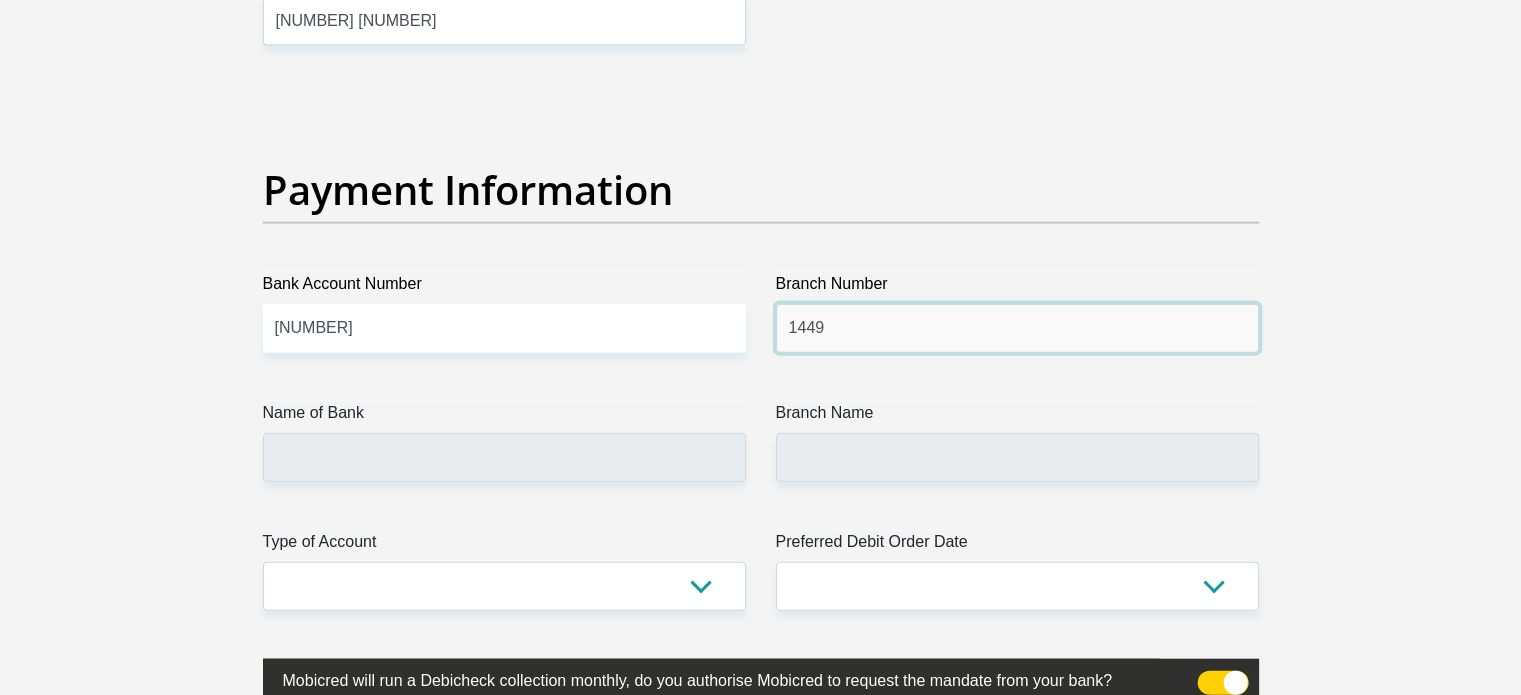 drag, startPoint x: 844, startPoint y: 323, endPoint x: 772, endPoint y: 325, distance: 72.02777 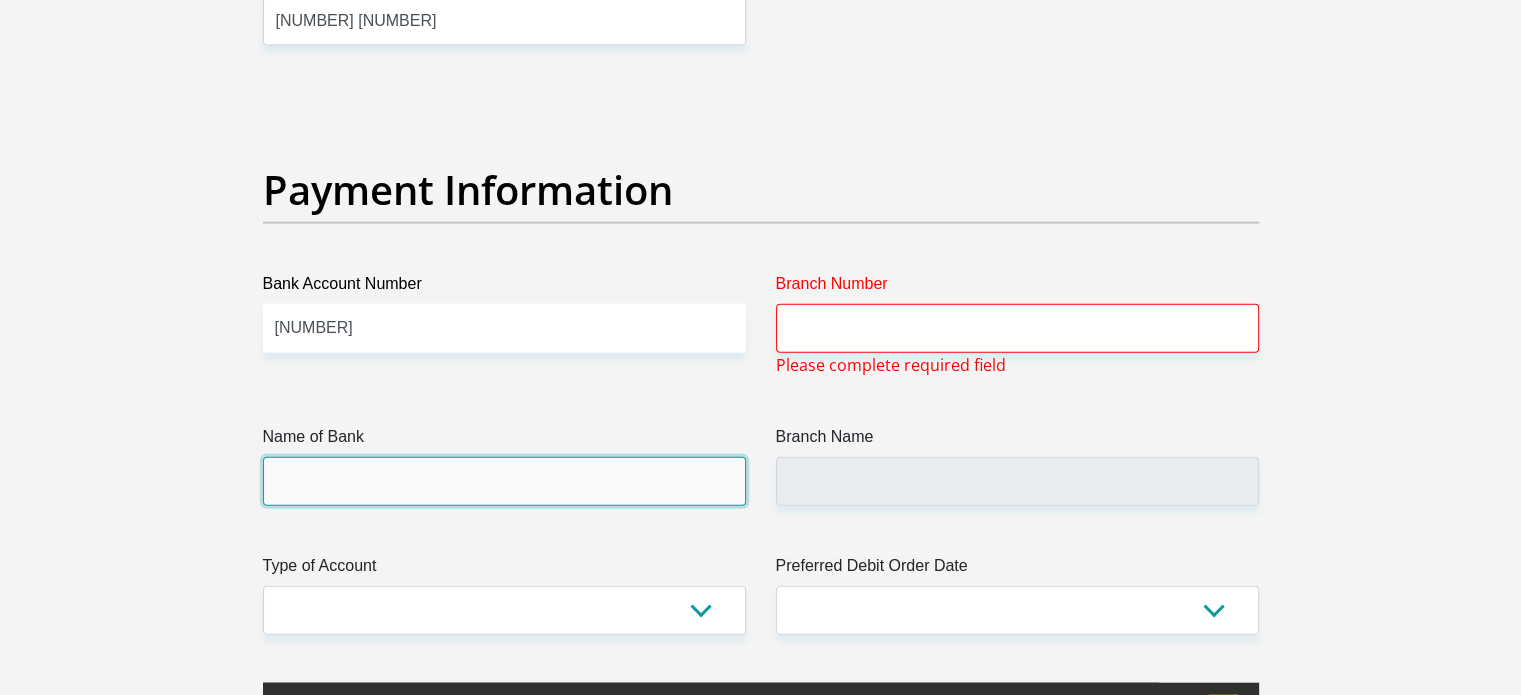 click on "Name of Bank" at bounding box center (504, 481) 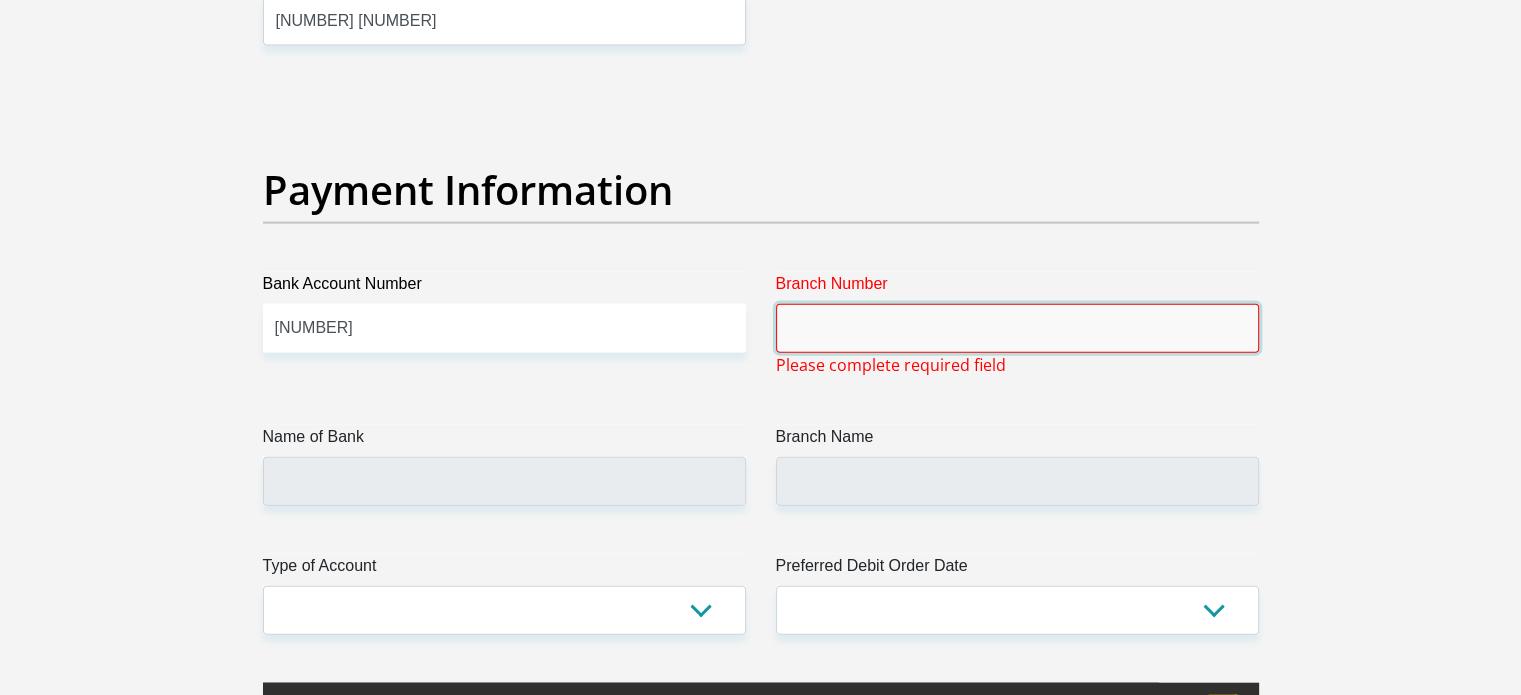 click on "Branch Number" at bounding box center [1017, 328] 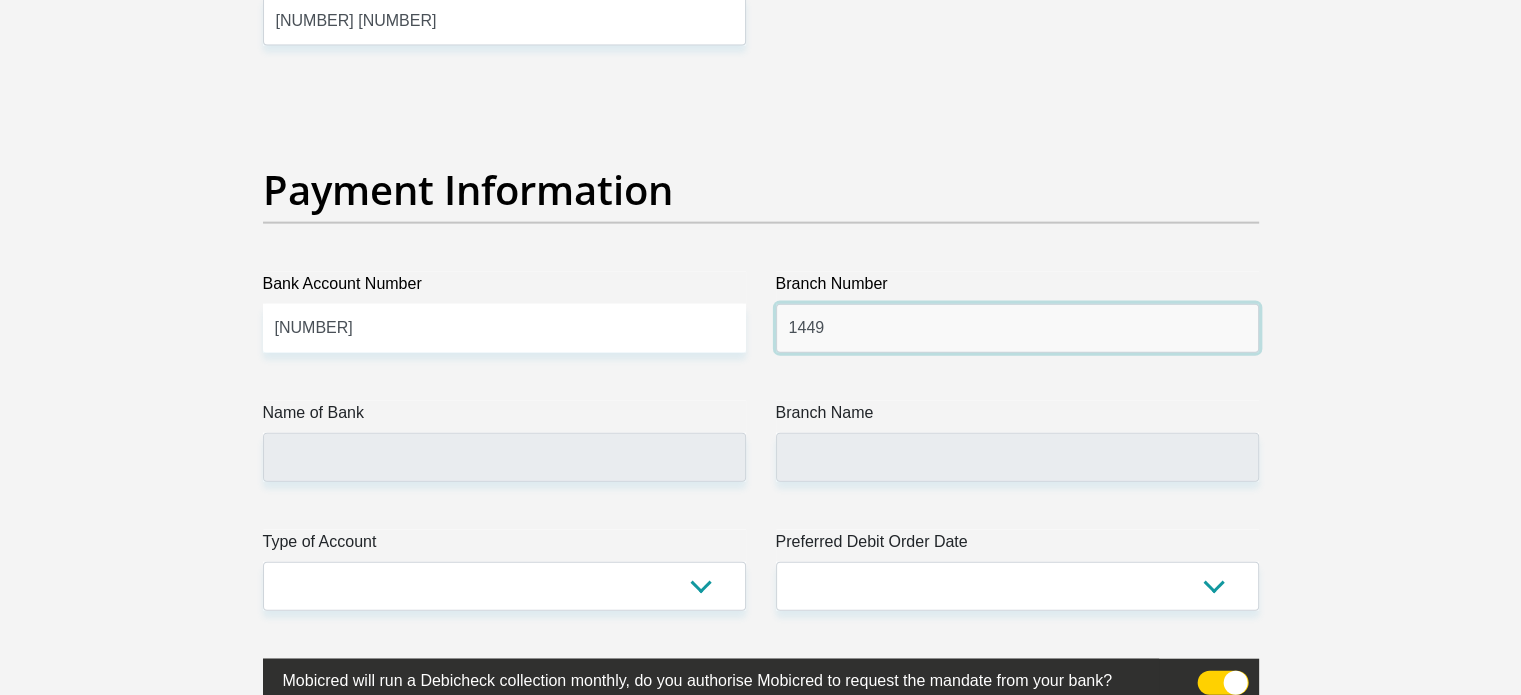type on "1449" 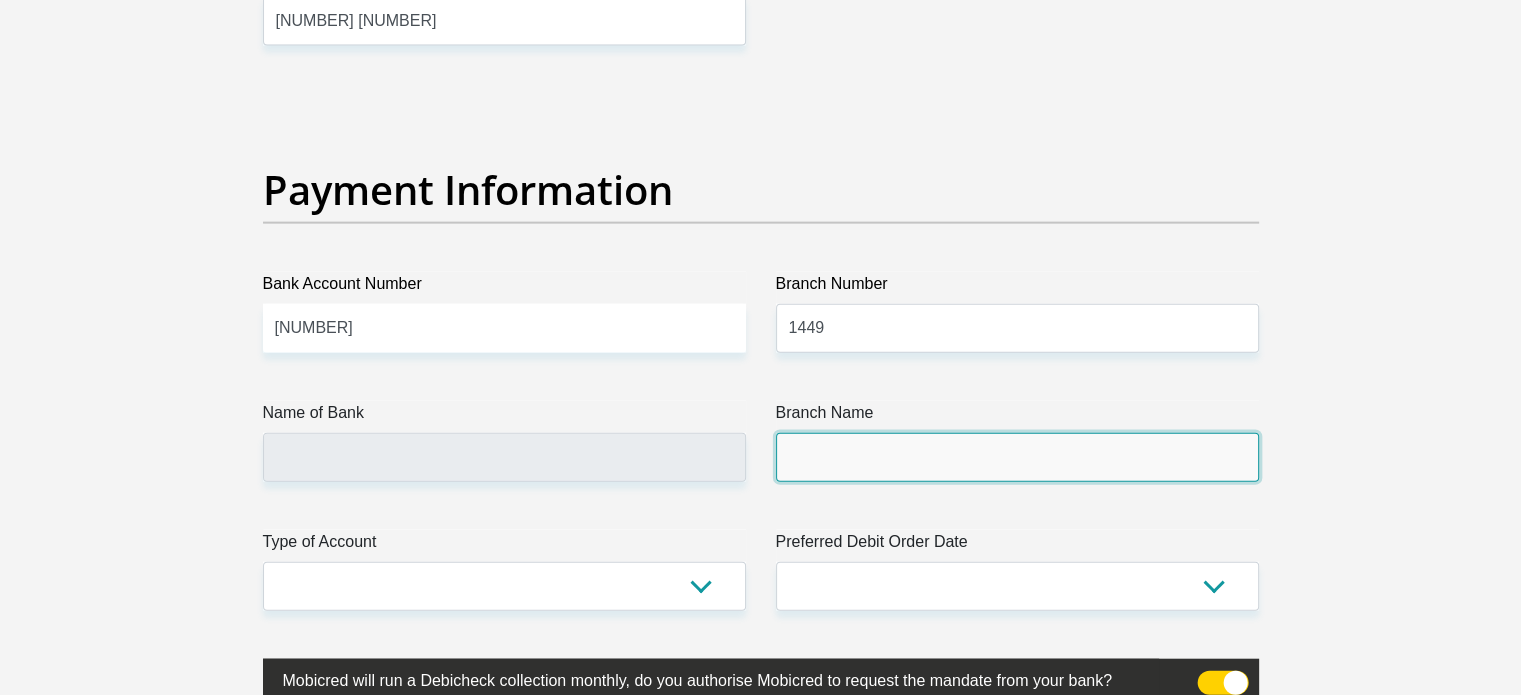 click on "Branch Name" at bounding box center [1017, 457] 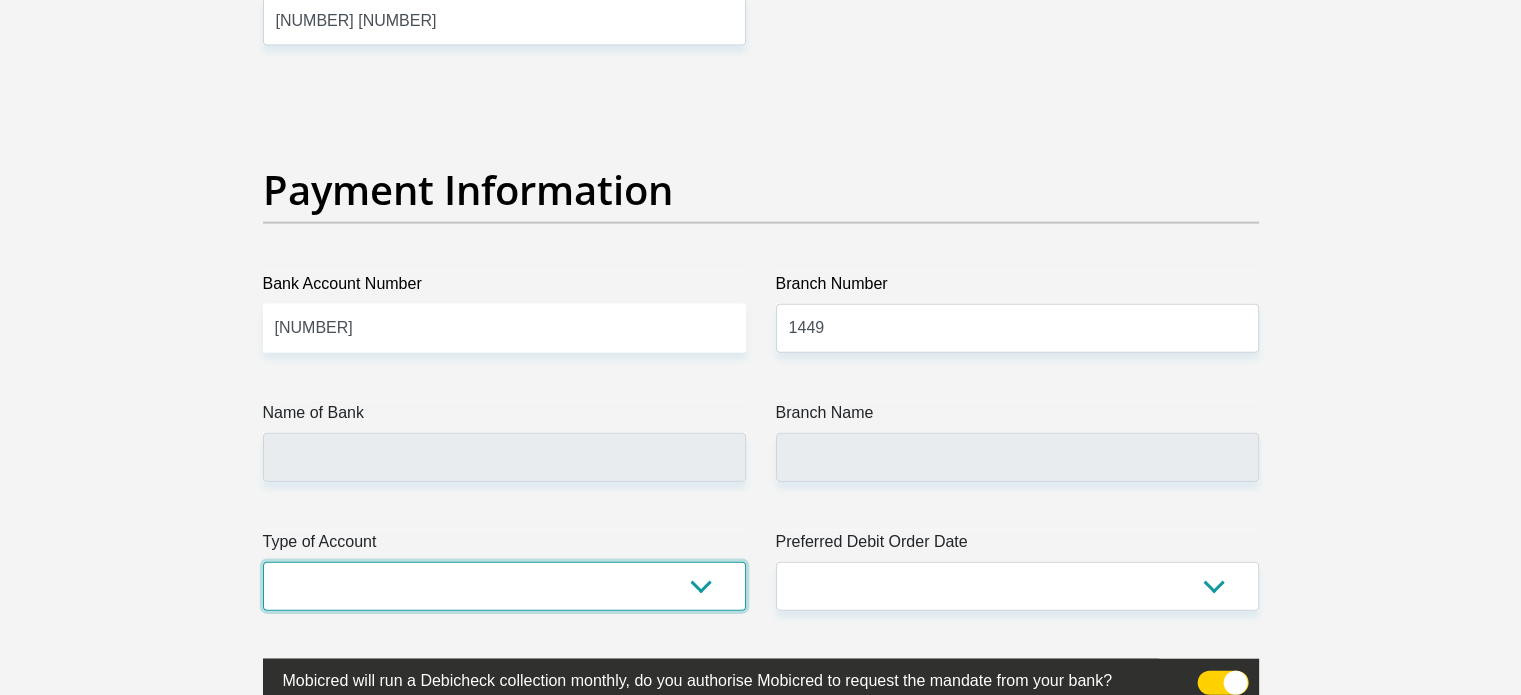click on "Cheque
Savings" at bounding box center (504, 586) 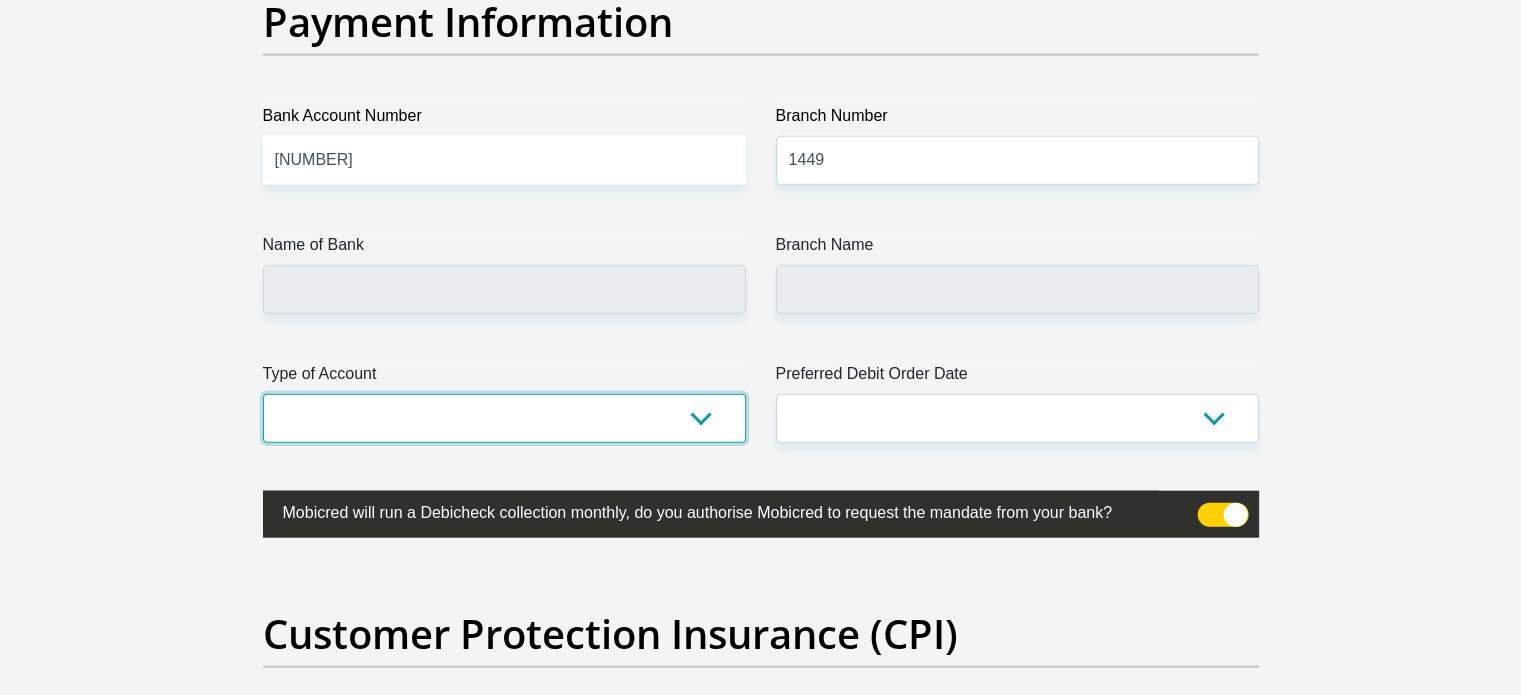 click on "Cheque
Savings" at bounding box center (504, 418) 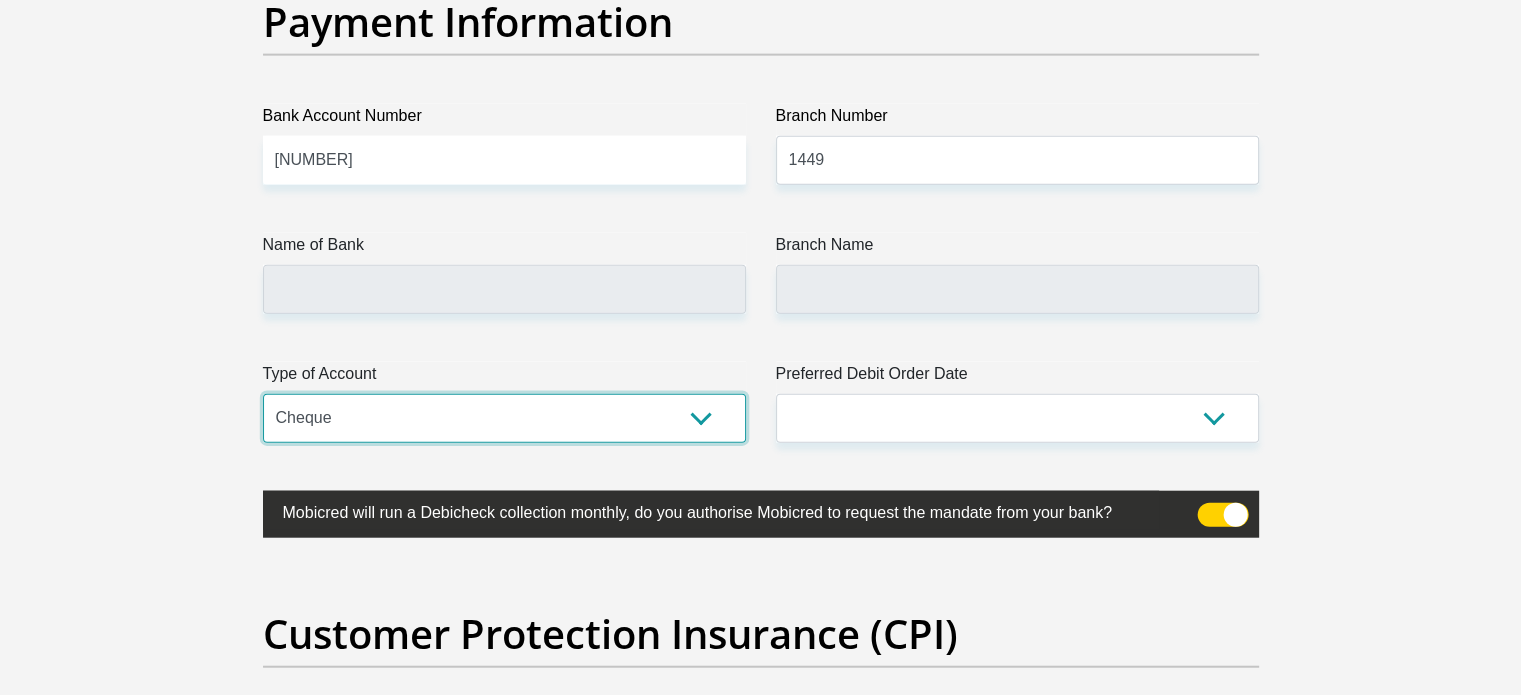 click on "Cheque
Savings" at bounding box center (504, 418) 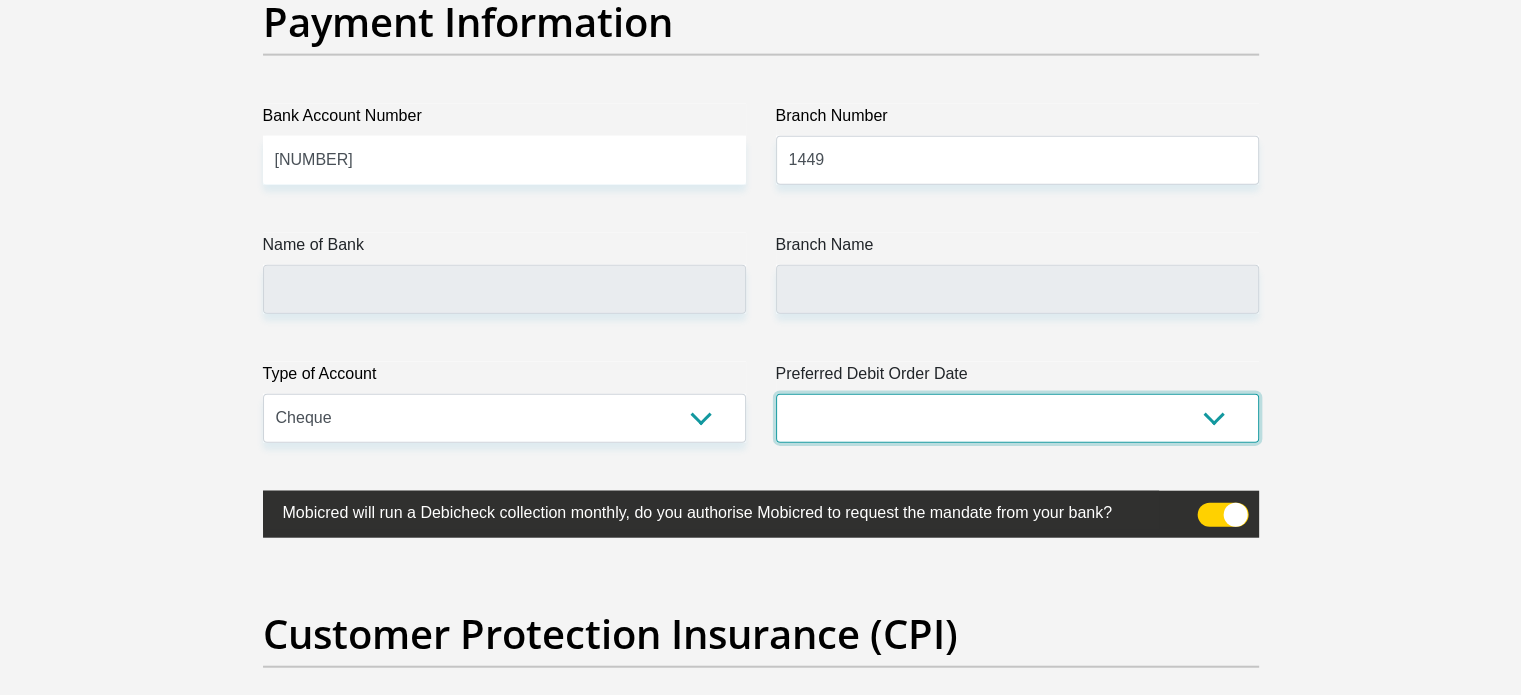 click on "1st
2nd
3rd
4th
5th
7th
18th
19th
20th
21st
22nd
23rd
24th
25th
26th
27th
28th
29th
30th" at bounding box center (1017, 418) 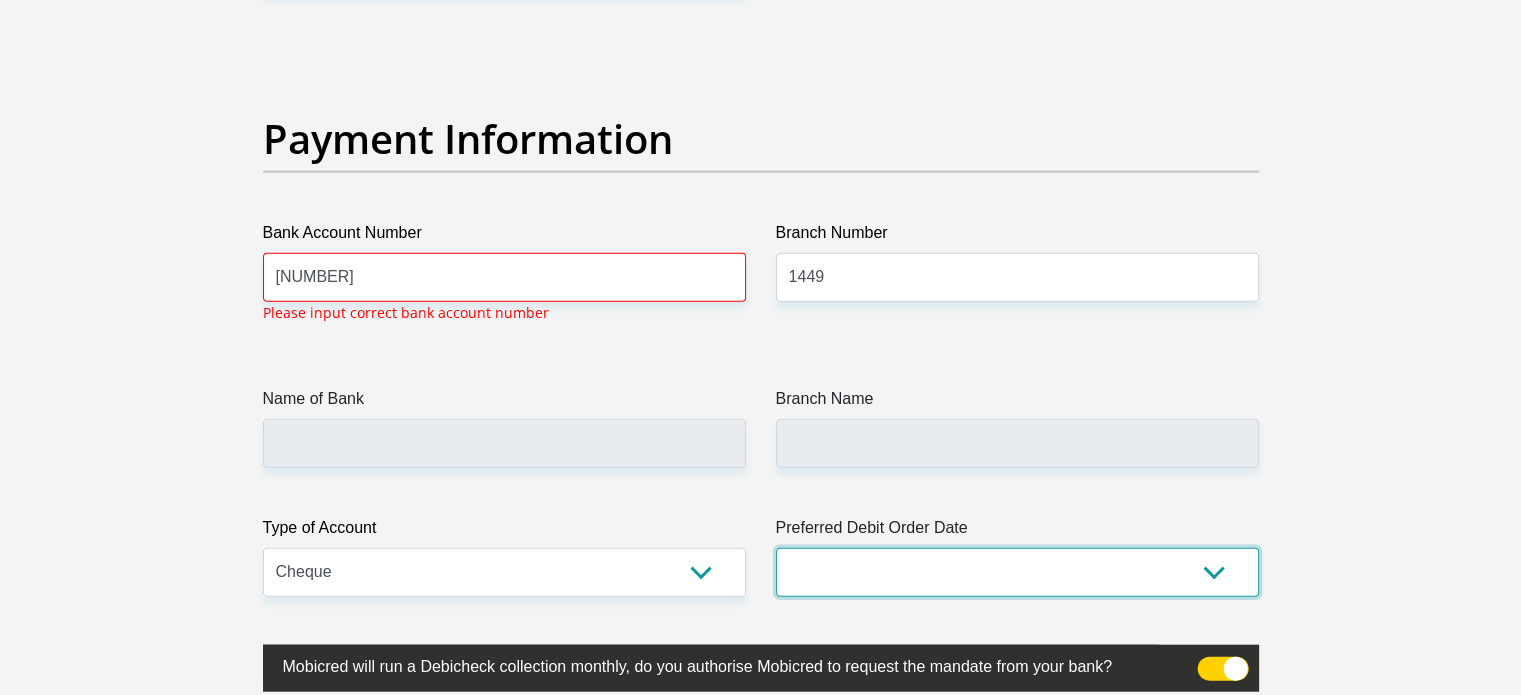 scroll, scrollTop: 4653, scrollLeft: 0, axis: vertical 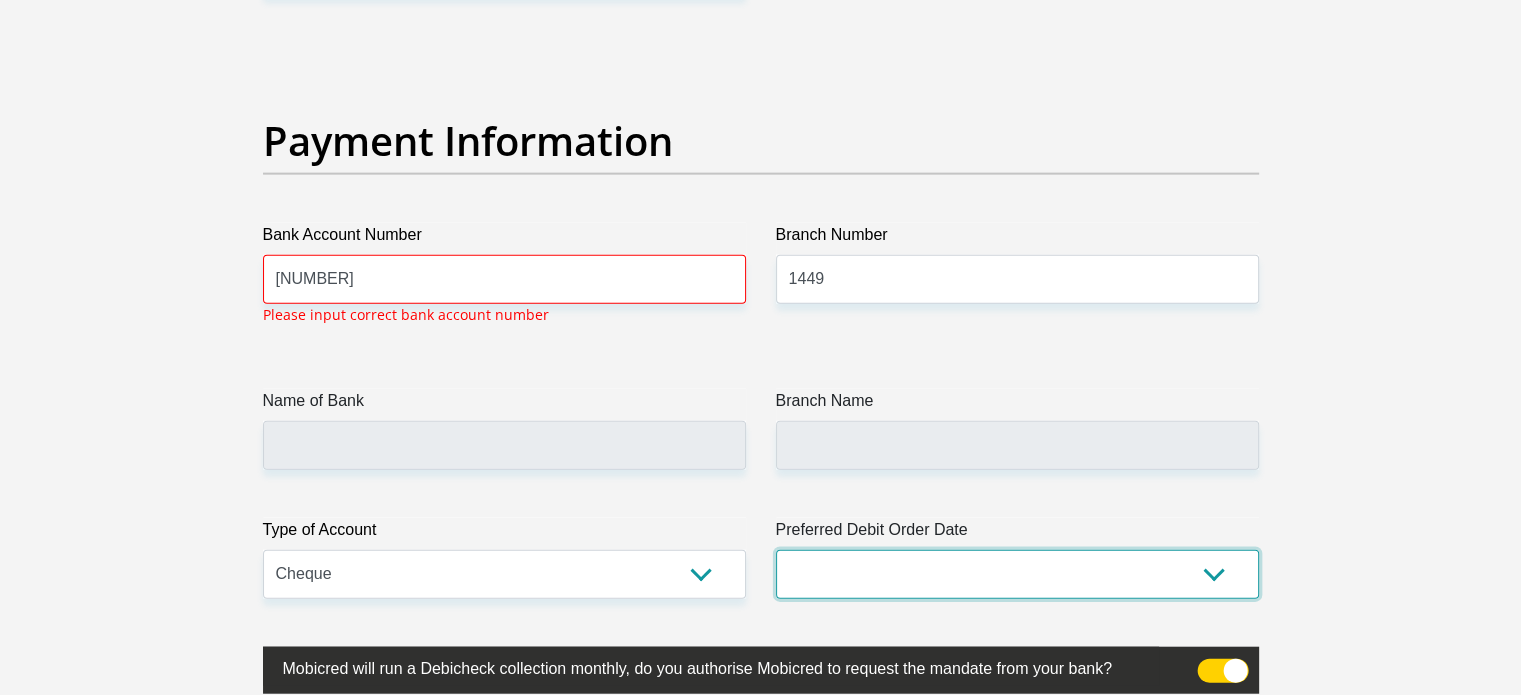 select on "26" 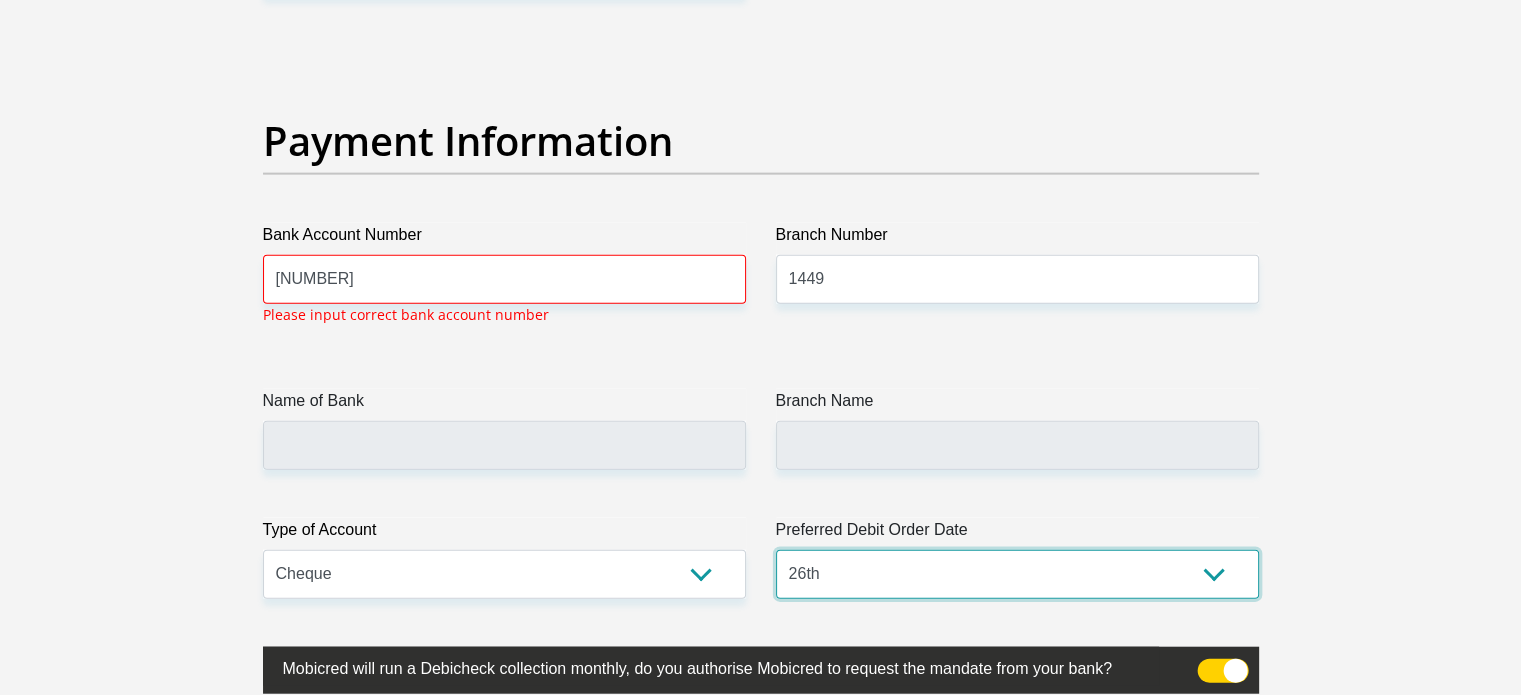 click on "1st
2nd
3rd
4th
5th
7th
18th
19th
20th
21st
22nd
23rd
24th
25th
26th
27th
28th
29th
30th" at bounding box center (1017, 574) 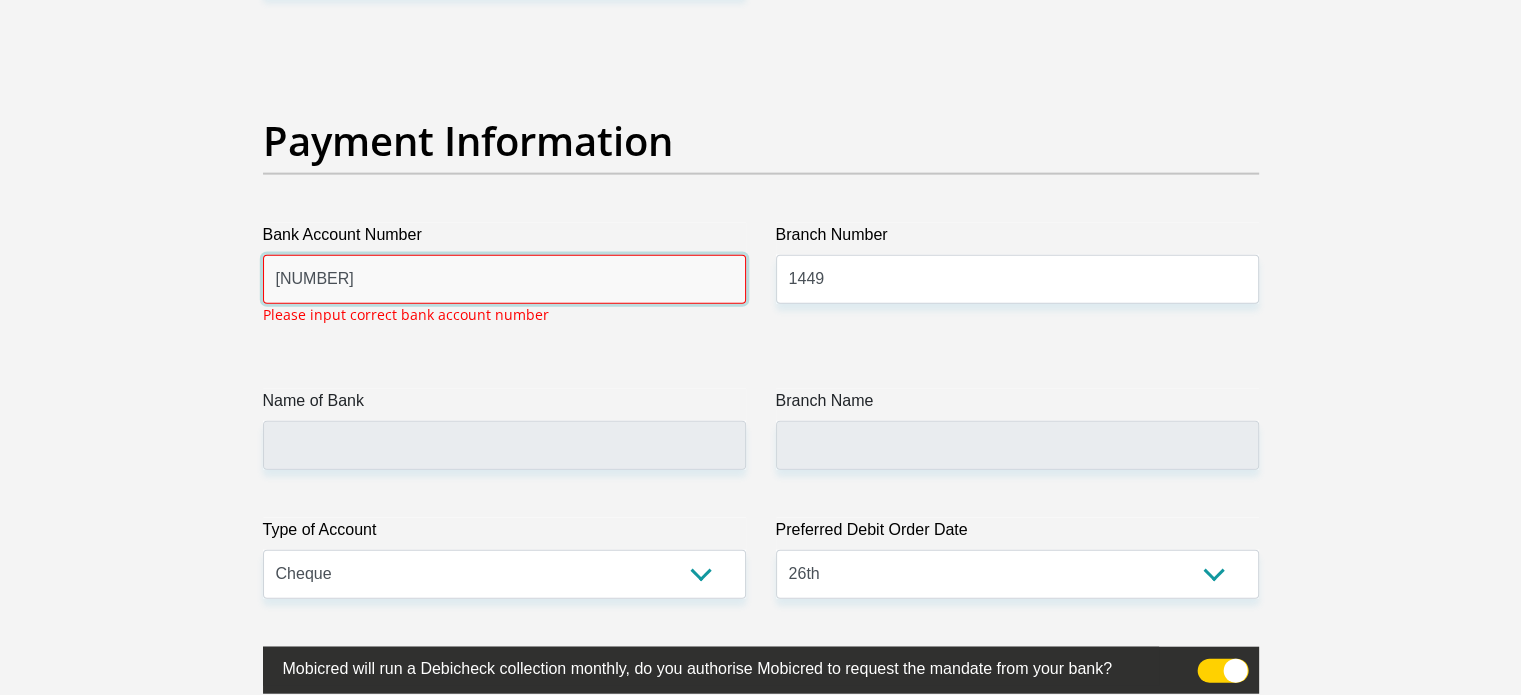 drag, startPoint x: 210, startPoint y: 271, endPoint x: 169, endPoint y: 261, distance: 42.201897 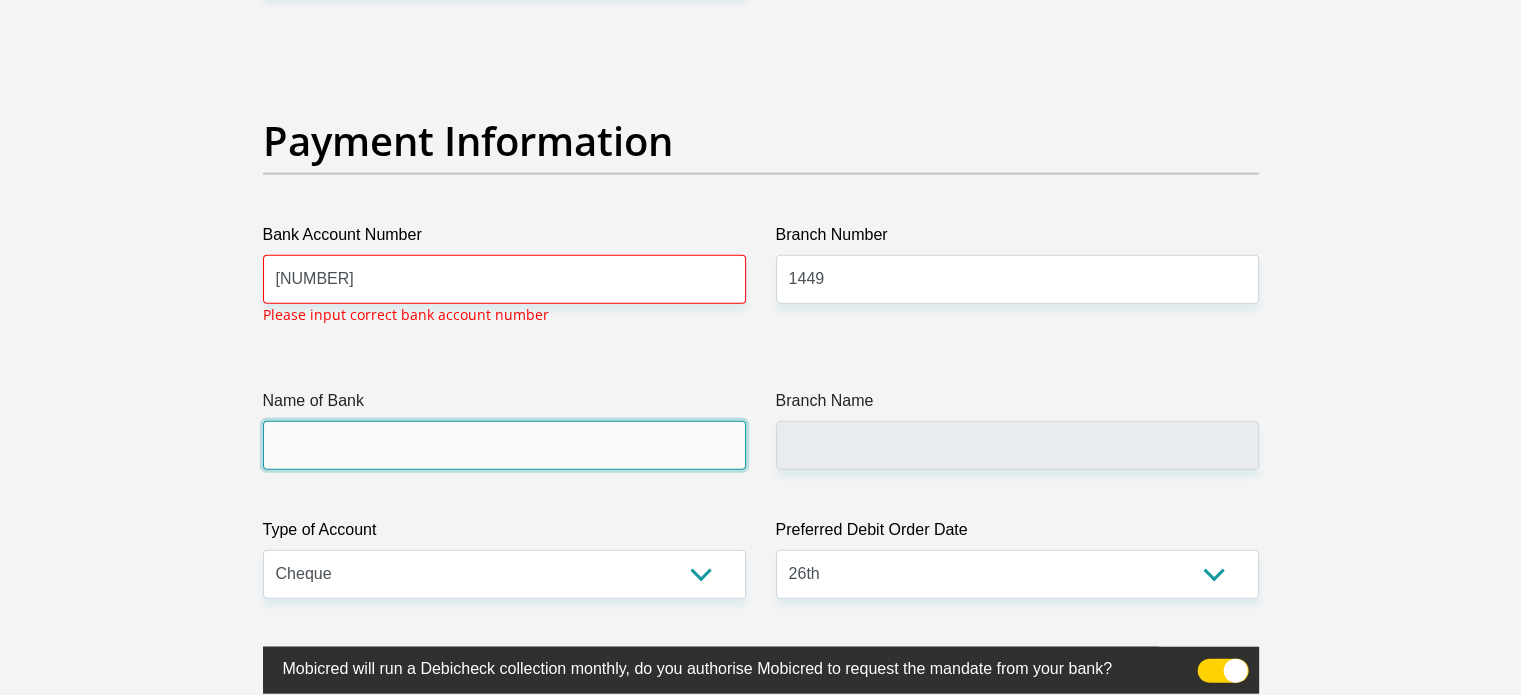 click on "Title
Mr
Ms
Mrs
Dr
Other
First Name
Arno
Surname
Alberts
ID Number
7012095104087
Please input valid ID number
Race
Black
Coloured
Indian
White
Other
Contact Number
0725755580
Please input valid contact number
Nationality
South Africa
Afghanistan
Aland Islands  Albania  Algeria" at bounding box center [761, -1008] 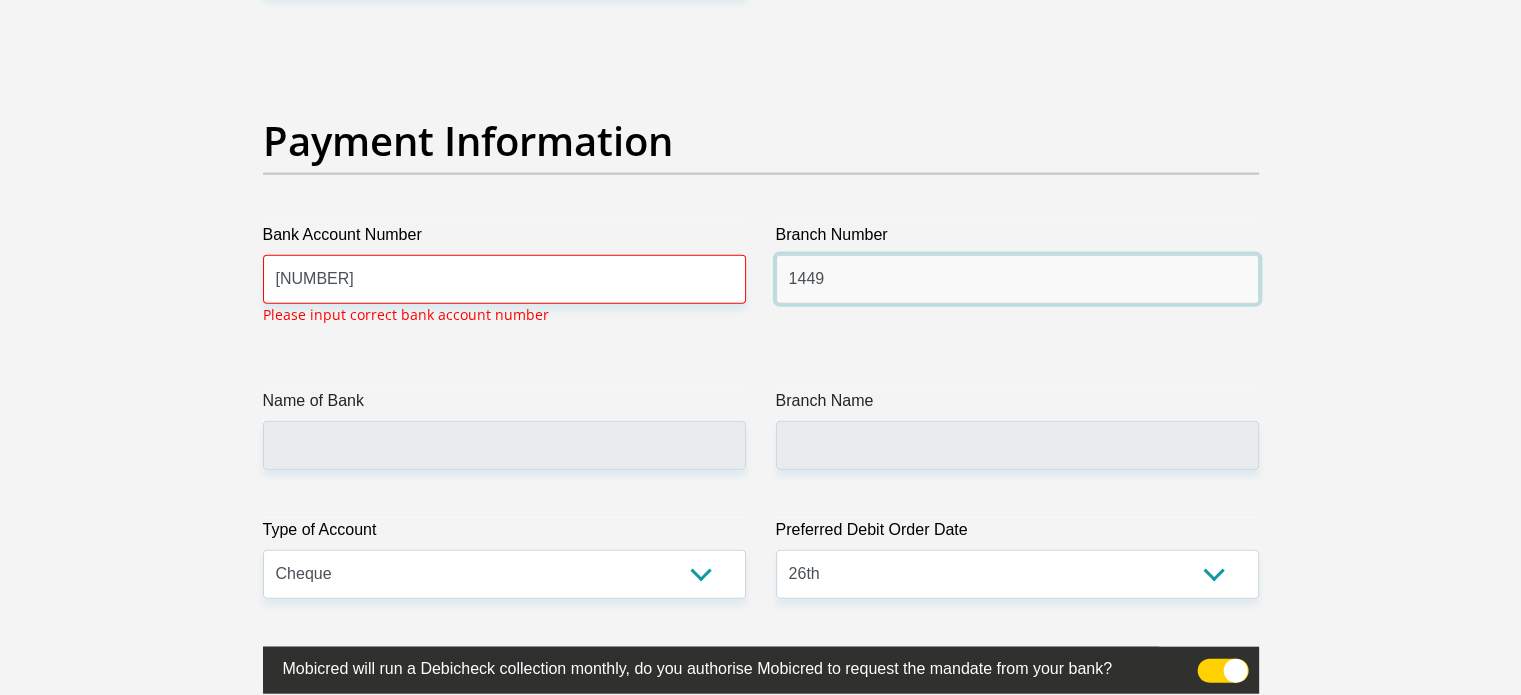 drag, startPoint x: 830, startPoint y: 278, endPoint x: 756, endPoint y: 278, distance: 74 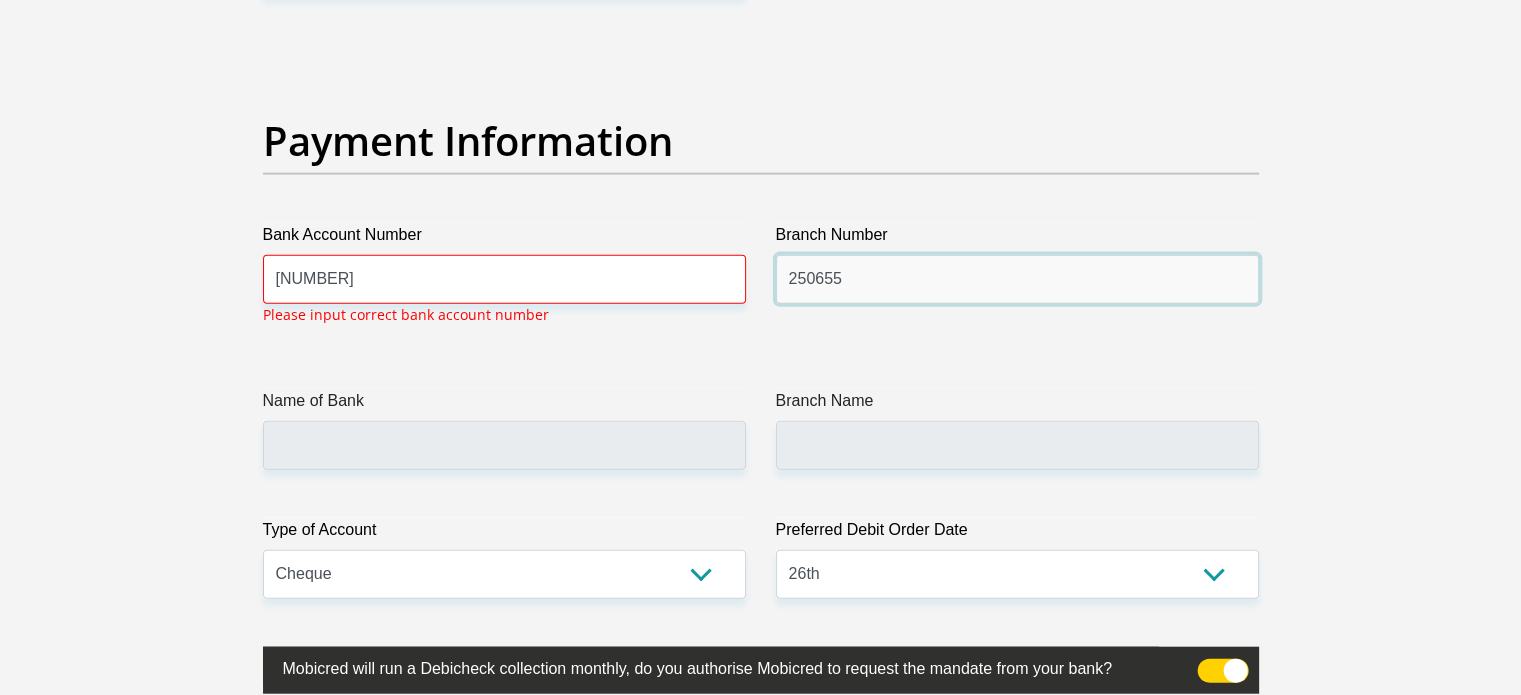 type on "250655" 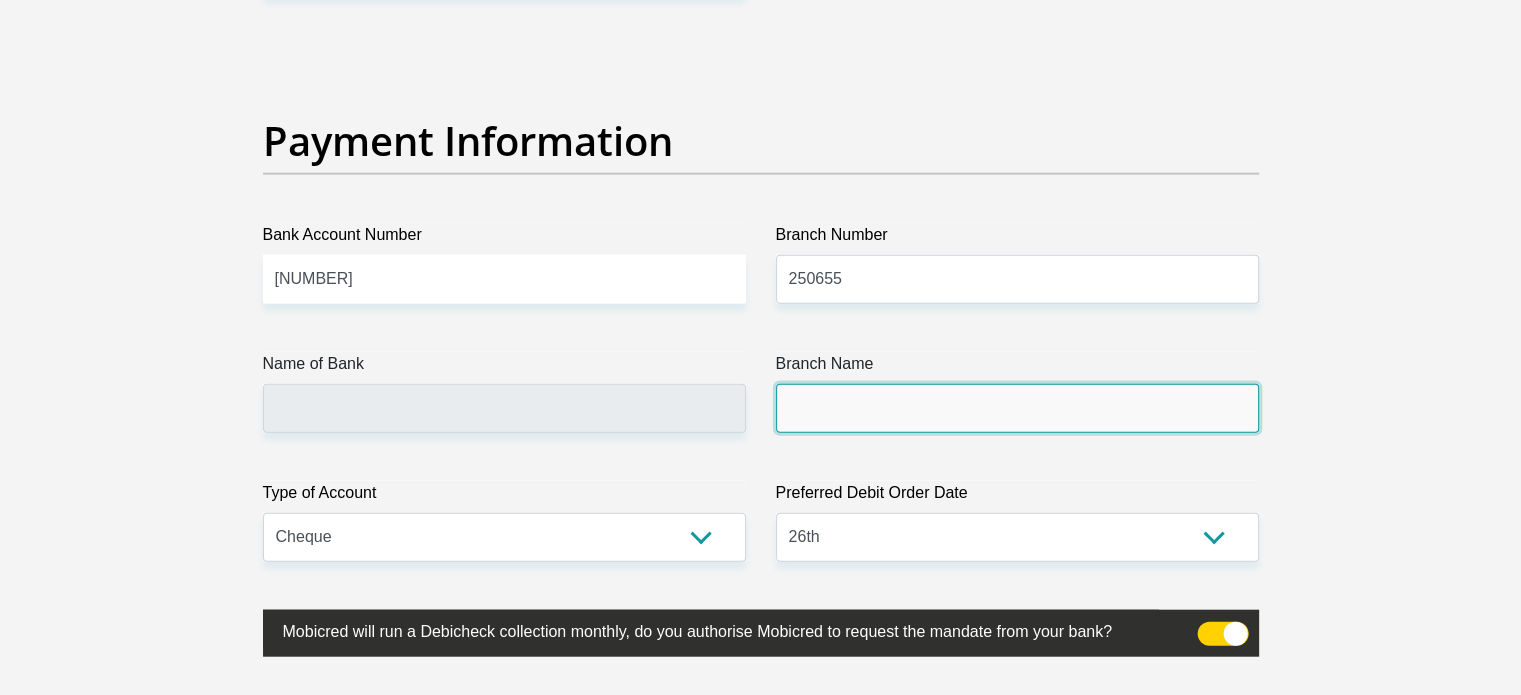 click on "Title
Mr
Ms
Mrs
Dr
Other
First Name
Arno
Surname
Alberts
ID Number
7012095104087
Please input valid ID number
Race
Black
Coloured
Indian
White
Other
Contact Number
0725755580
Please input valid contact number
Nationality
South Africa
Afghanistan
Aland Islands  Albania  Algeria" at bounding box center (761, -1026) 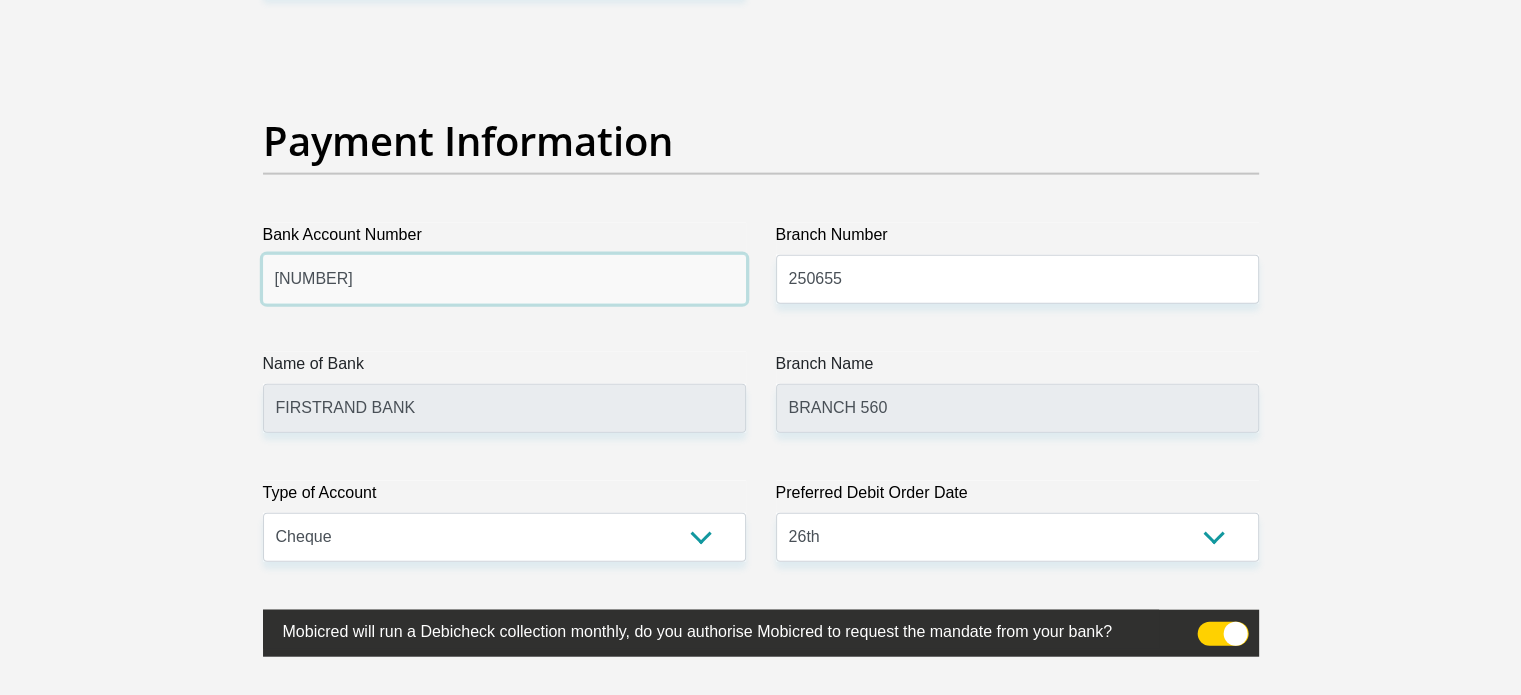 drag, startPoint x: 368, startPoint y: 275, endPoint x: 261, endPoint y: 275, distance: 107 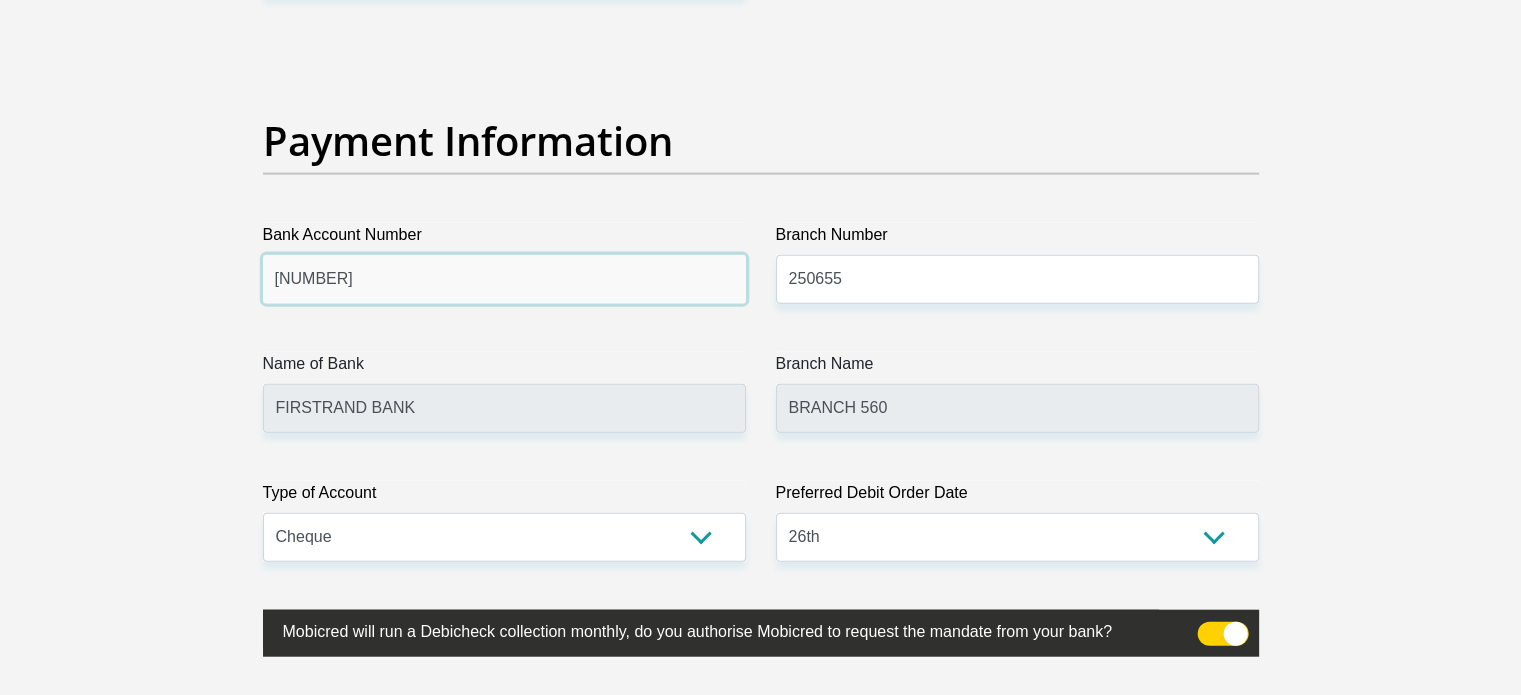 click on "Bank Account Number
62482813089" at bounding box center (504, 263) 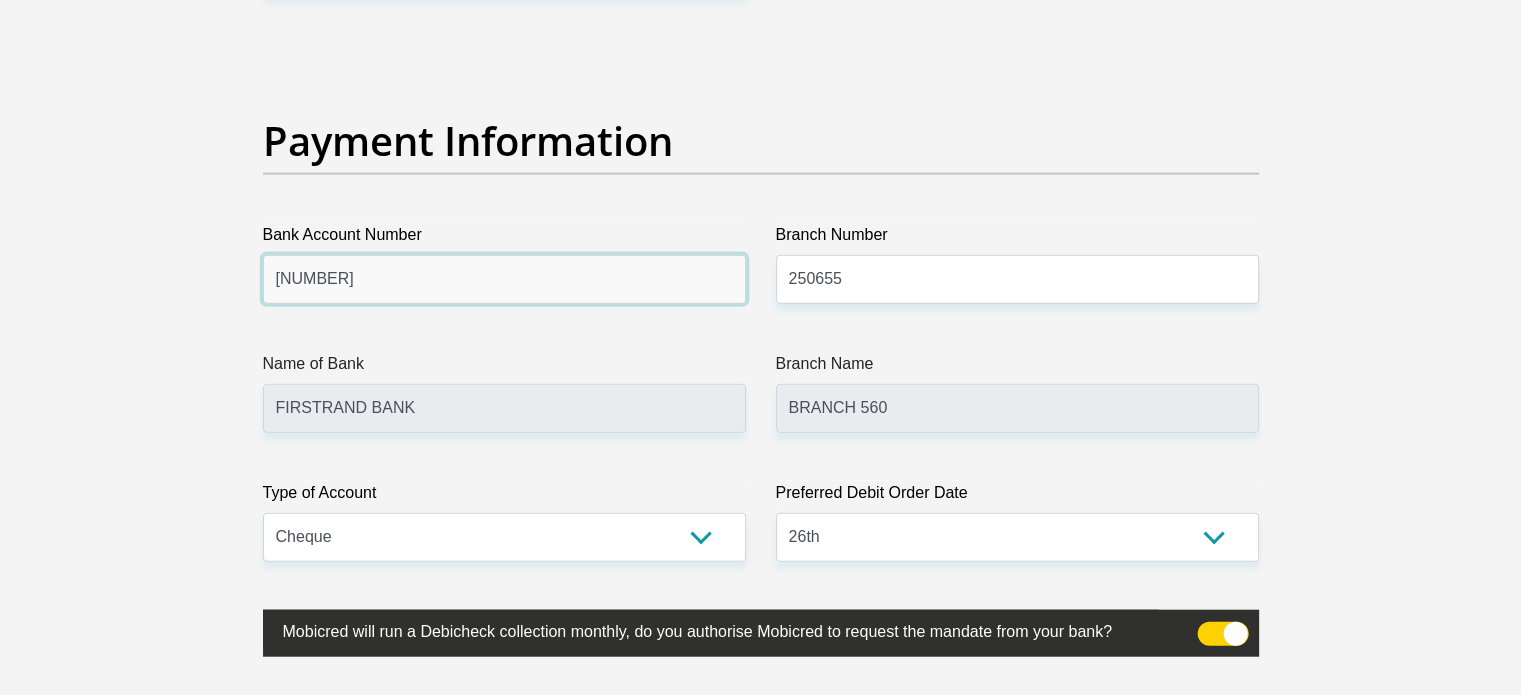type on "[CREDIT_CARD]" 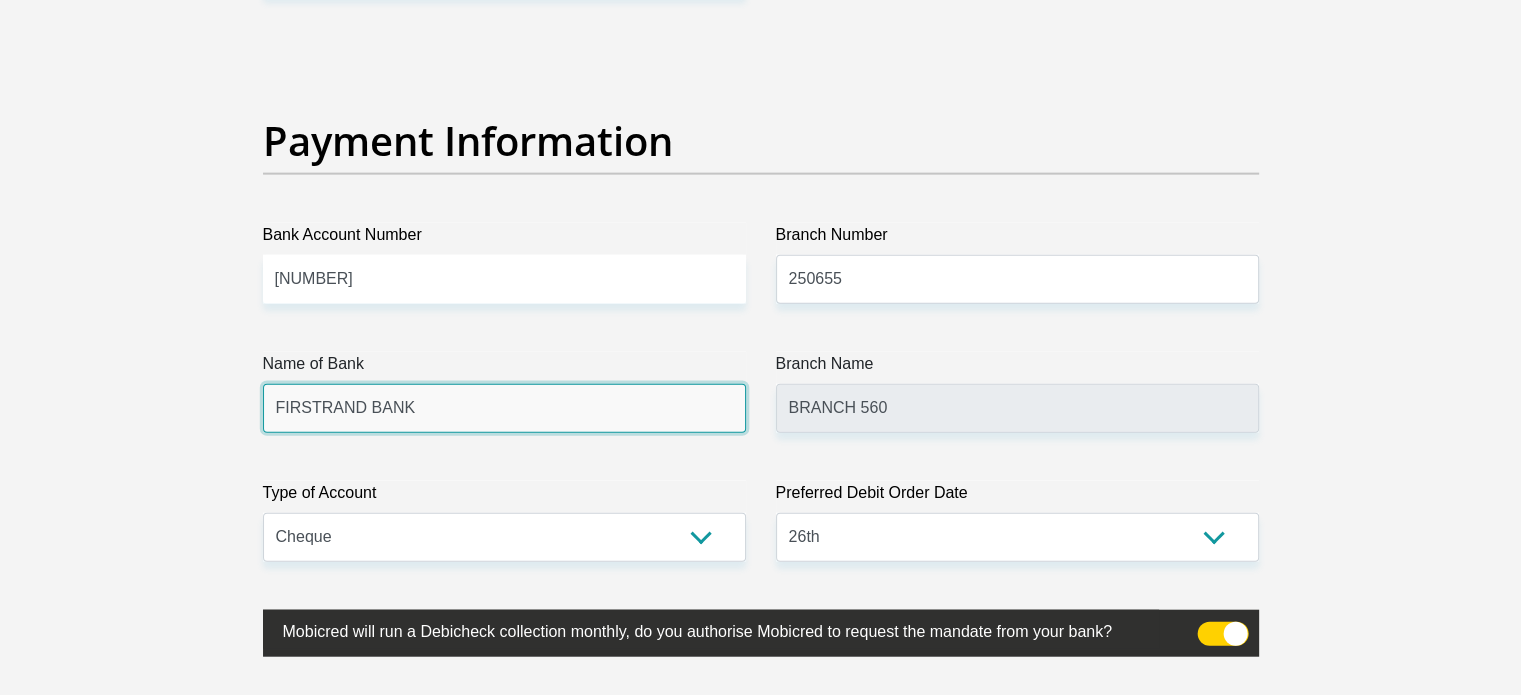 drag, startPoint x: 406, startPoint y: 403, endPoint x: 334, endPoint y: 560, distance: 172.72232 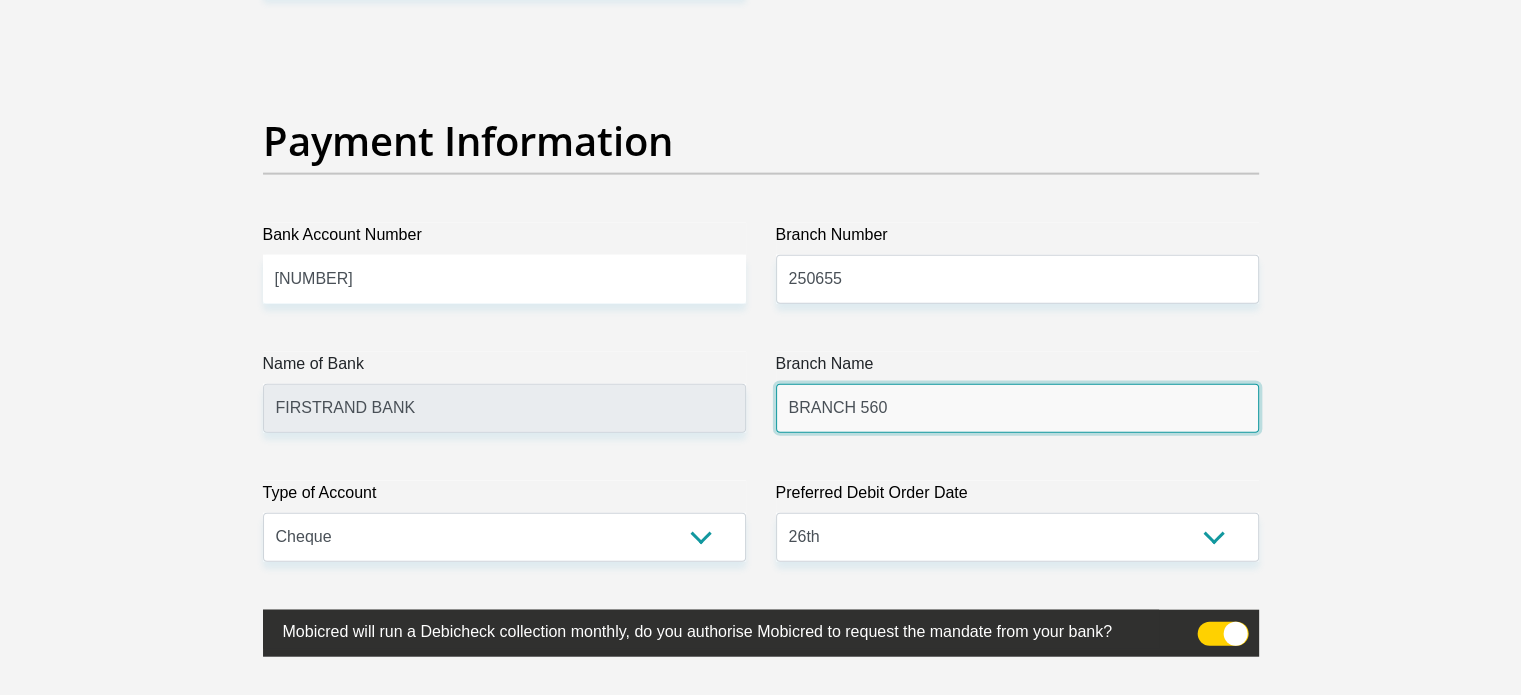 click on "BRANCH 560" at bounding box center [1017, 408] 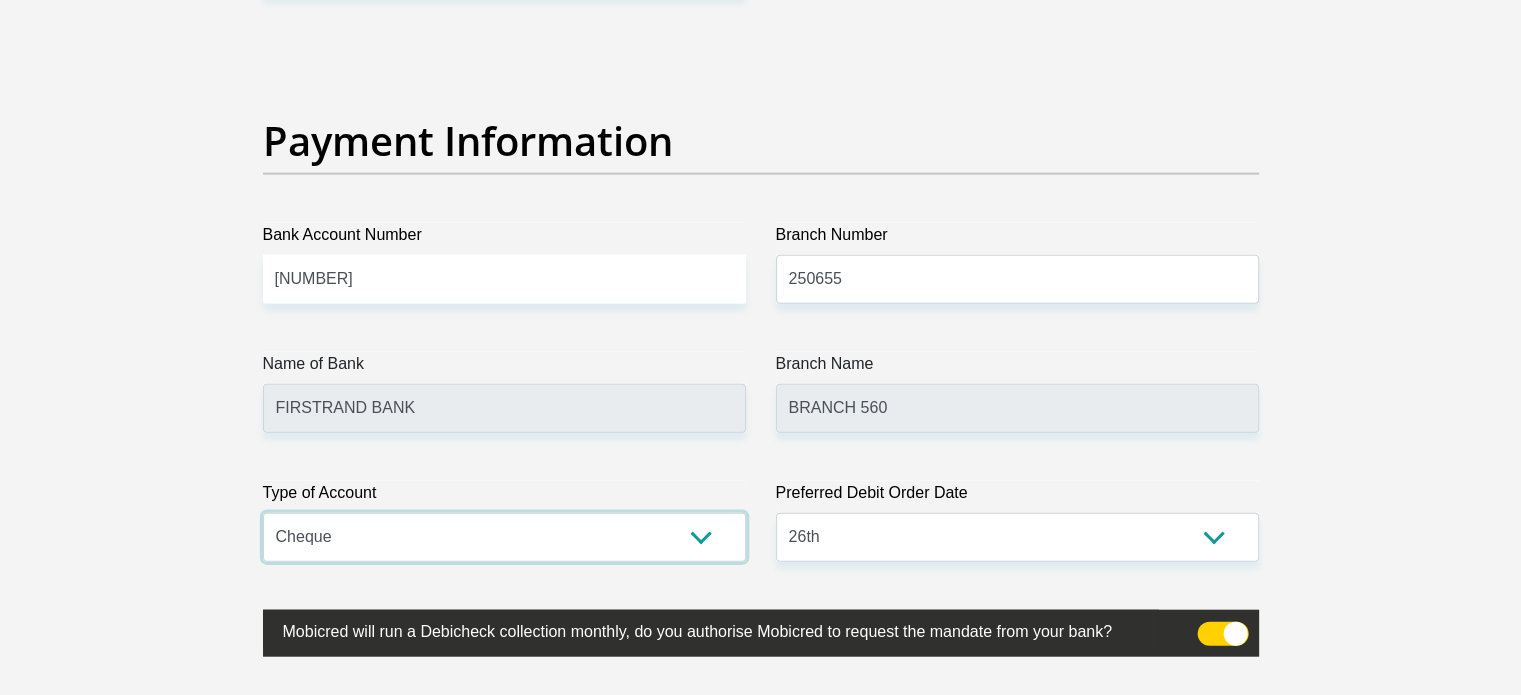 click on "Cheque
Savings" at bounding box center (504, 537) 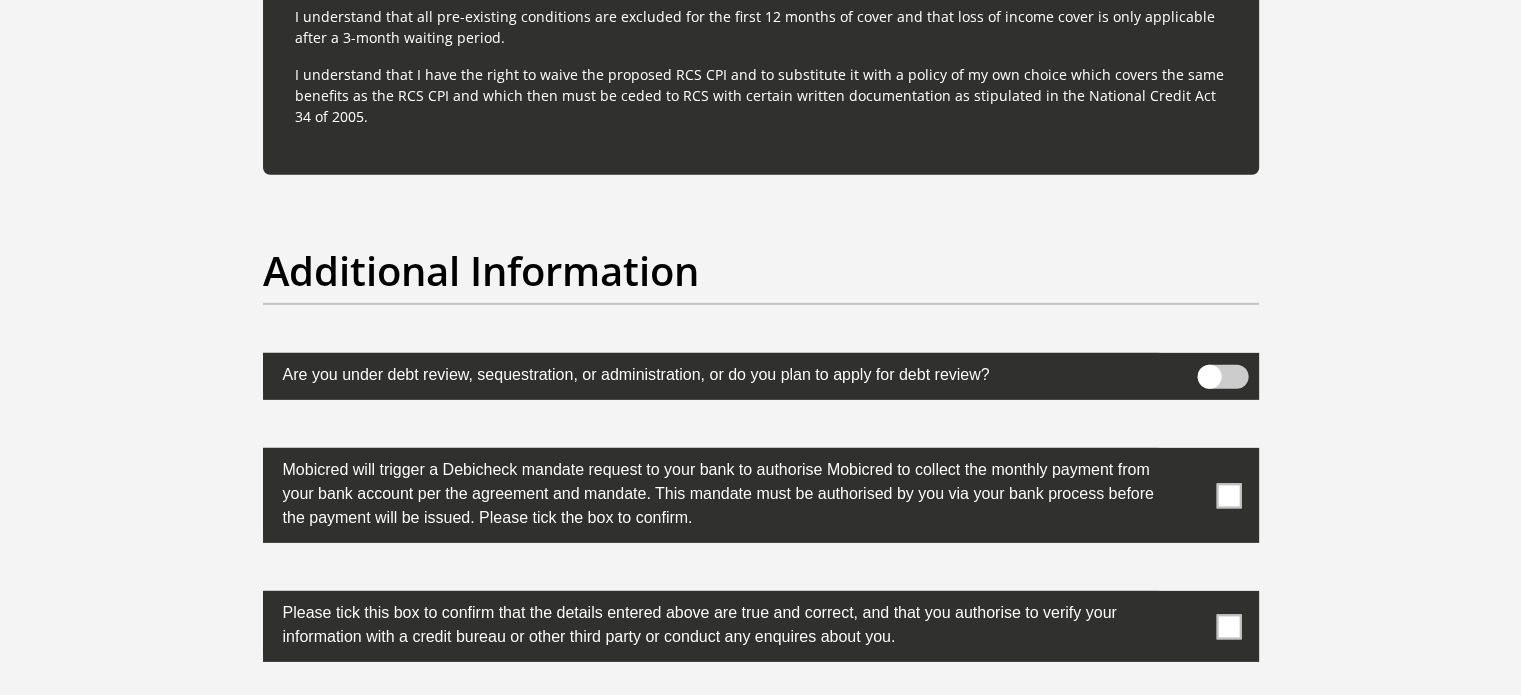 scroll, scrollTop: 6153, scrollLeft: 0, axis: vertical 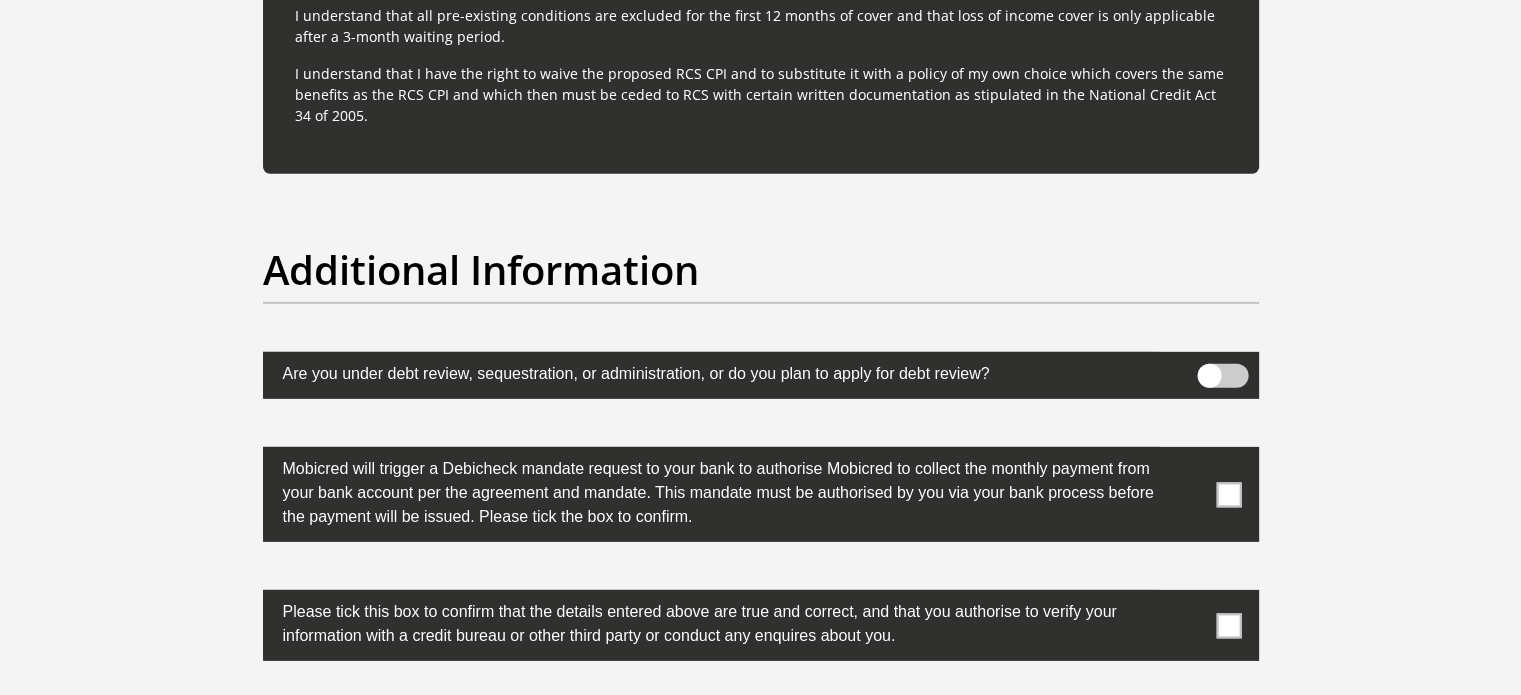 click at bounding box center [1228, 494] 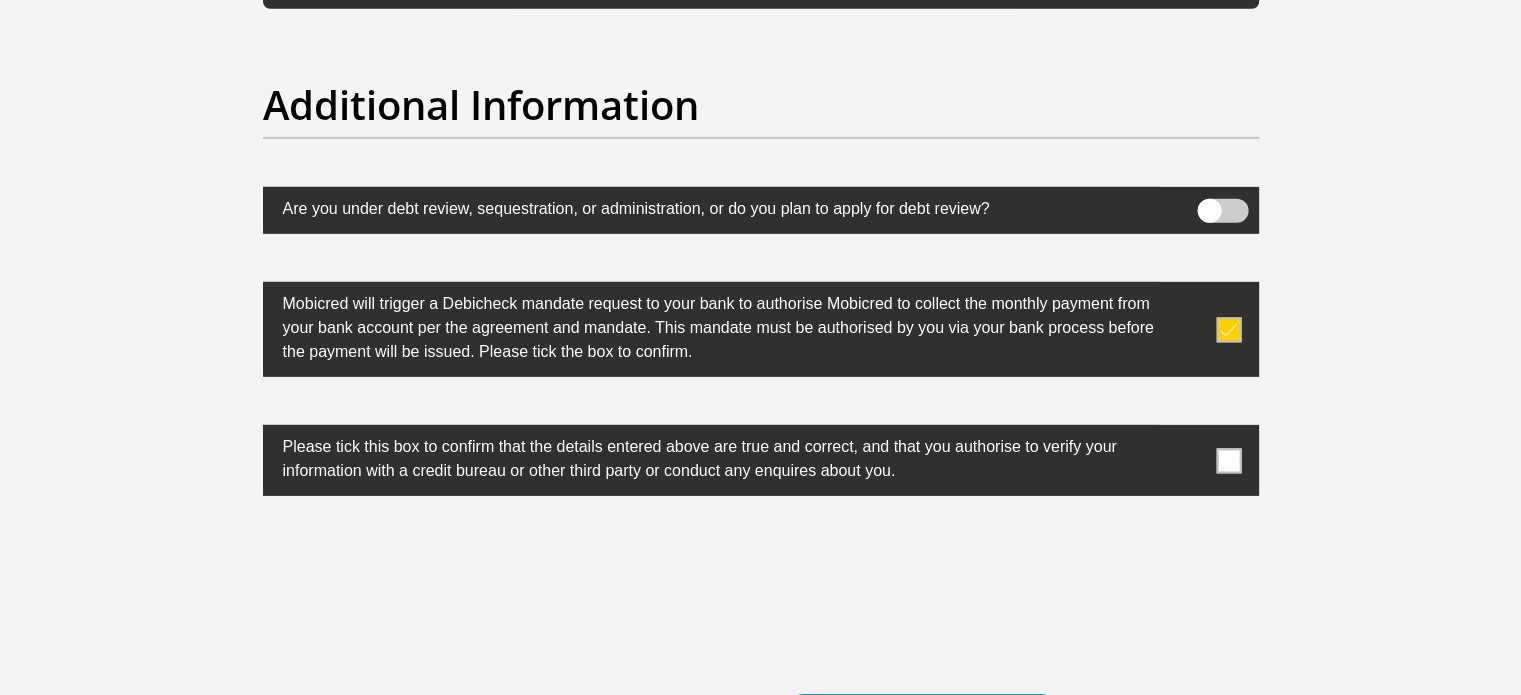 scroll, scrollTop: 6320, scrollLeft: 0, axis: vertical 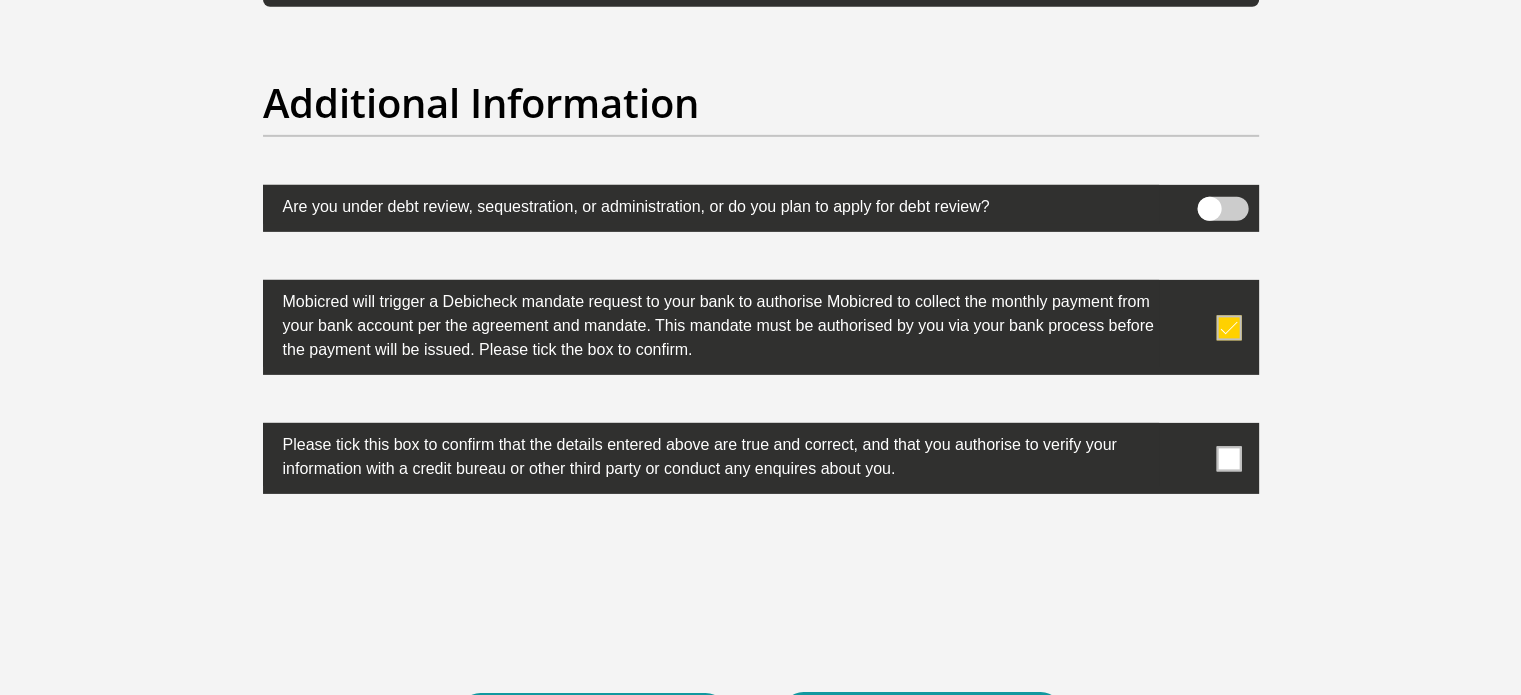 click at bounding box center (1228, 458) 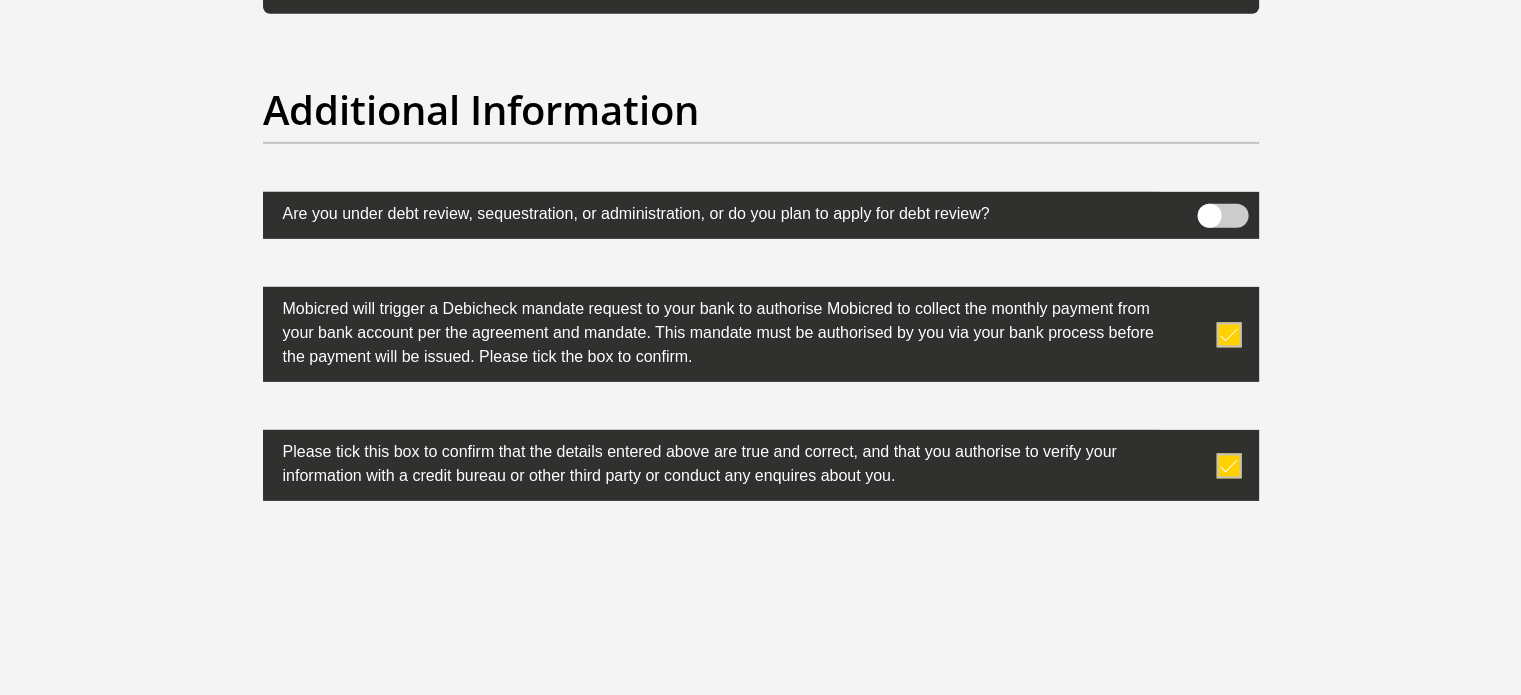 scroll, scrollTop: 6320, scrollLeft: 0, axis: vertical 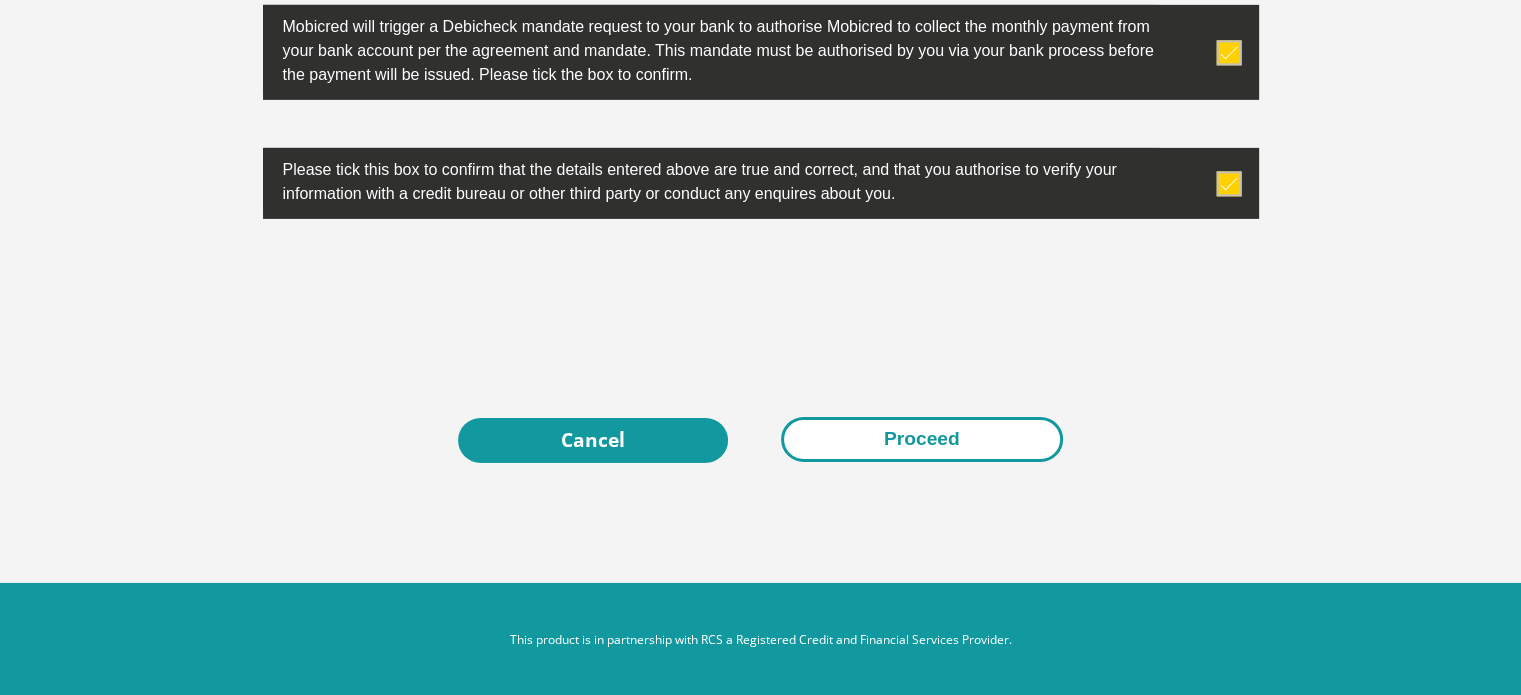 click on "Proceed" at bounding box center [922, 439] 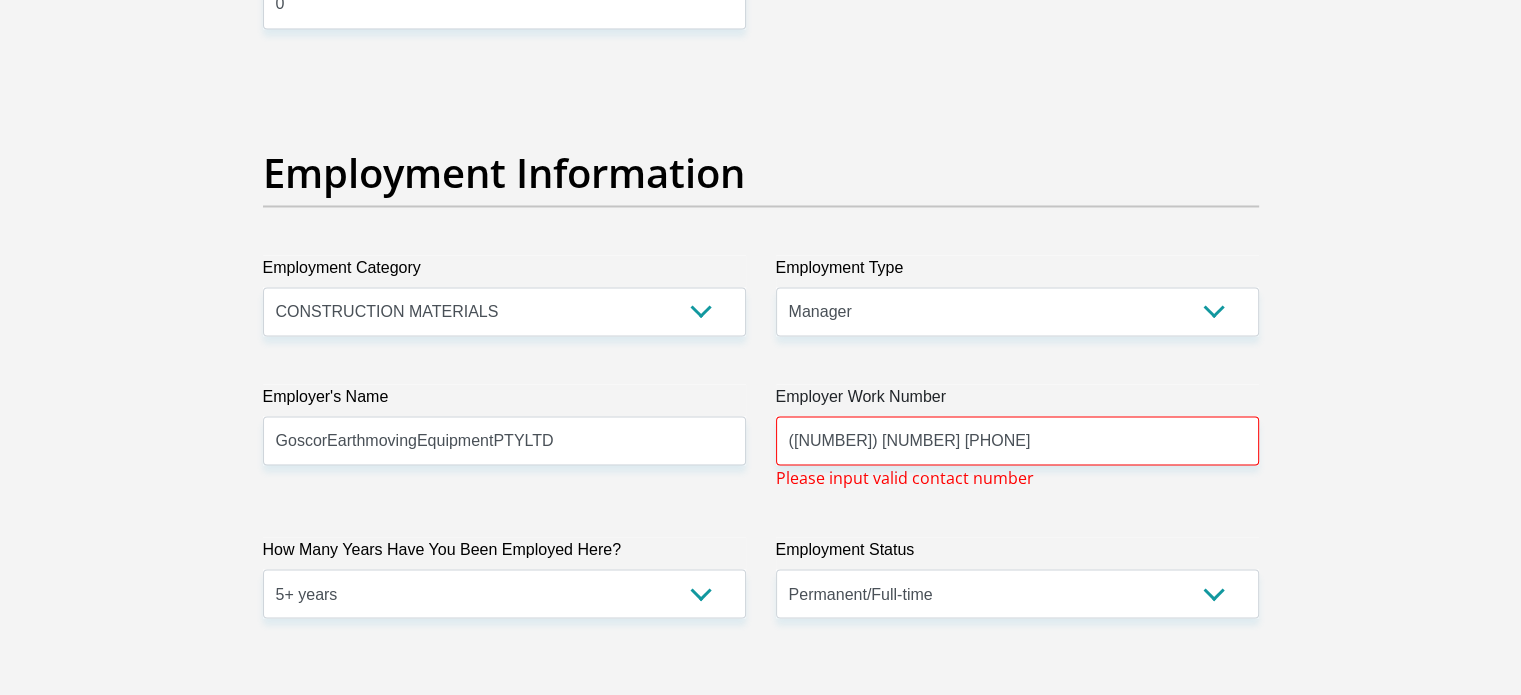 scroll, scrollTop: 3761, scrollLeft: 0, axis: vertical 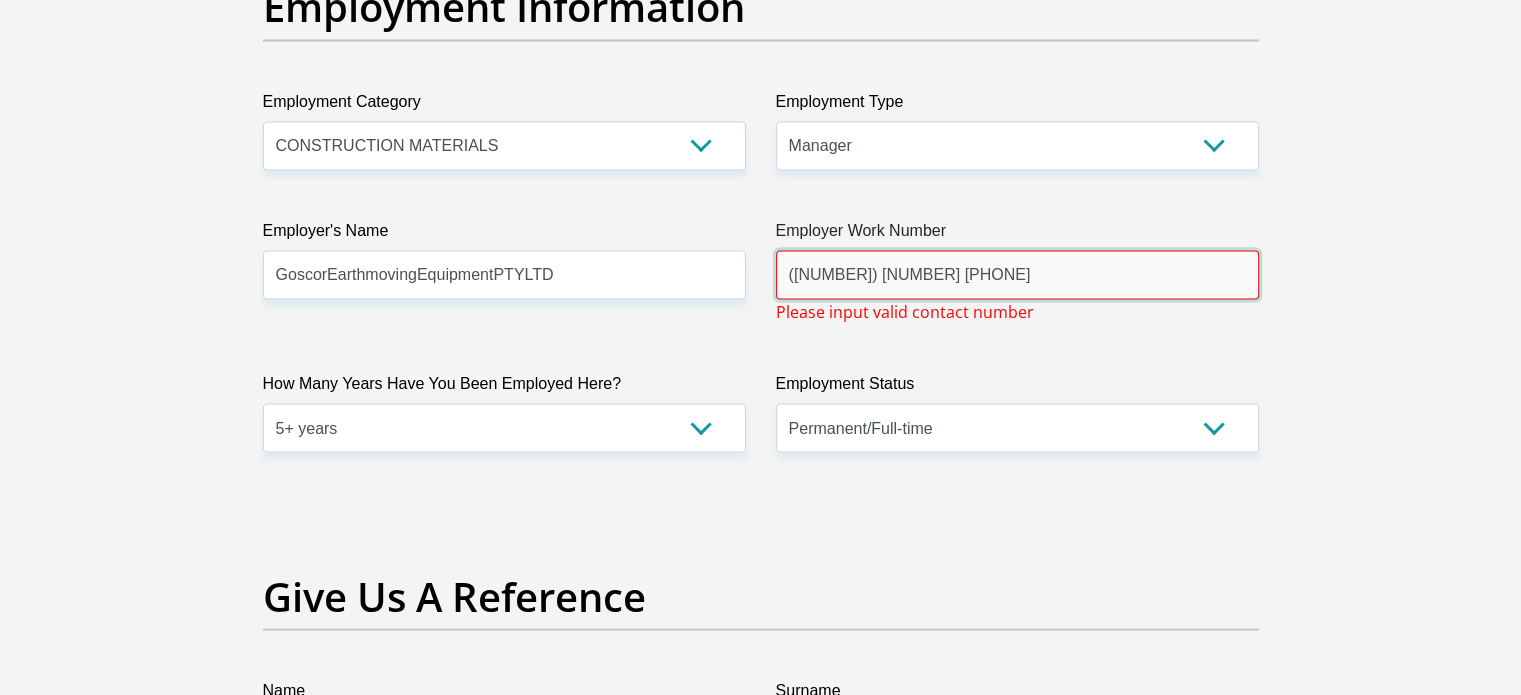 drag, startPoint x: 926, startPoint y: 271, endPoint x: 727, endPoint y: 271, distance: 199 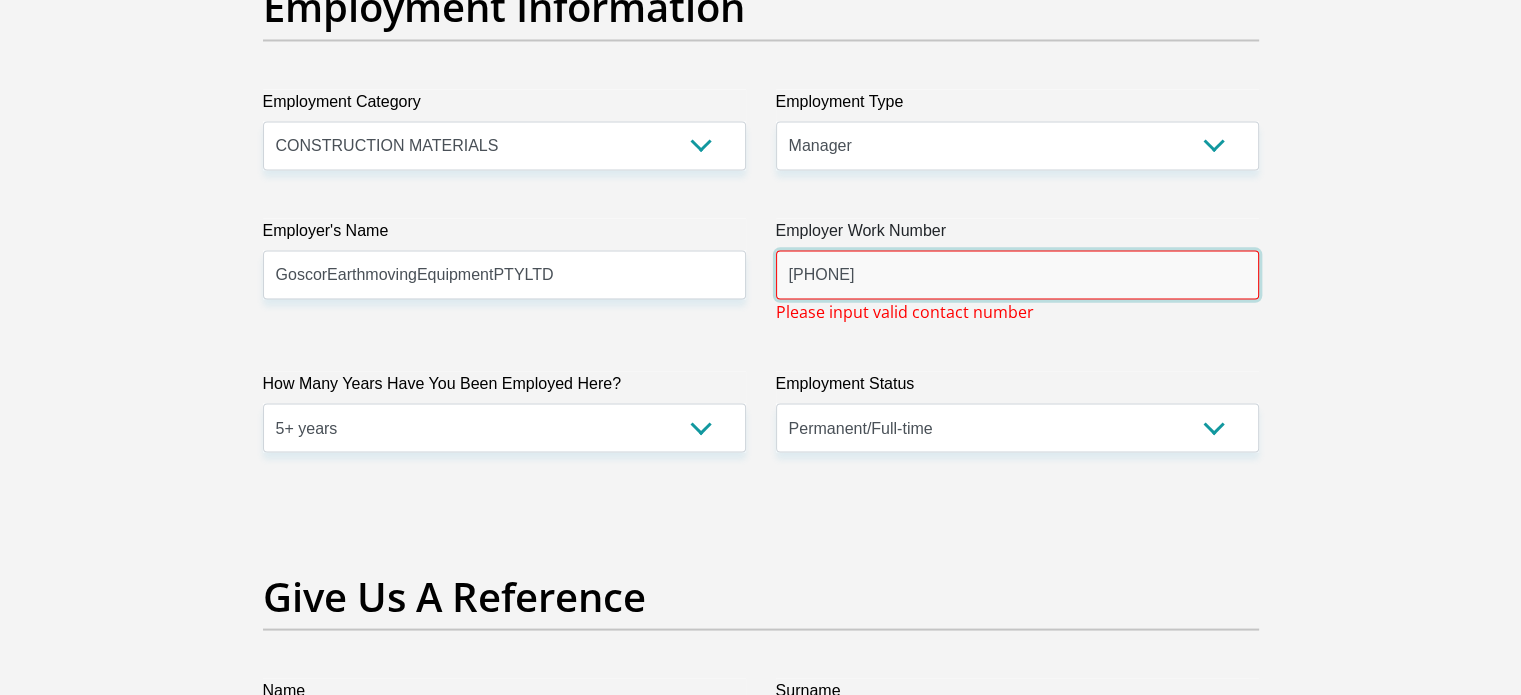drag, startPoint x: 900, startPoint y: 265, endPoint x: 768, endPoint y: 283, distance: 133.22162 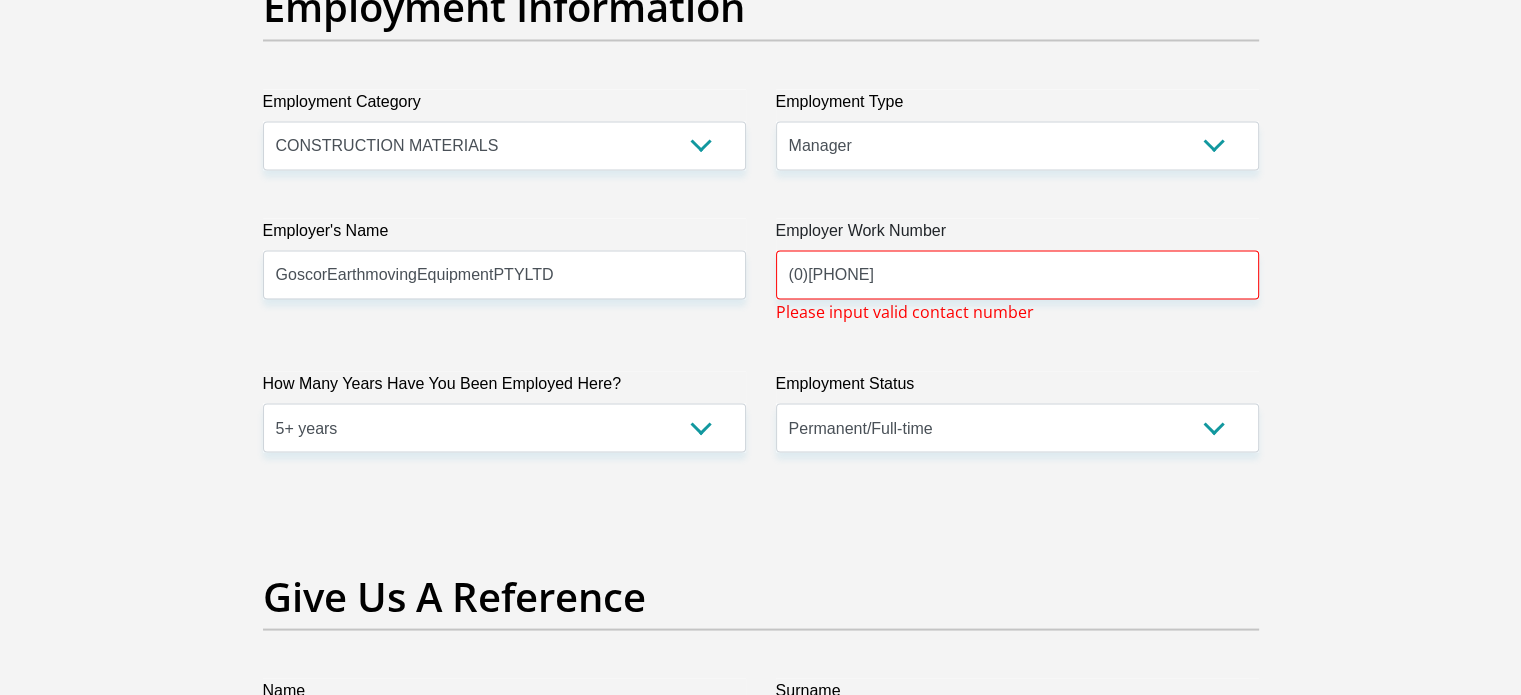 scroll, scrollTop: 6557, scrollLeft: 0, axis: vertical 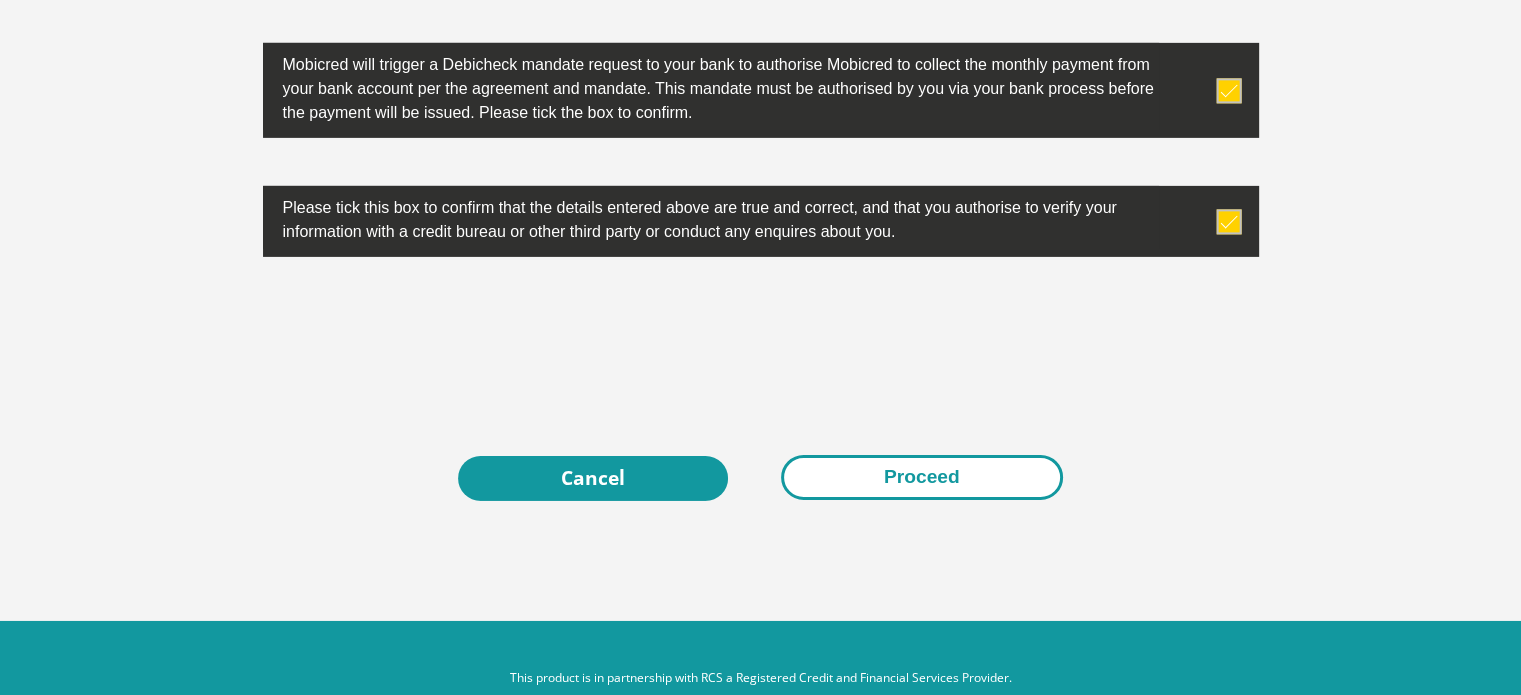 click on "Proceed" at bounding box center [922, 477] 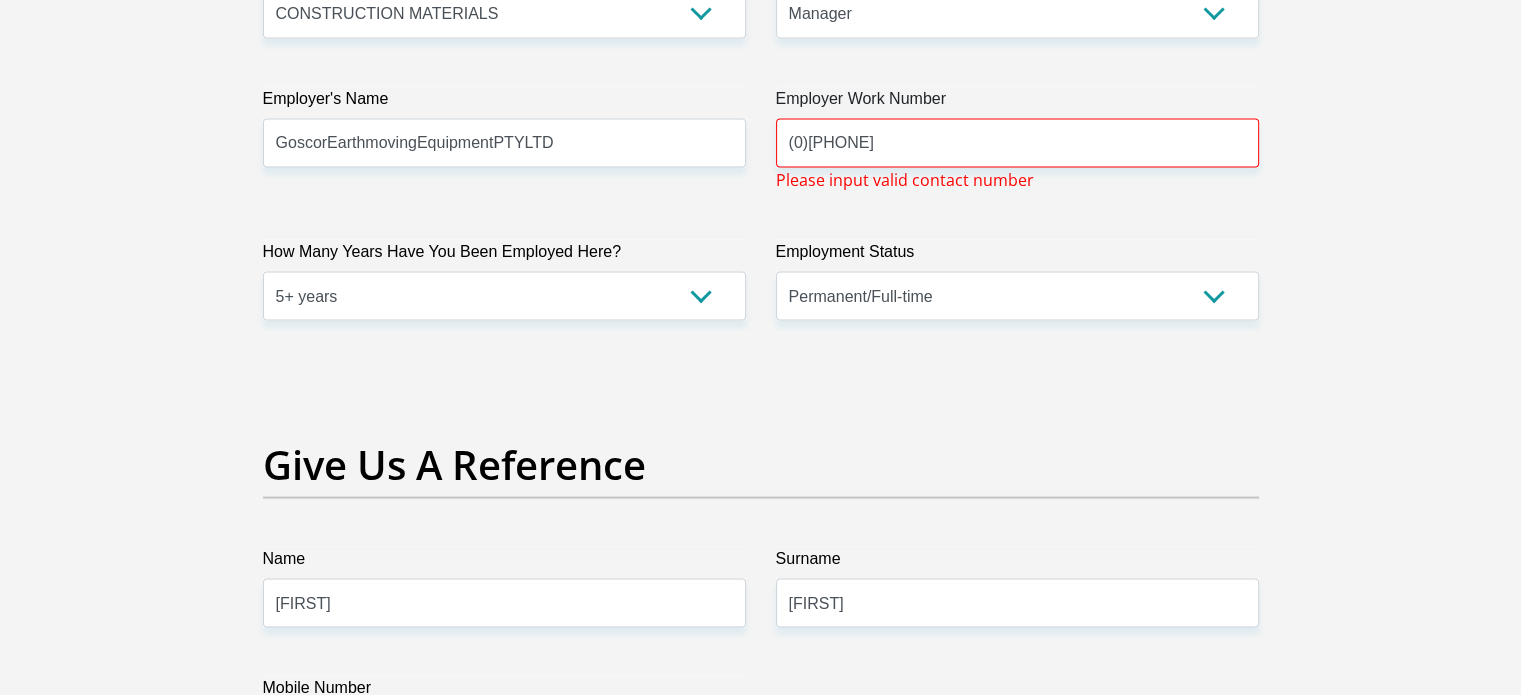 scroll, scrollTop: 3891, scrollLeft: 0, axis: vertical 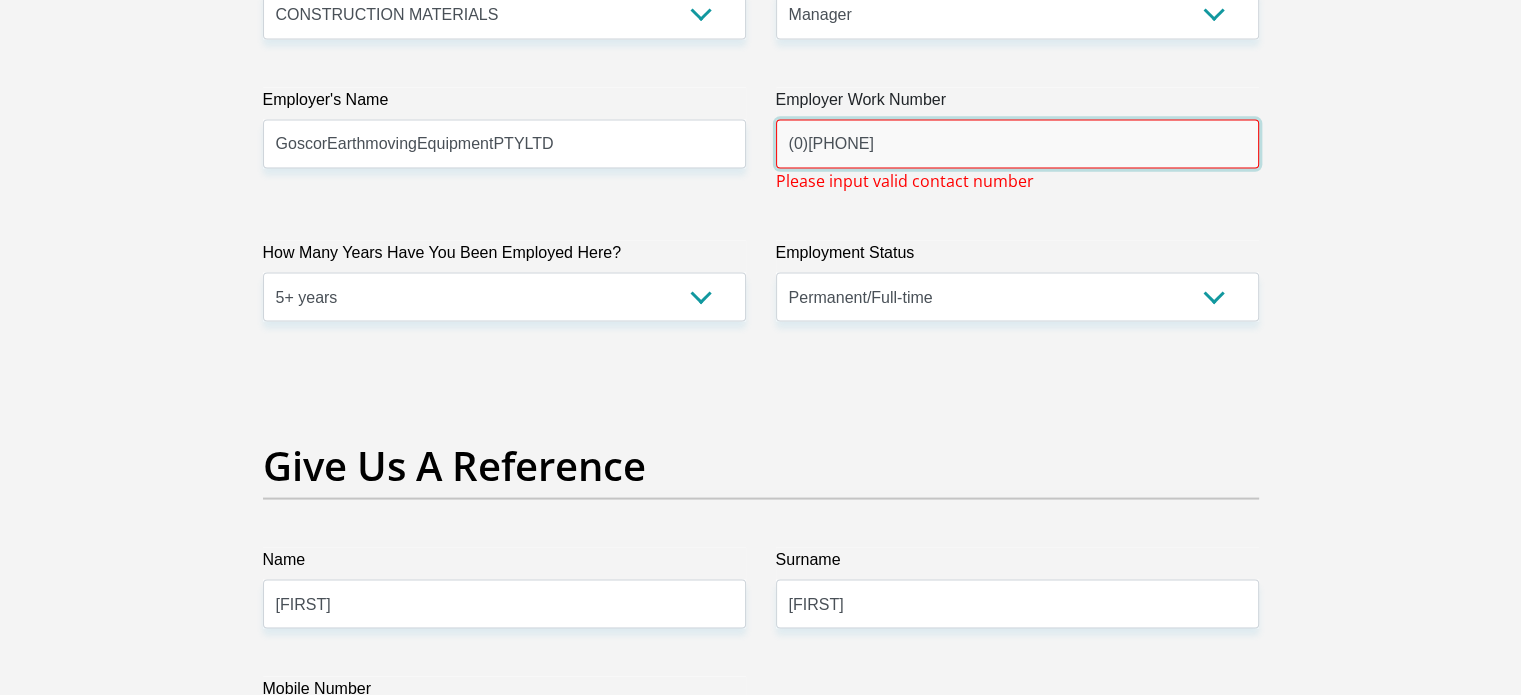 drag, startPoint x: 932, startPoint y: 148, endPoint x: 683, endPoint y: 143, distance: 249.0502 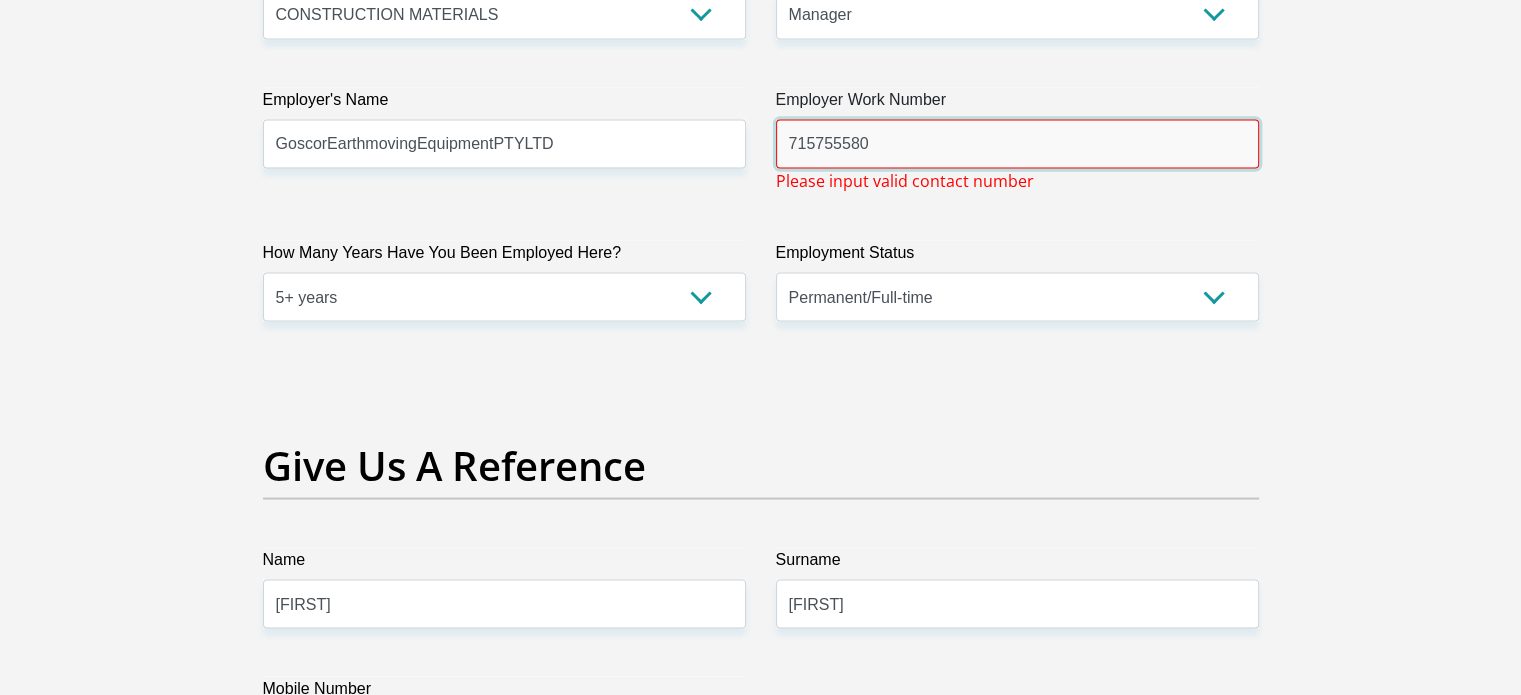type on "715755580" 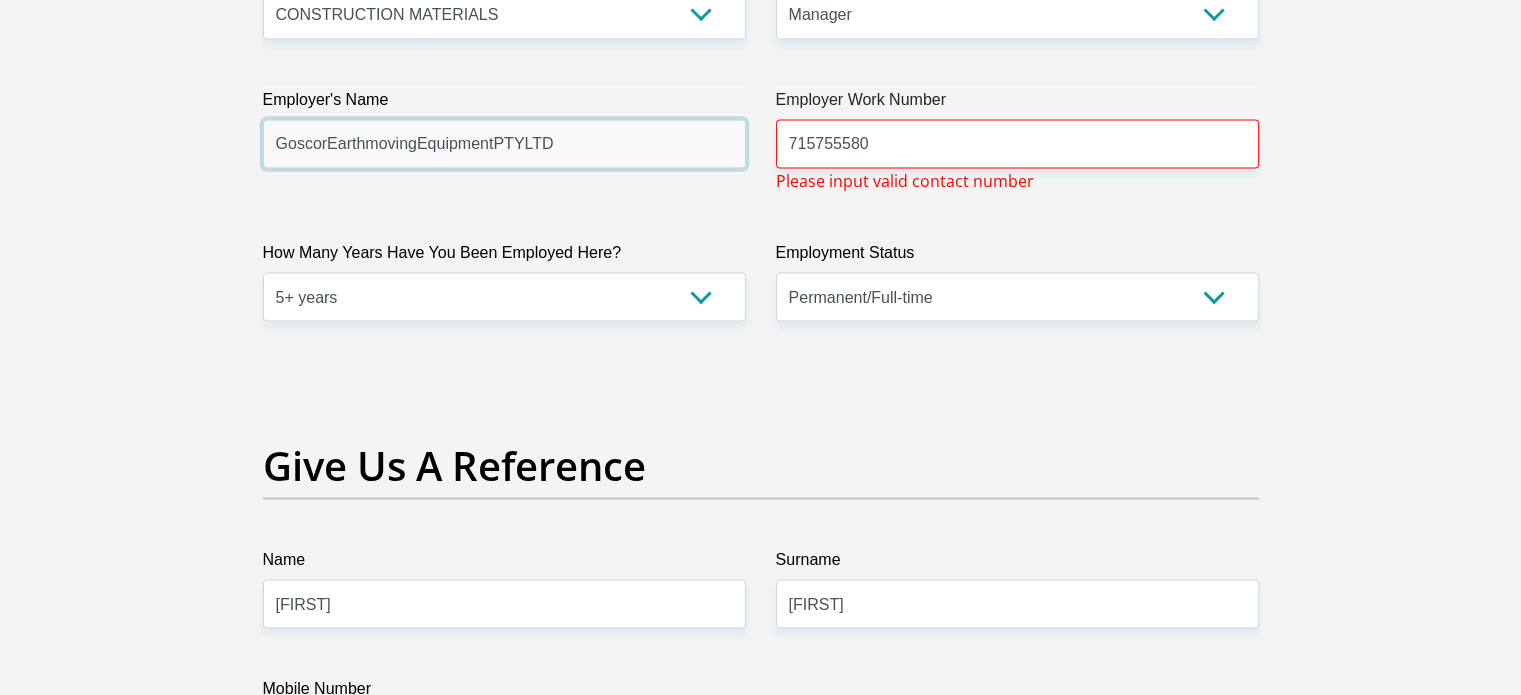 click on "GoscorEarthmovingEquipmentPTYLTD" at bounding box center (504, 144) 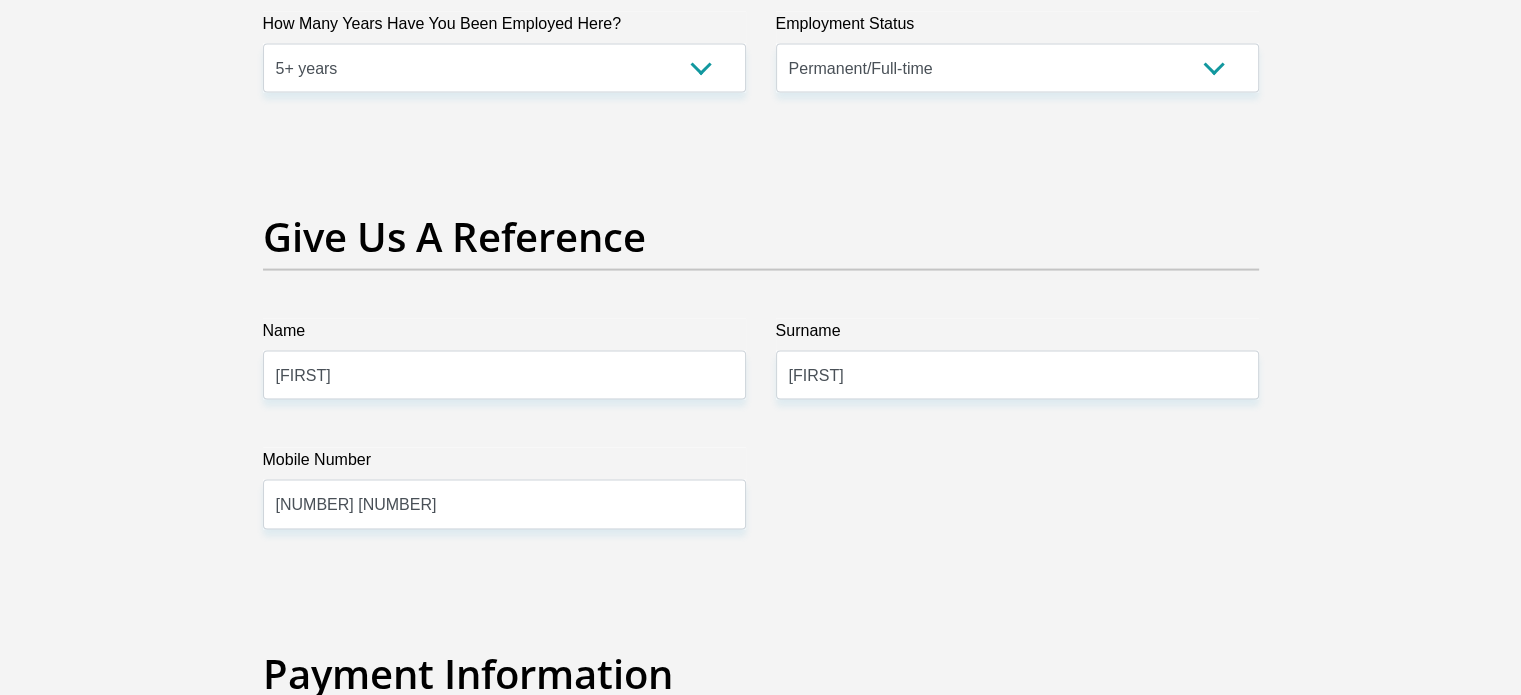 scroll, scrollTop: 3890, scrollLeft: 0, axis: vertical 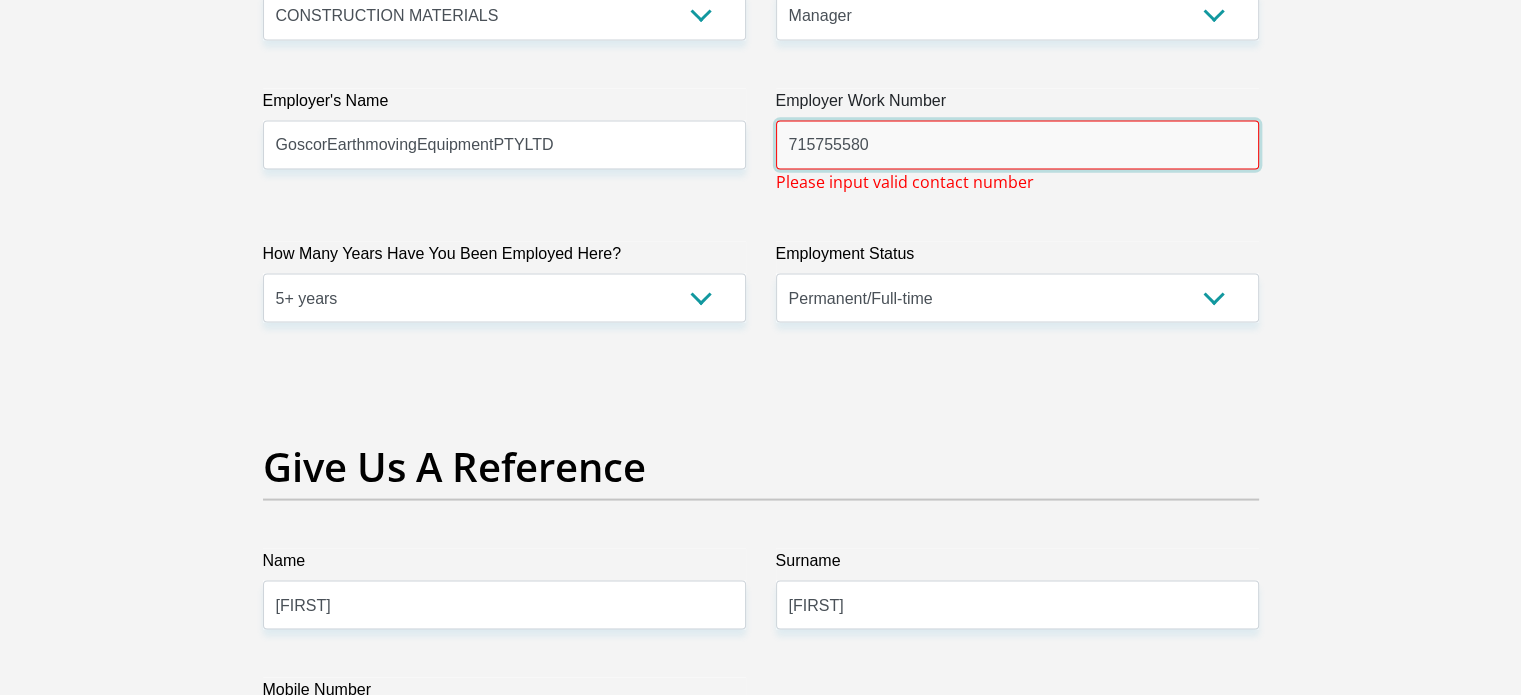 drag, startPoint x: 894, startPoint y: 142, endPoint x: 701, endPoint y: 155, distance: 193.43733 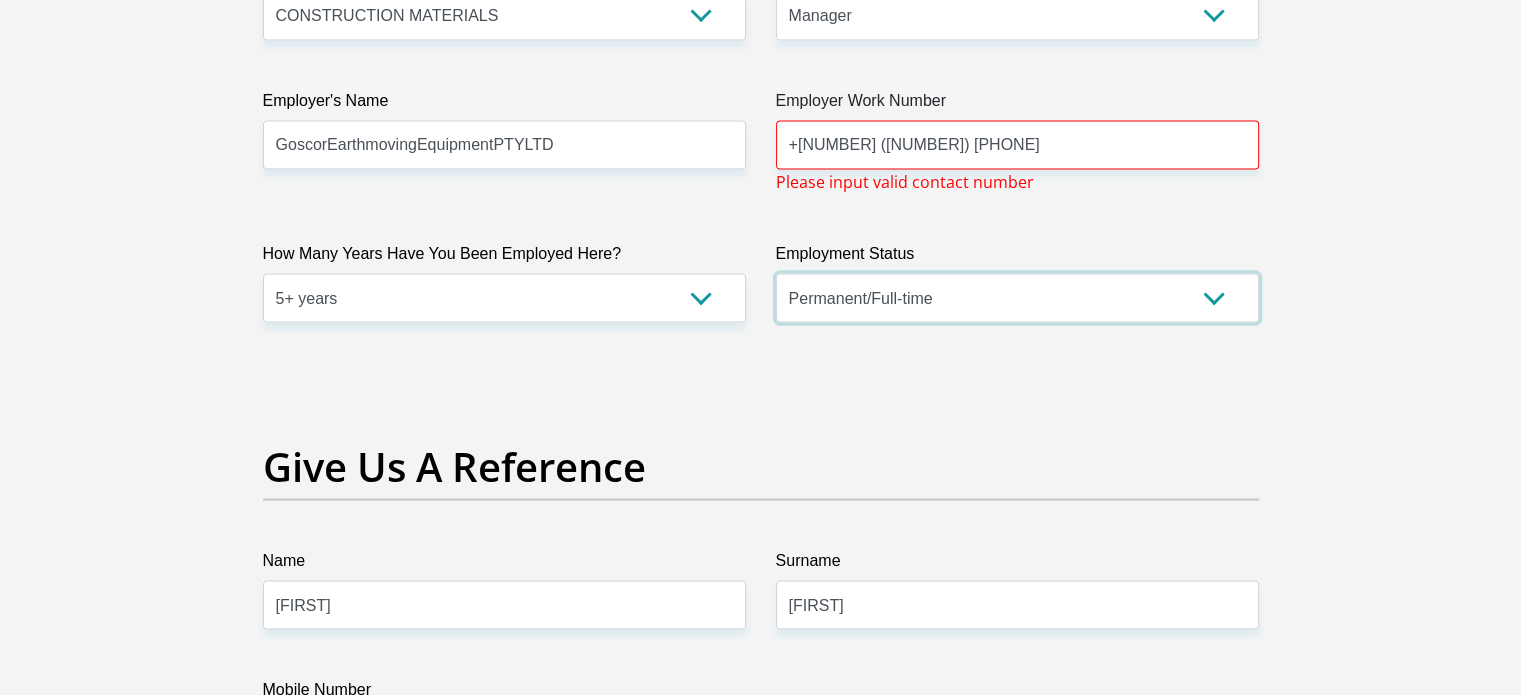 click on "Permanent/Full-time
Part-time/Casual
Contract Worker
Self-Employed
Housewife
Retired
Student
Medically Boarded
Disability
Unemployed" at bounding box center (1017, 298) 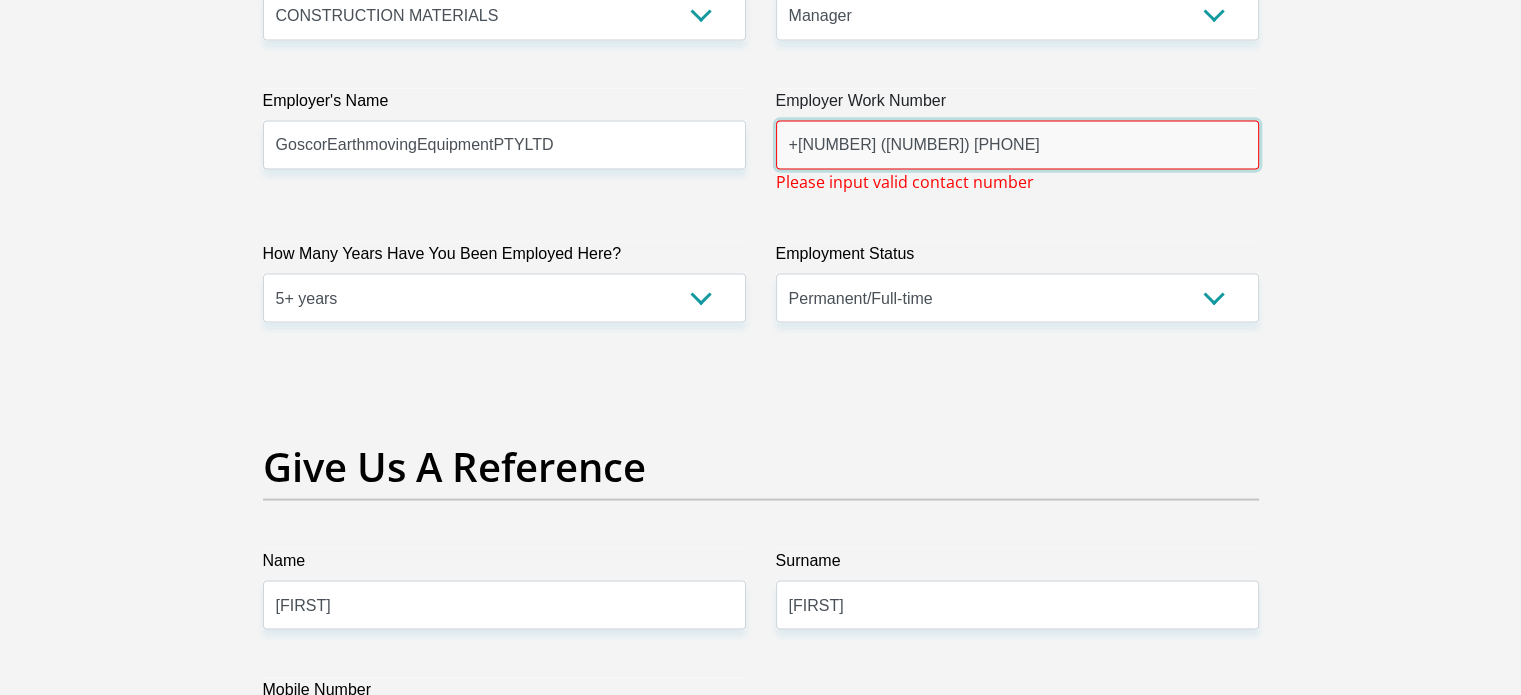 click on "+27 (0)71 575 5580" at bounding box center (1017, 145) 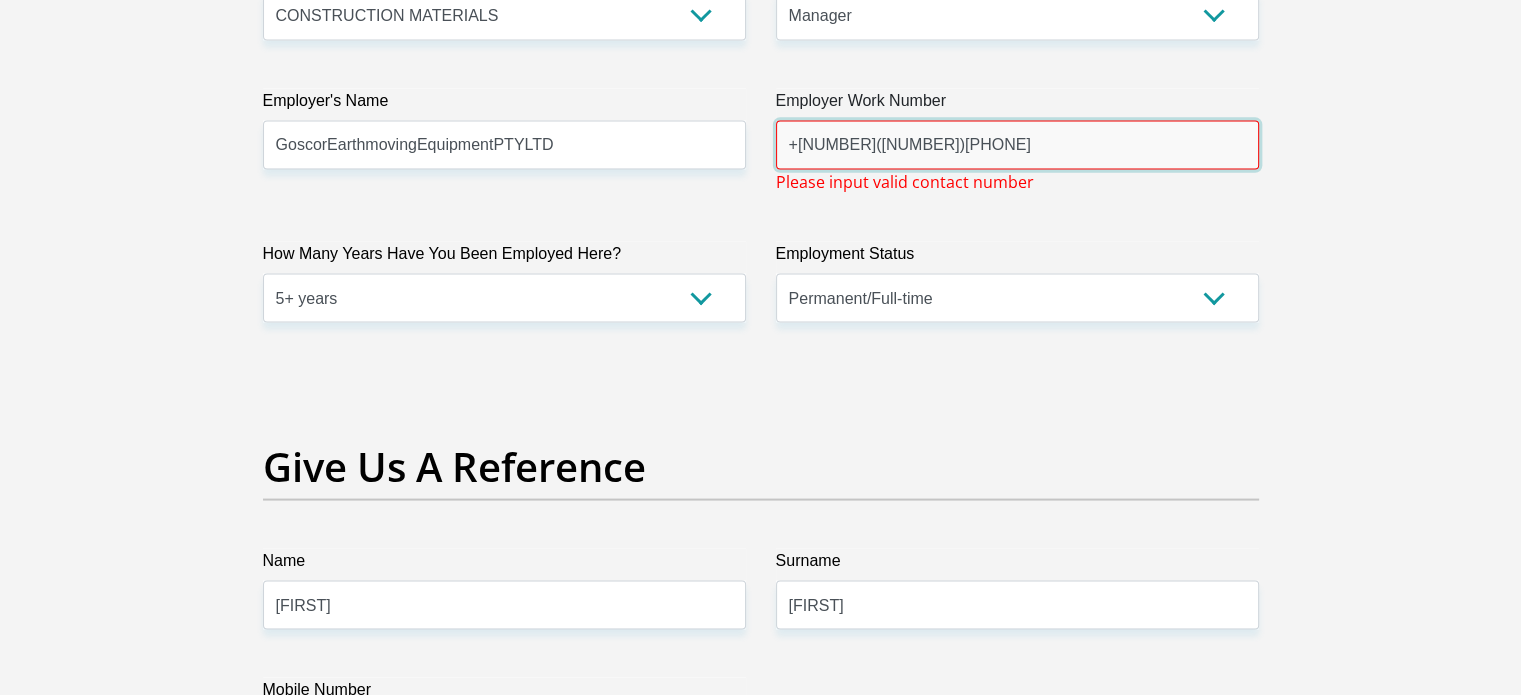 click on "+27(0)71 575 5580" at bounding box center (1017, 145) 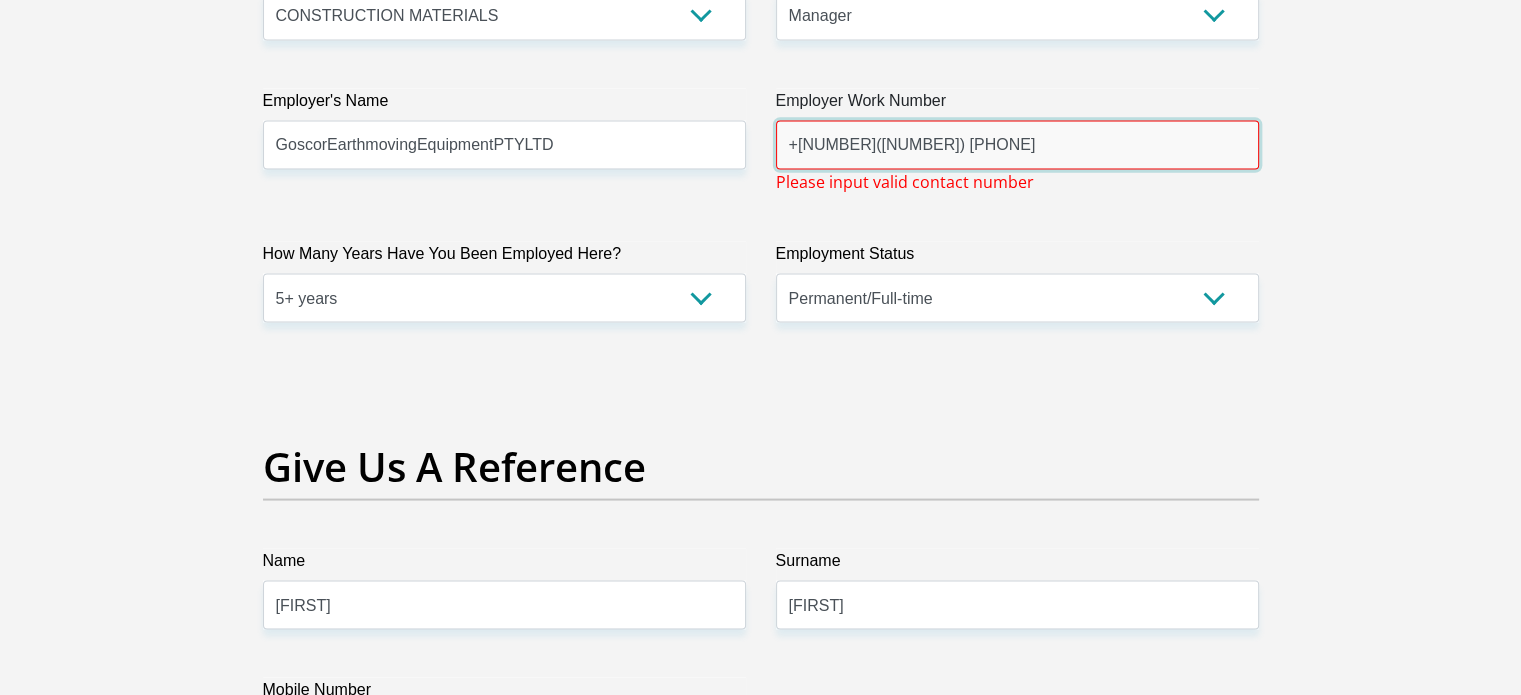 click on "+27(0)71575 5580" at bounding box center (1017, 145) 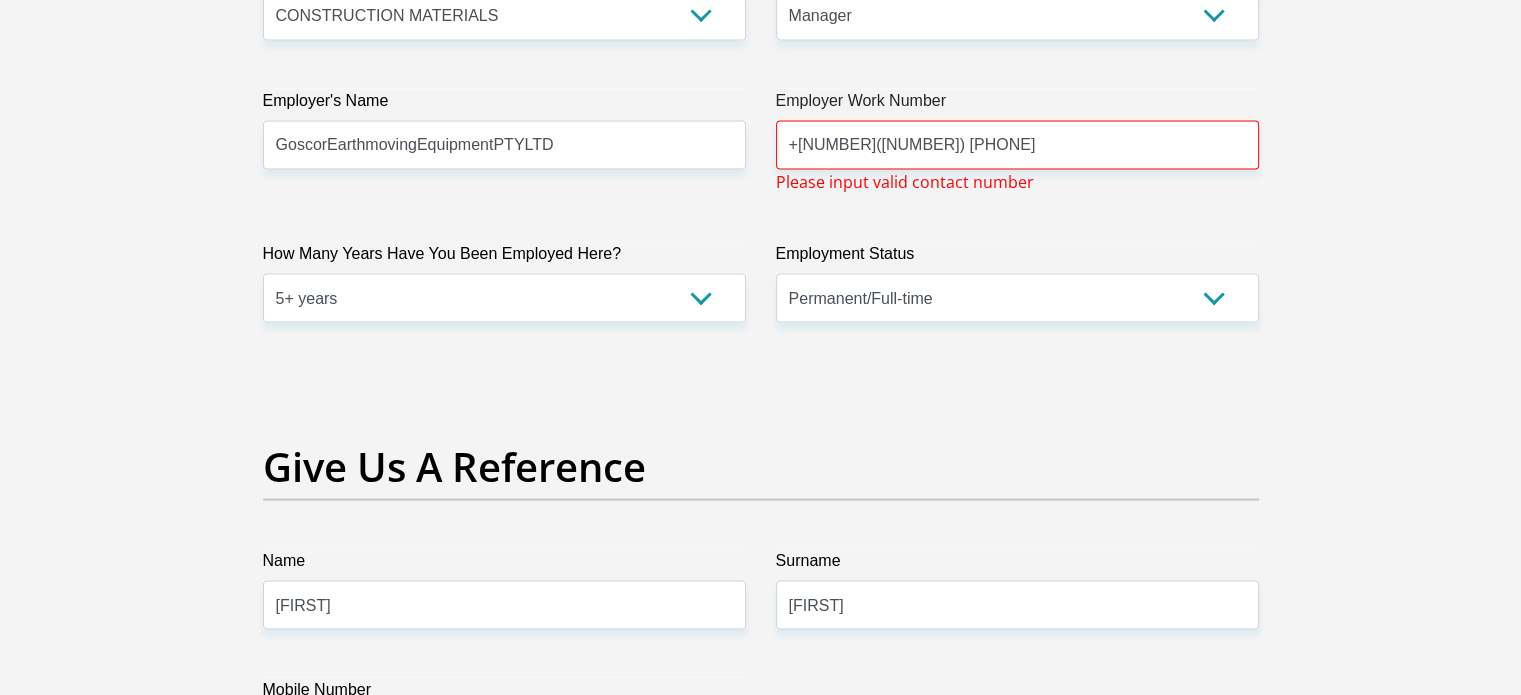 click on "Title
Mr
Ms
Mrs
Dr
Other
First Name
Arno
Surname
Alberts
ID Number
7012095104087
Please input valid ID number
Race
Black
Coloured
Indian
White
Other
Contact Number
0725755580
Please input valid contact number
Nationality
South Africa
Afghanistan
Aland Islands  Albania  Algeria" at bounding box center (761, -263) 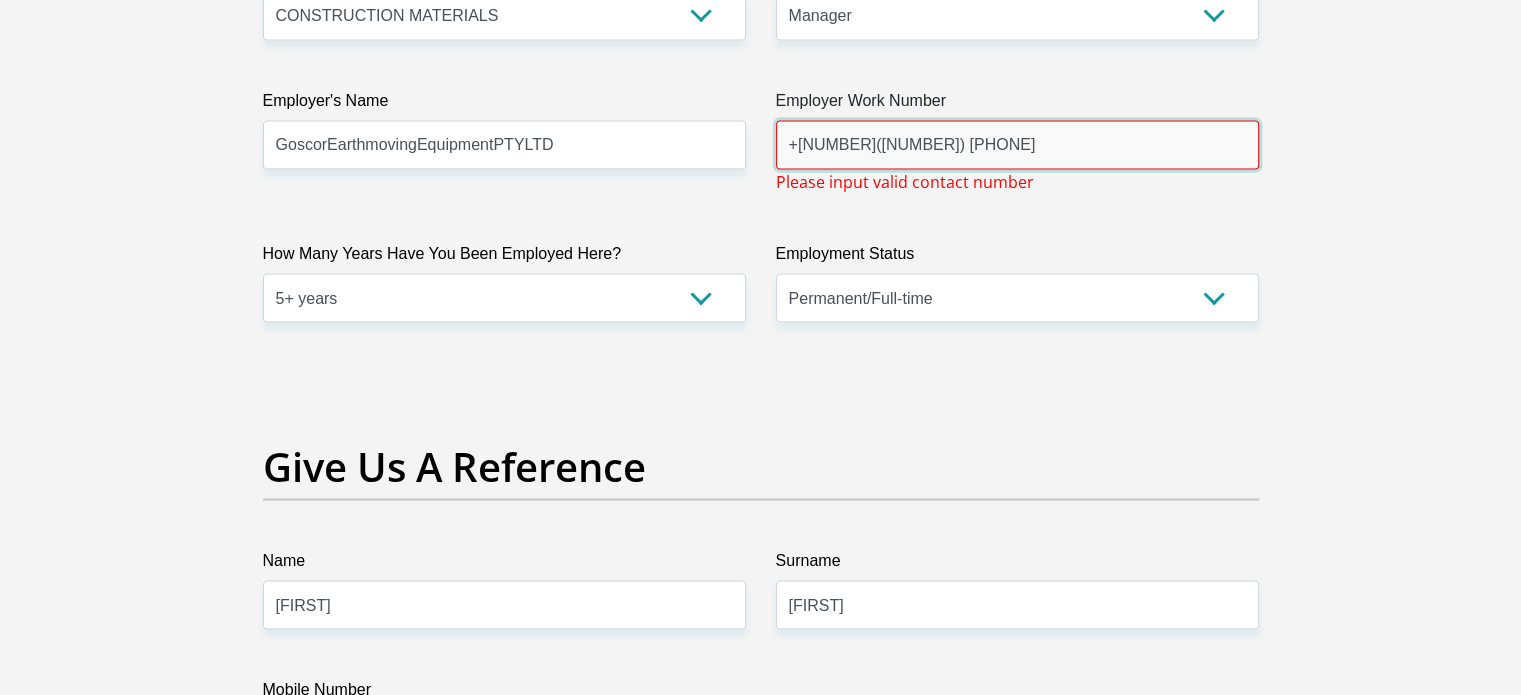 drag, startPoint x: 928, startPoint y: 140, endPoint x: 684, endPoint y: 147, distance: 244.10039 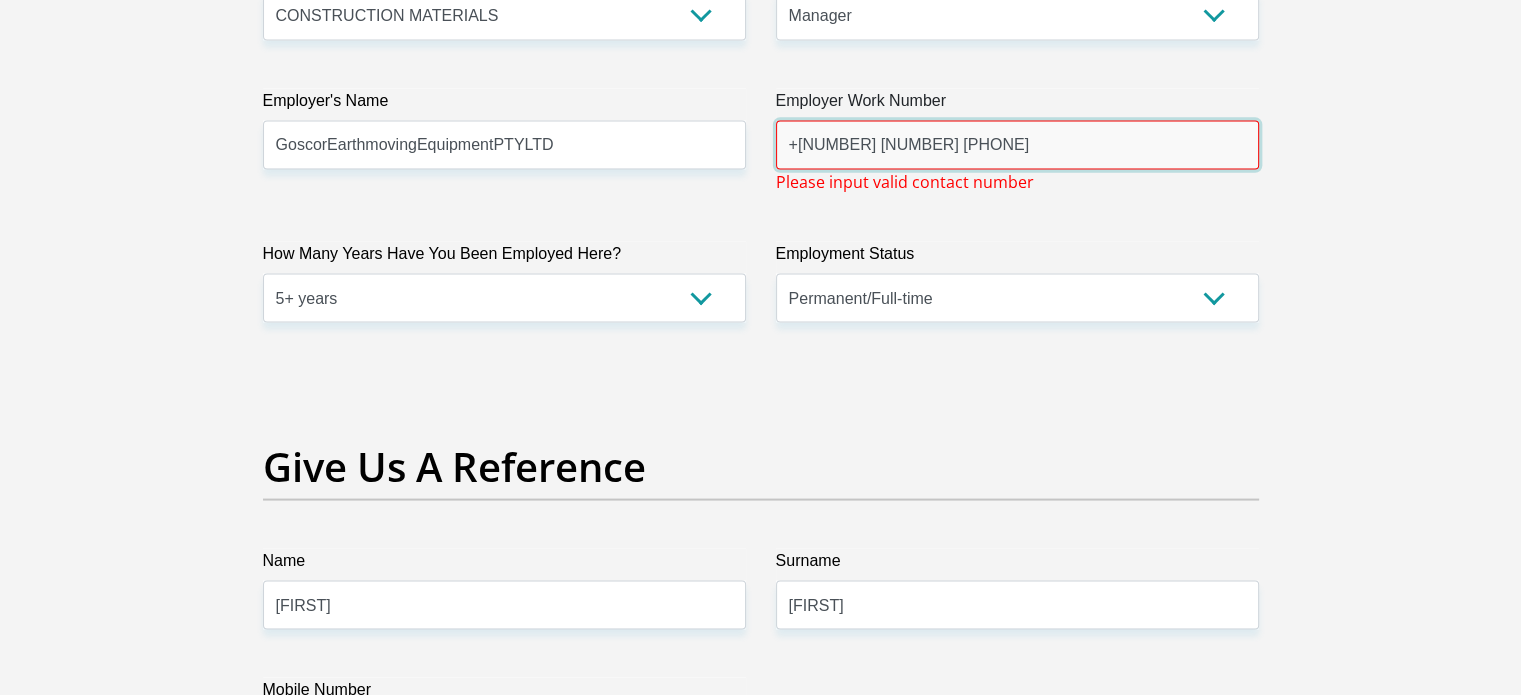 drag, startPoint x: 931, startPoint y: 145, endPoint x: 712, endPoint y: 152, distance: 219.11185 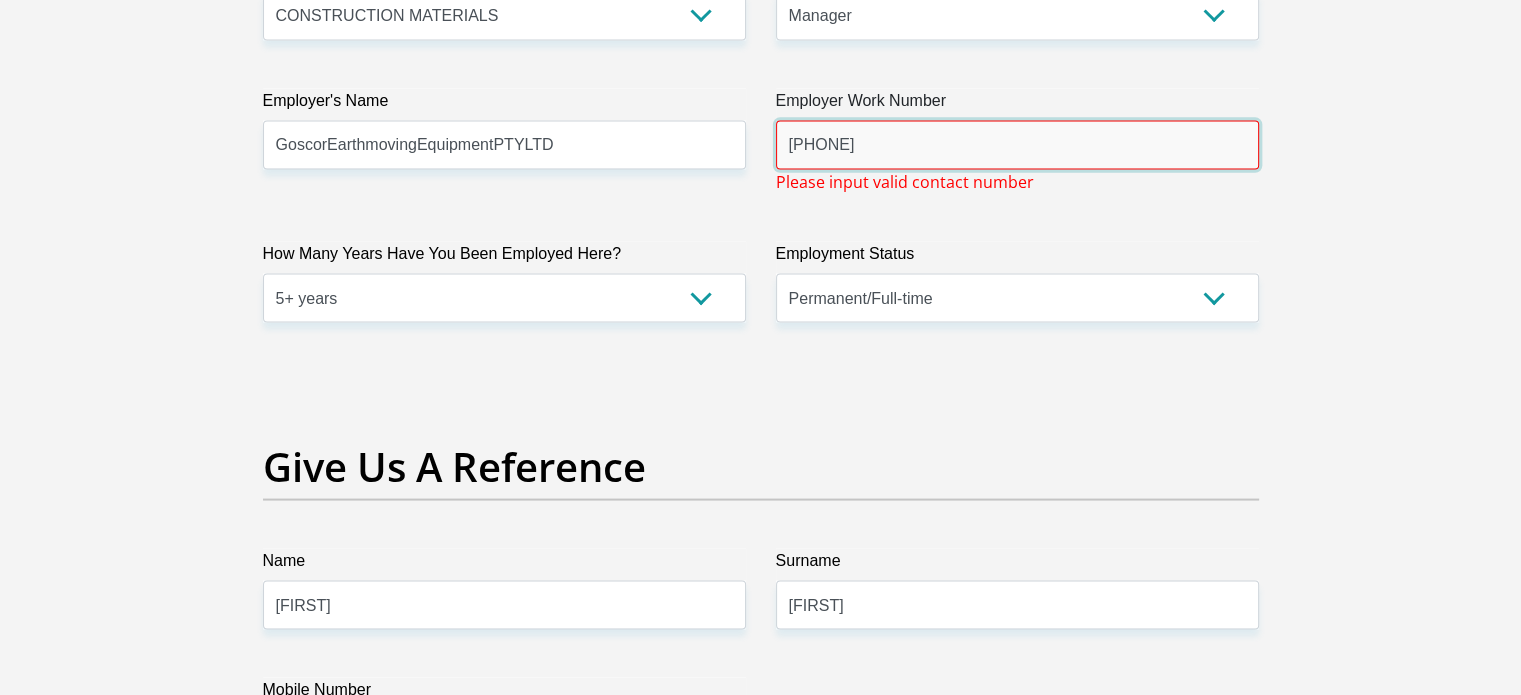 click on "Proceed" at bounding box center [922, 3144] 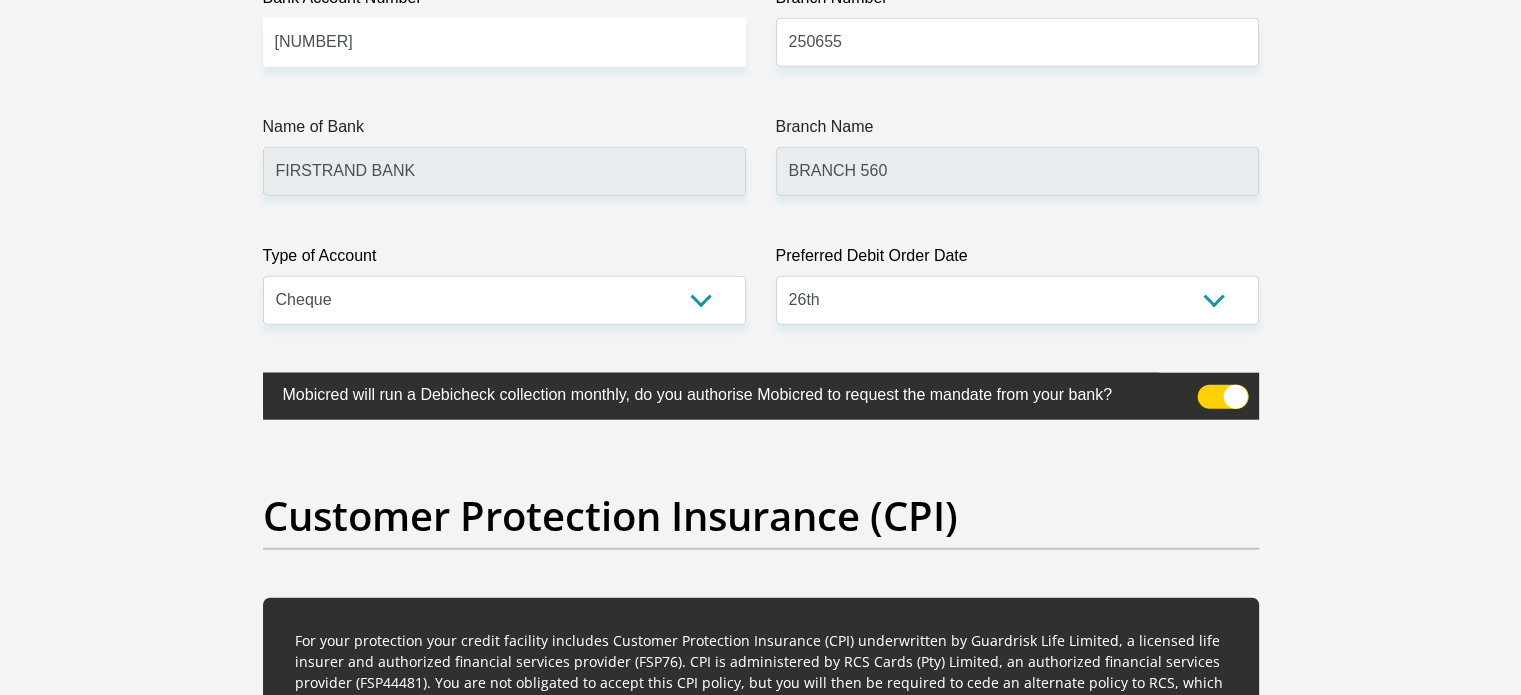 scroll, scrollTop: 0, scrollLeft: 0, axis: both 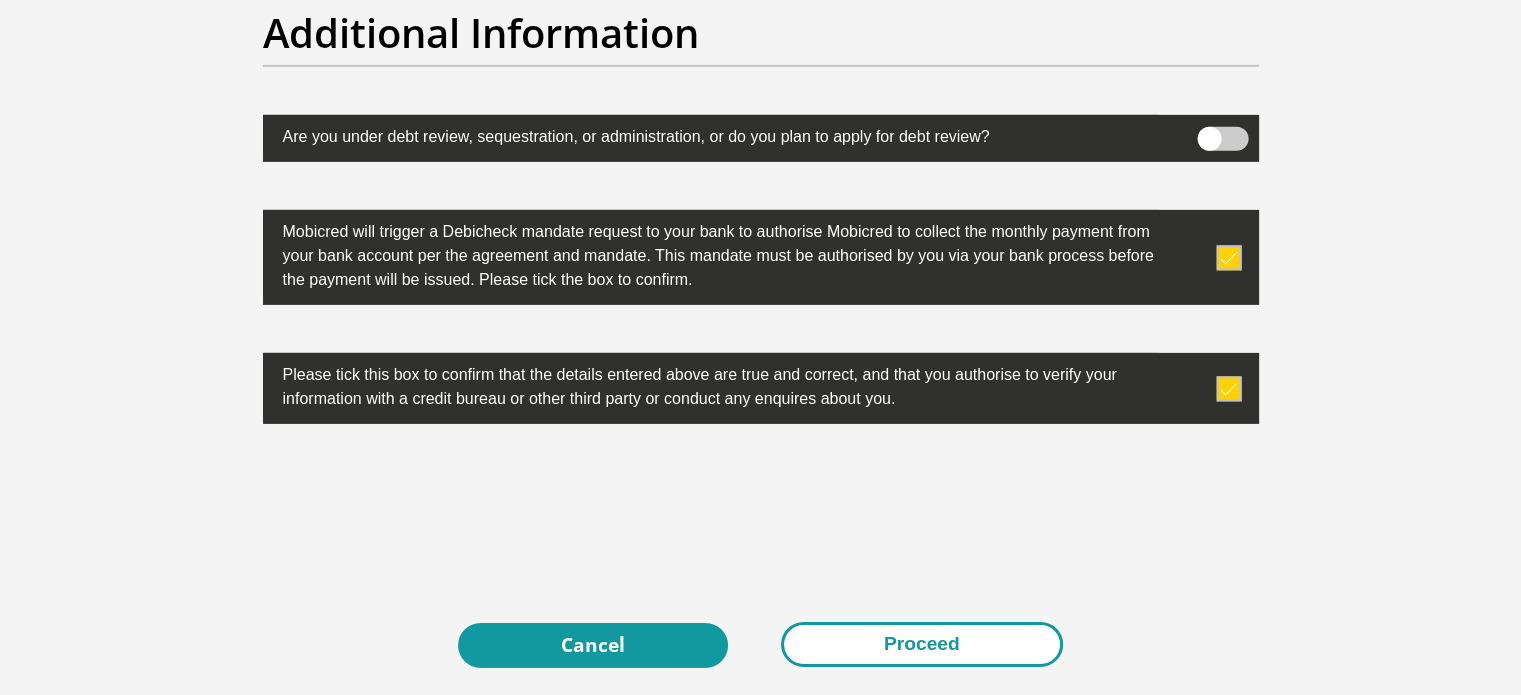 click on "Proceed" at bounding box center (922, 644) 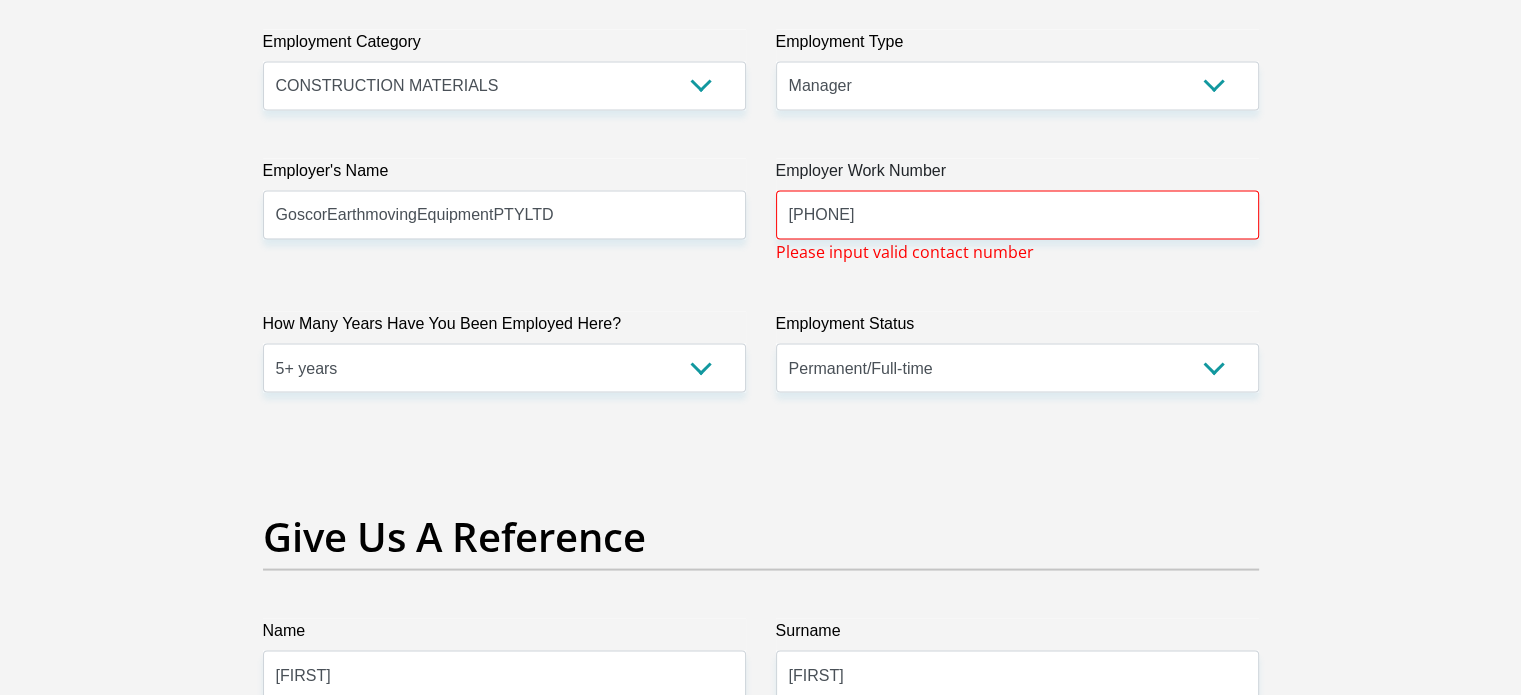 scroll, scrollTop: 3724, scrollLeft: 0, axis: vertical 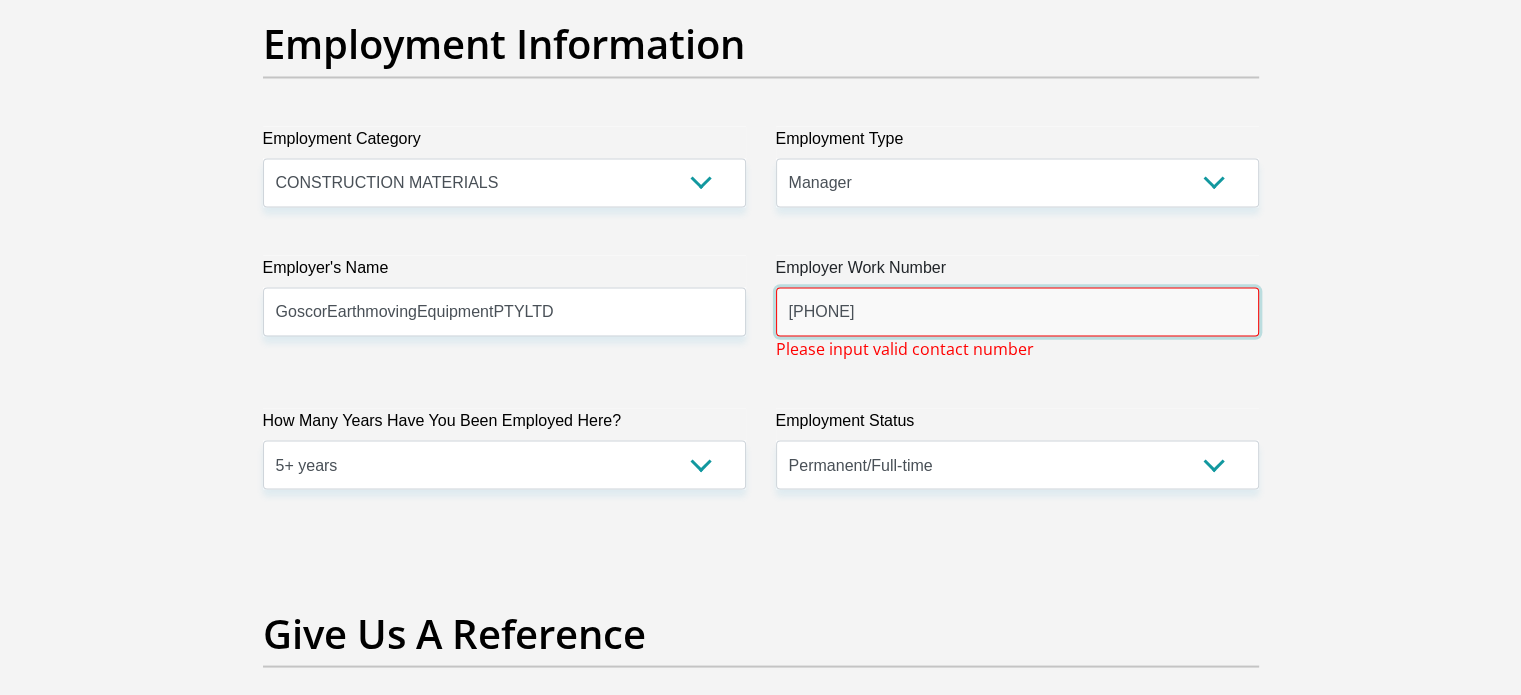 click on "+27 (0) 908 2377" at bounding box center (1017, 311) 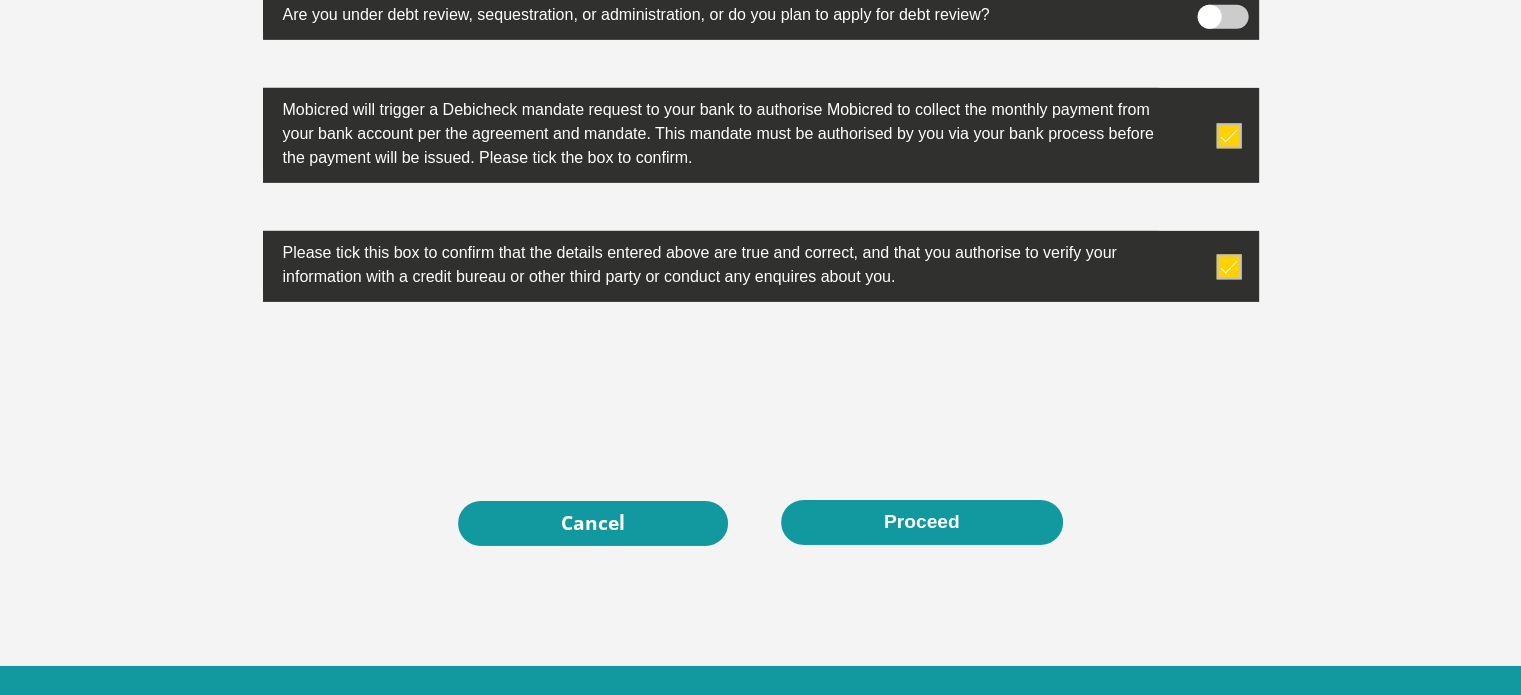 scroll, scrollTop: 6557, scrollLeft: 0, axis: vertical 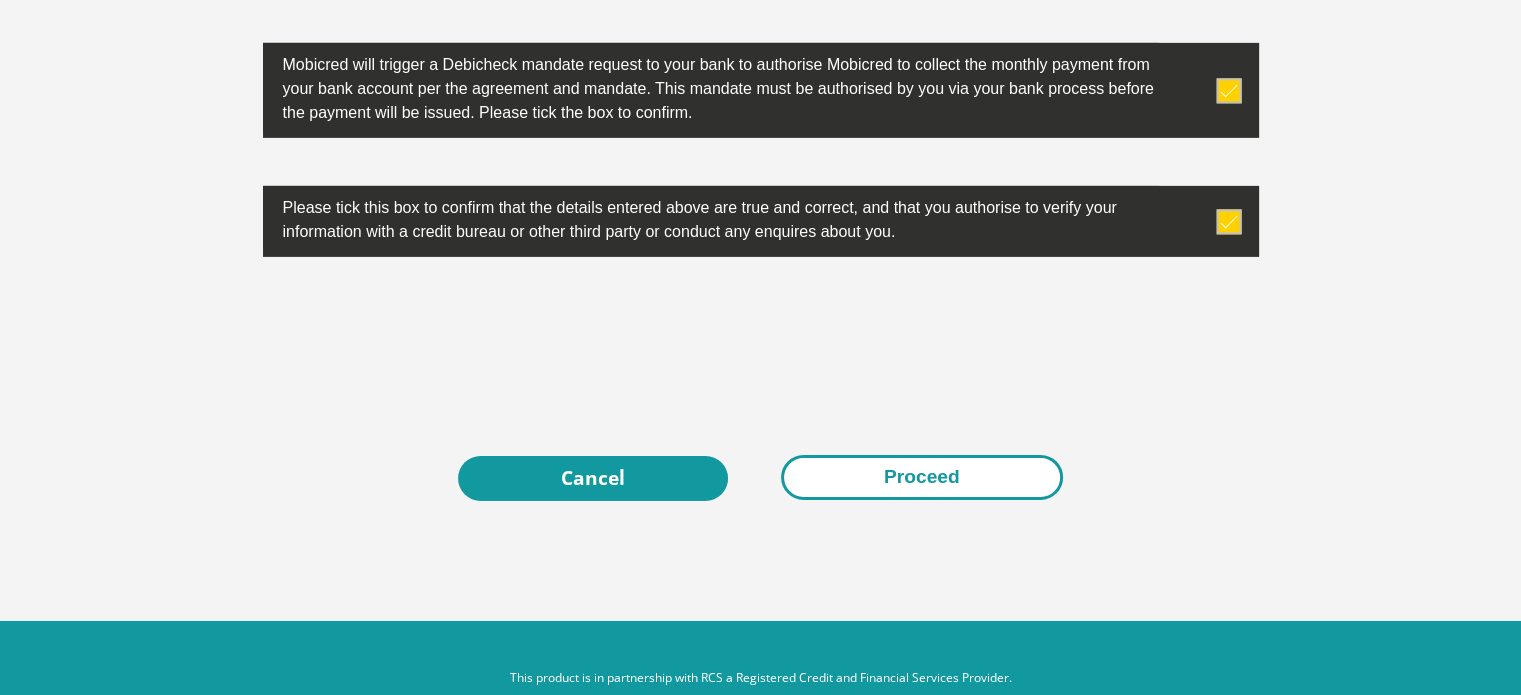 click on "Proceed" at bounding box center [922, 477] 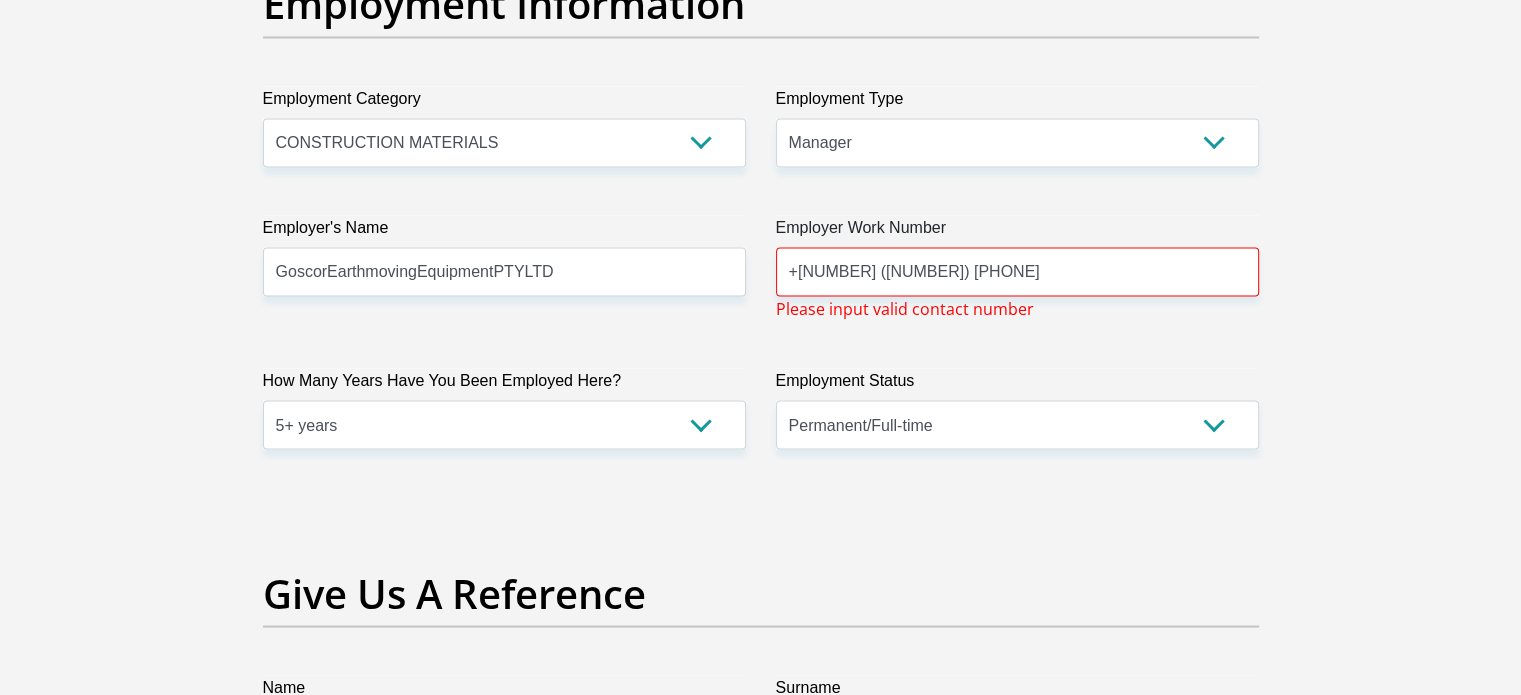 scroll, scrollTop: 3724, scrollLeft: 0, axis: vertical 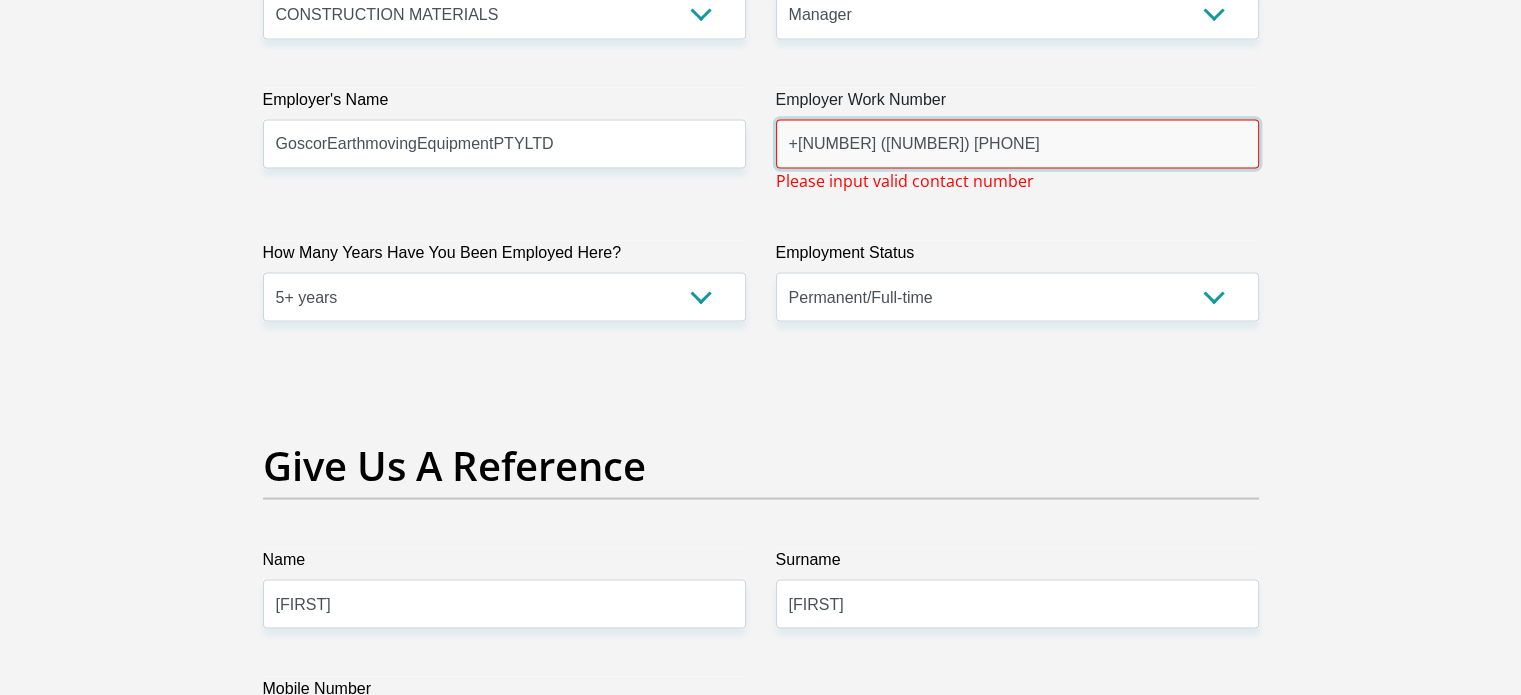 click on "+27 (0)11 908 2377" at bounding box center (1017, 144) 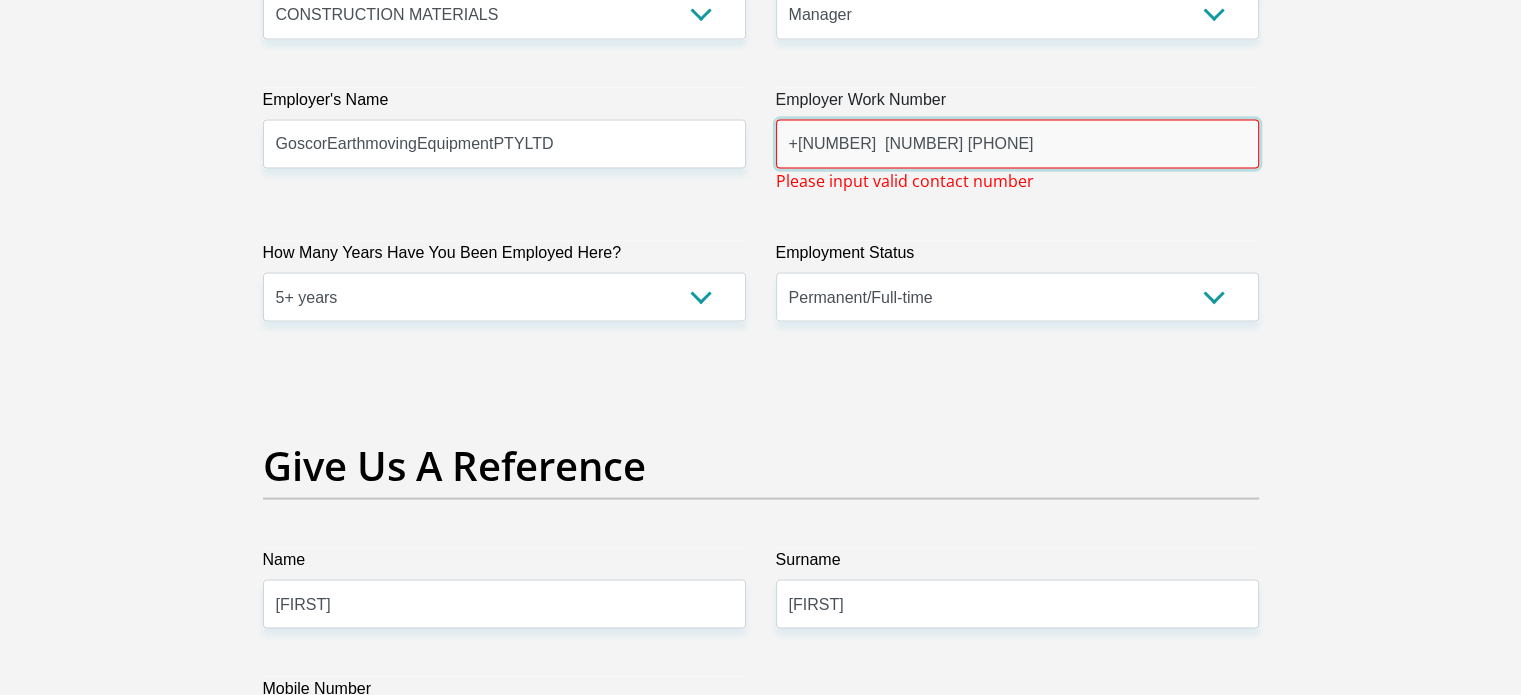 click on "+27  11 908 2377" at bounding box center (1017, 144) 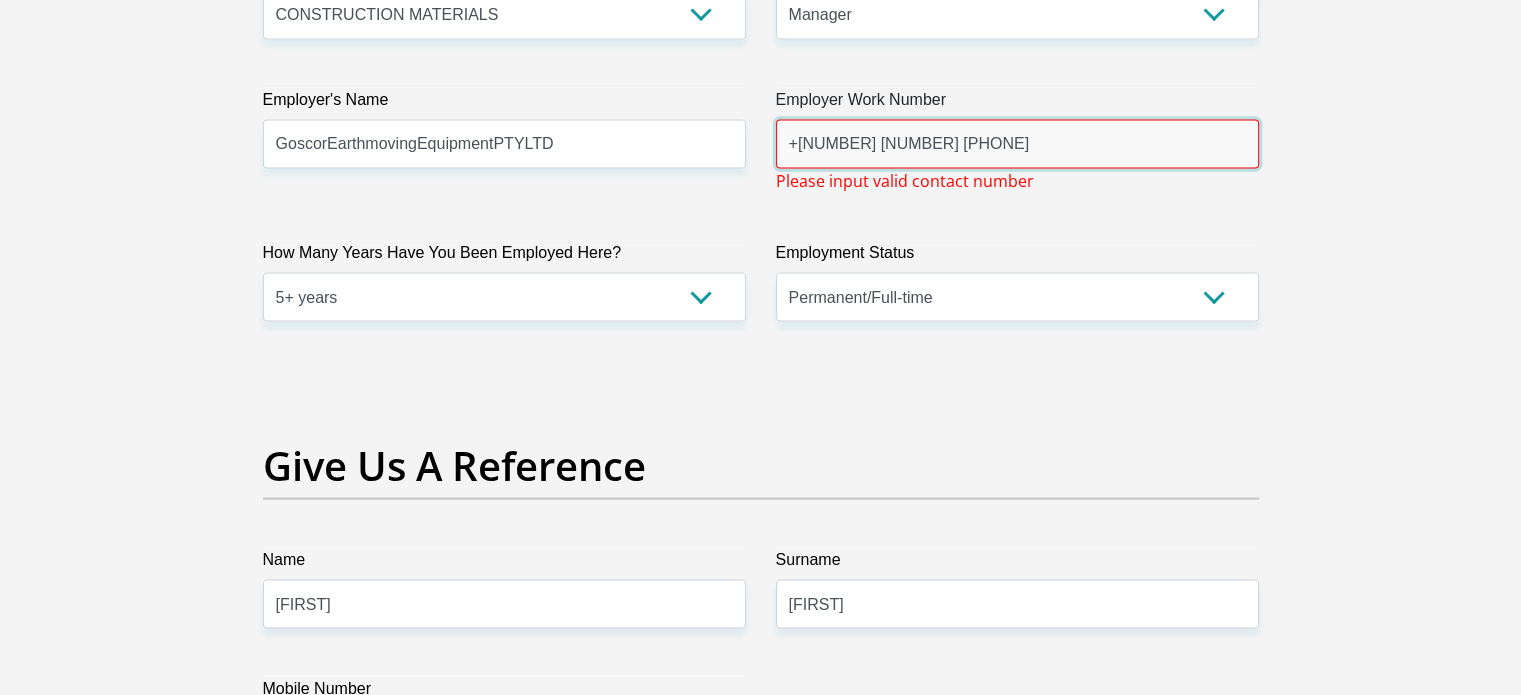 drag, startPoint x: 844, startPoint y: 139, endPoint x: 931, endPoint y: 151, distance: 87.823685 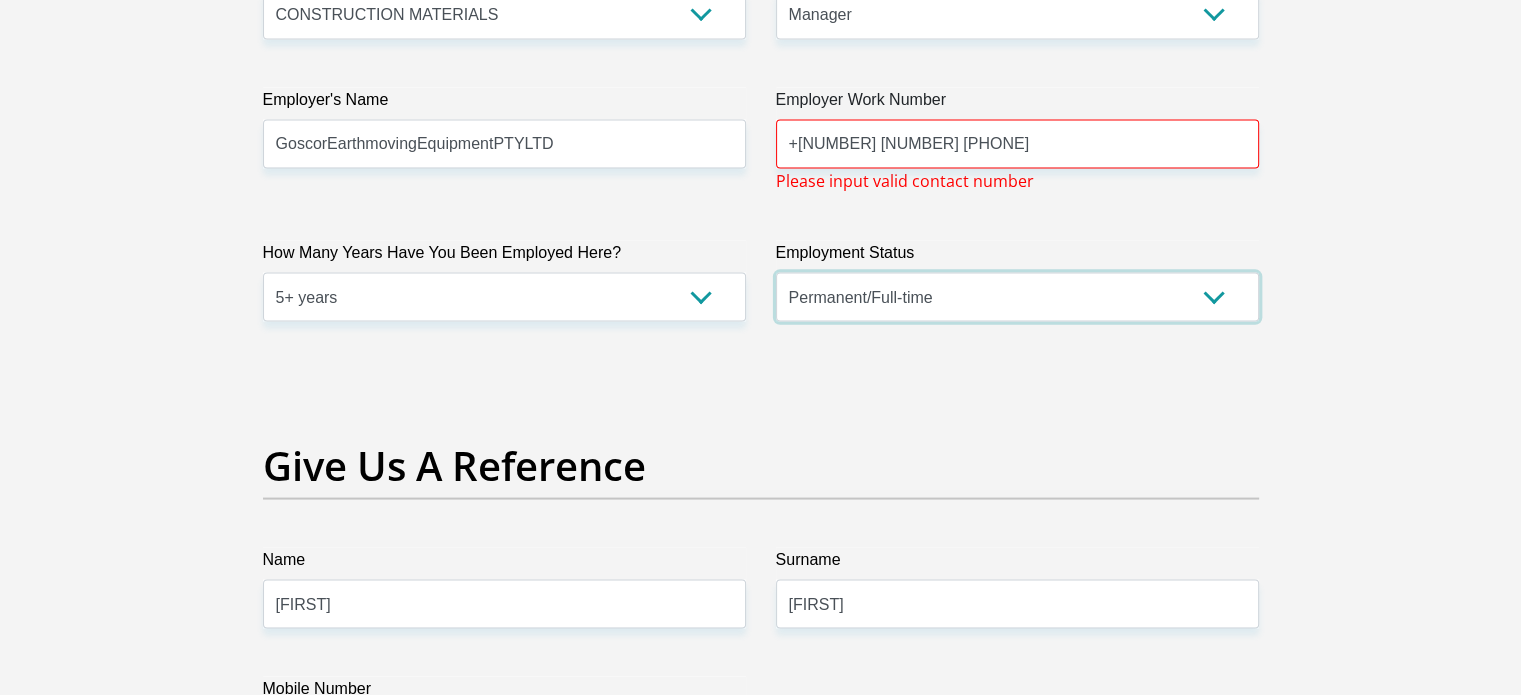 click on "Permanent/Full-time
Part-time/Casual
Contract Worker
Self-Employed
Housewife
Retired
Student
Medically Boarded
Disability
Unemployed" at bounding box center (1017, 297) 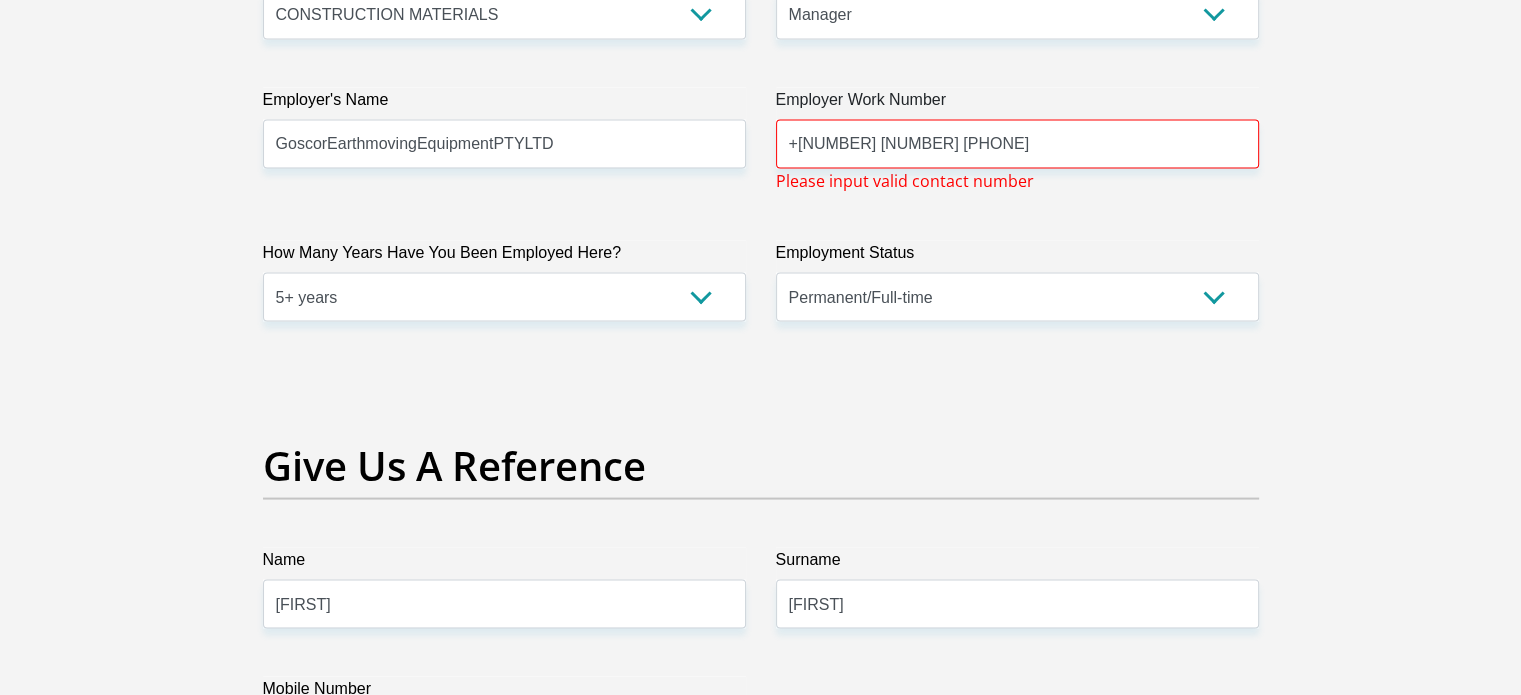 click on "Title
Mr
Ms
Mrs
Dr
Other
First Name
Arno
Surname
Alberts
ID Number
7012095104087
Please input valid ID number
Race
Black
Coloured
Indian
White
Other
Contact Number
0725755580
Please input valid contact number
Nationality
South Africa
Afghanistan
Aland Islands  Albania  Algeria" at bounding box center (761, -264) 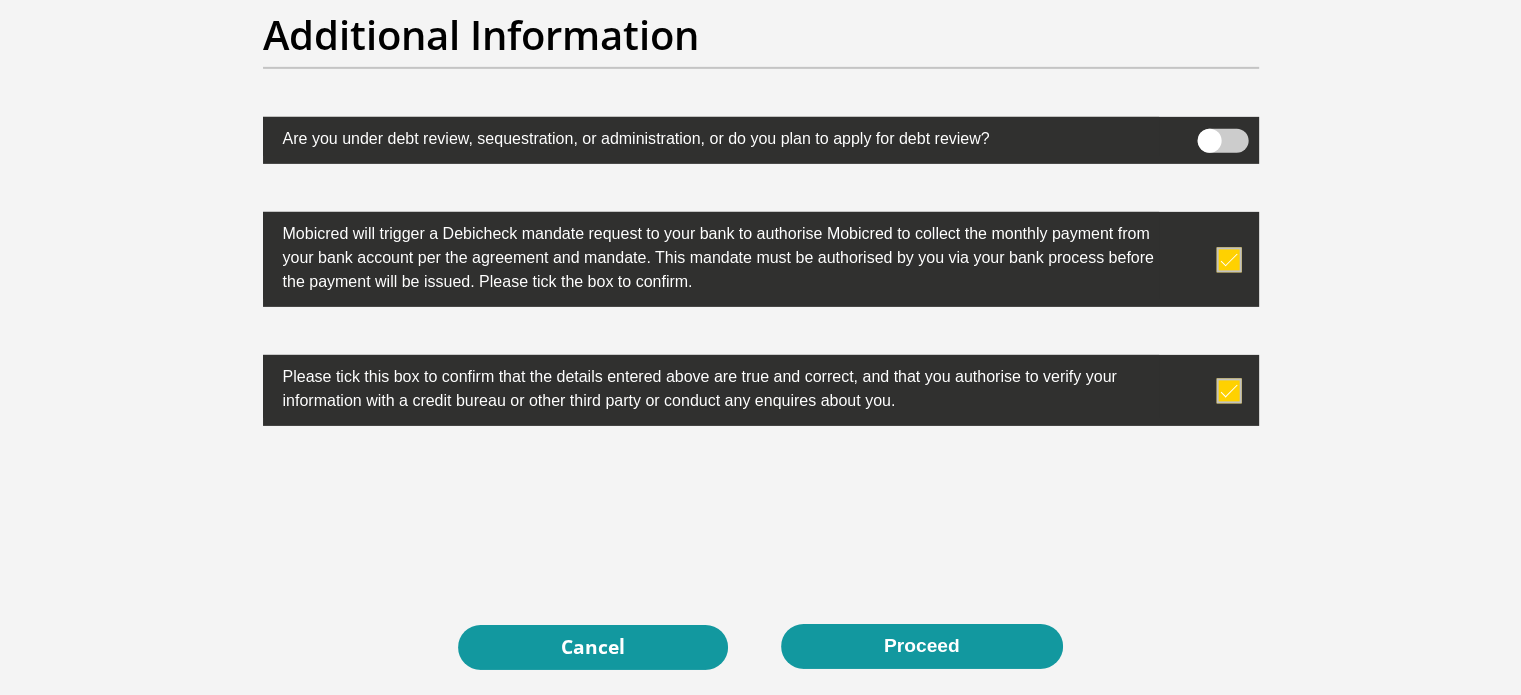 scroll, scrollTop: 6595, scrollLeft: 0, axis: vertical 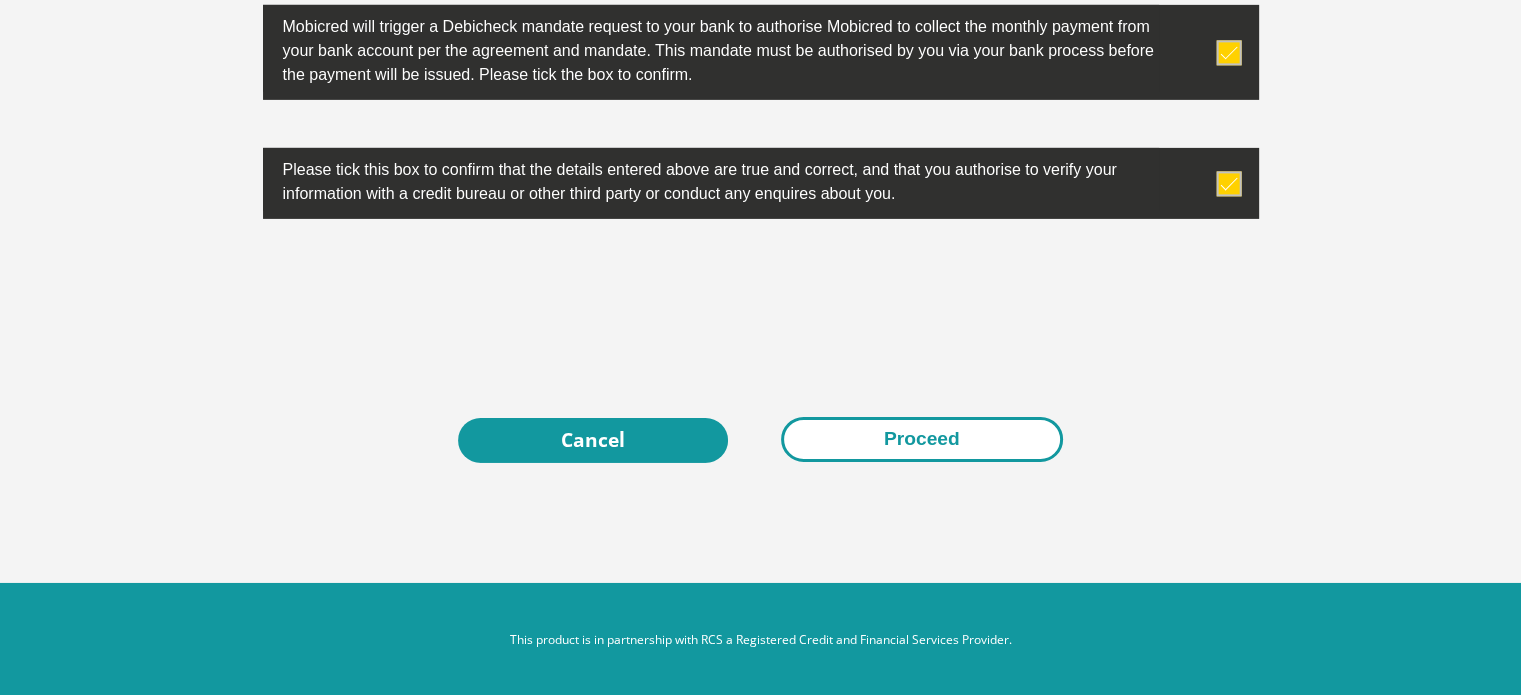 click on "Proceed" at bounding box center (922, 439) 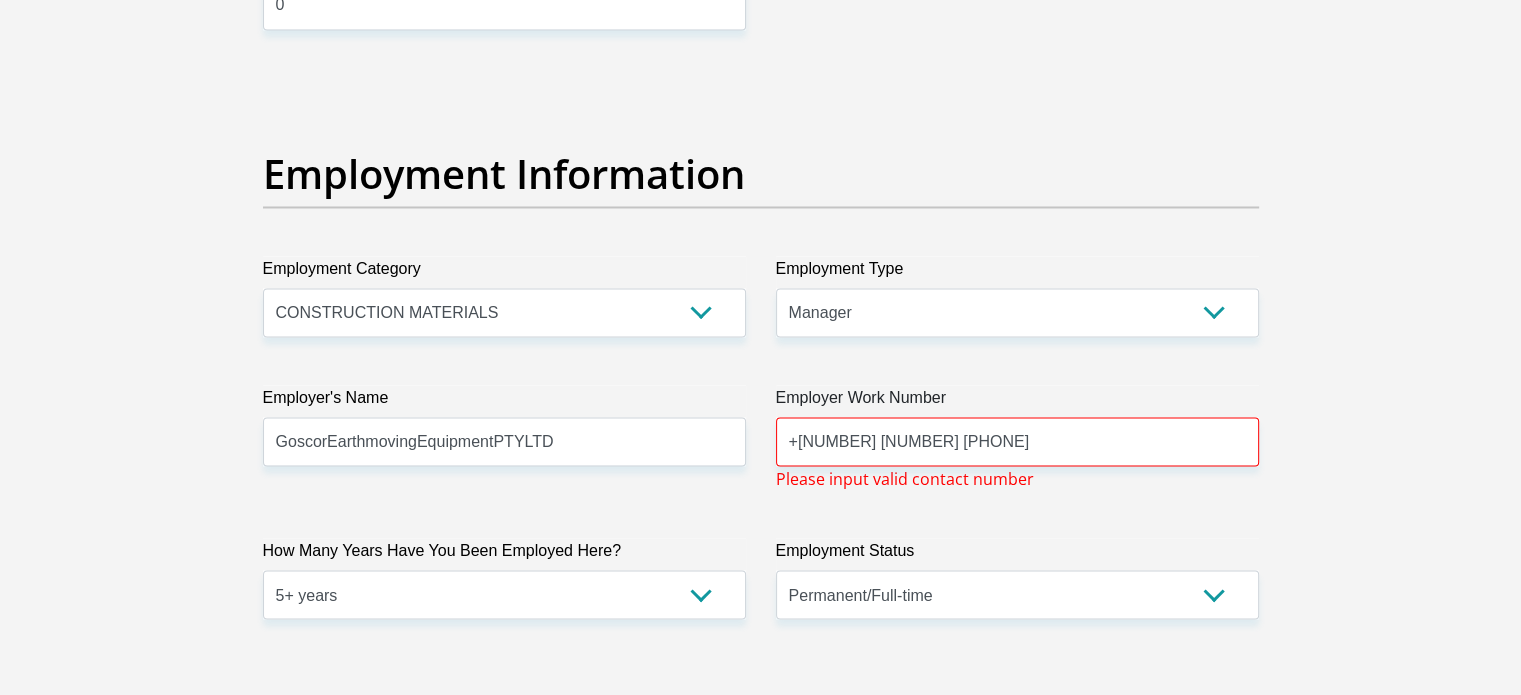 scroll, scrollTop: 3595, scrollLeft: 0, axis: vertical 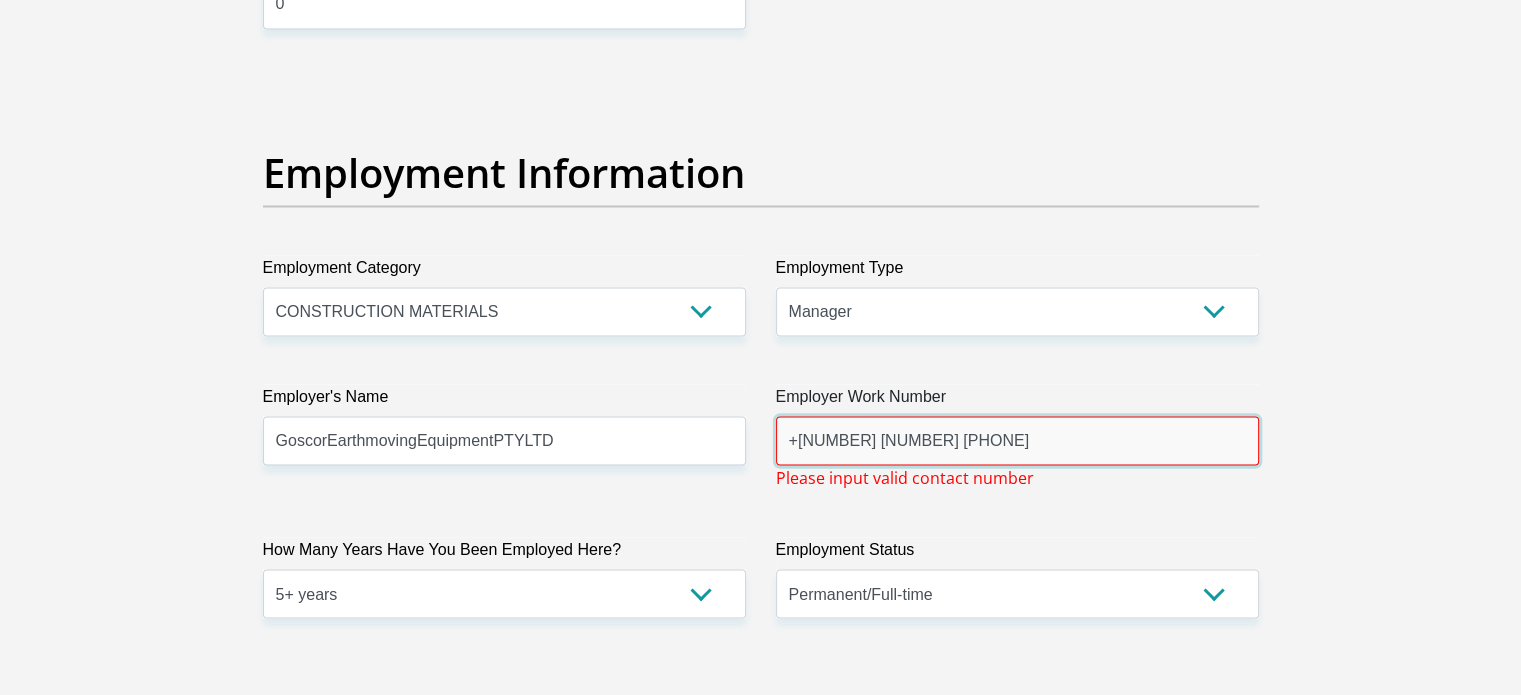 click on "+27 11 389 4400" at bounding box center (1017, 440) 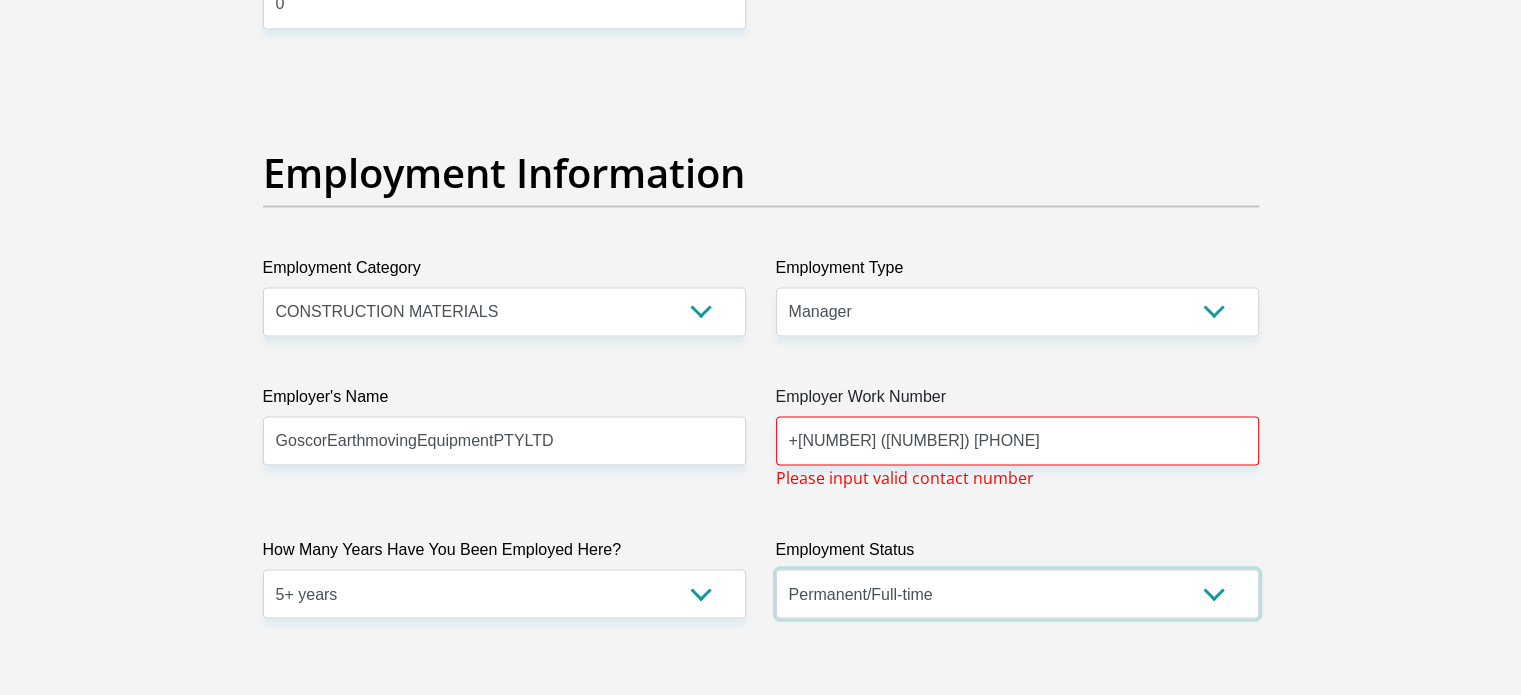 click on "Permanent/Full-time
Part-time/Casual
Contract Worker
Self-Employed
Housewife
Retired
Student
Medically Boarded
Disability
Unemployed" at bounding box center (1017, 593) 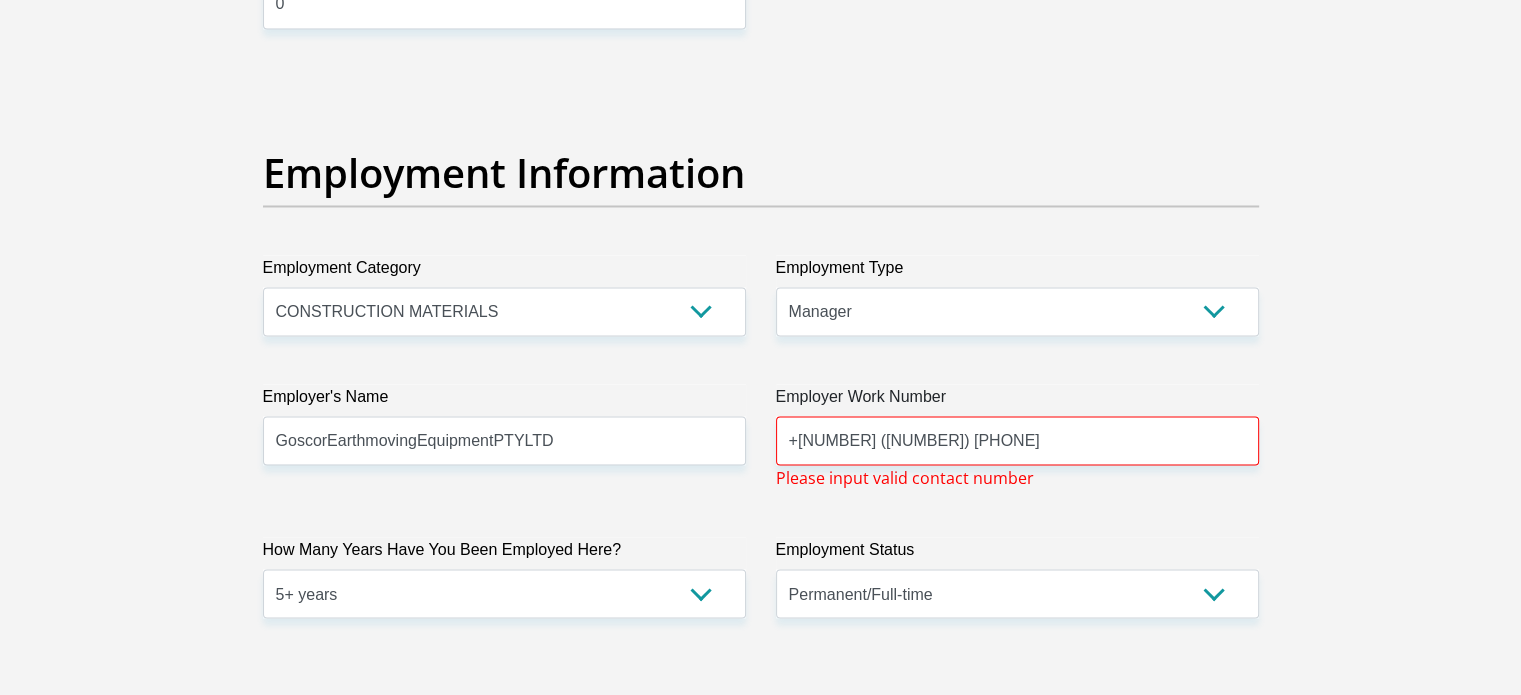 click on "Employer's Name" at bounding box center (504, 400) 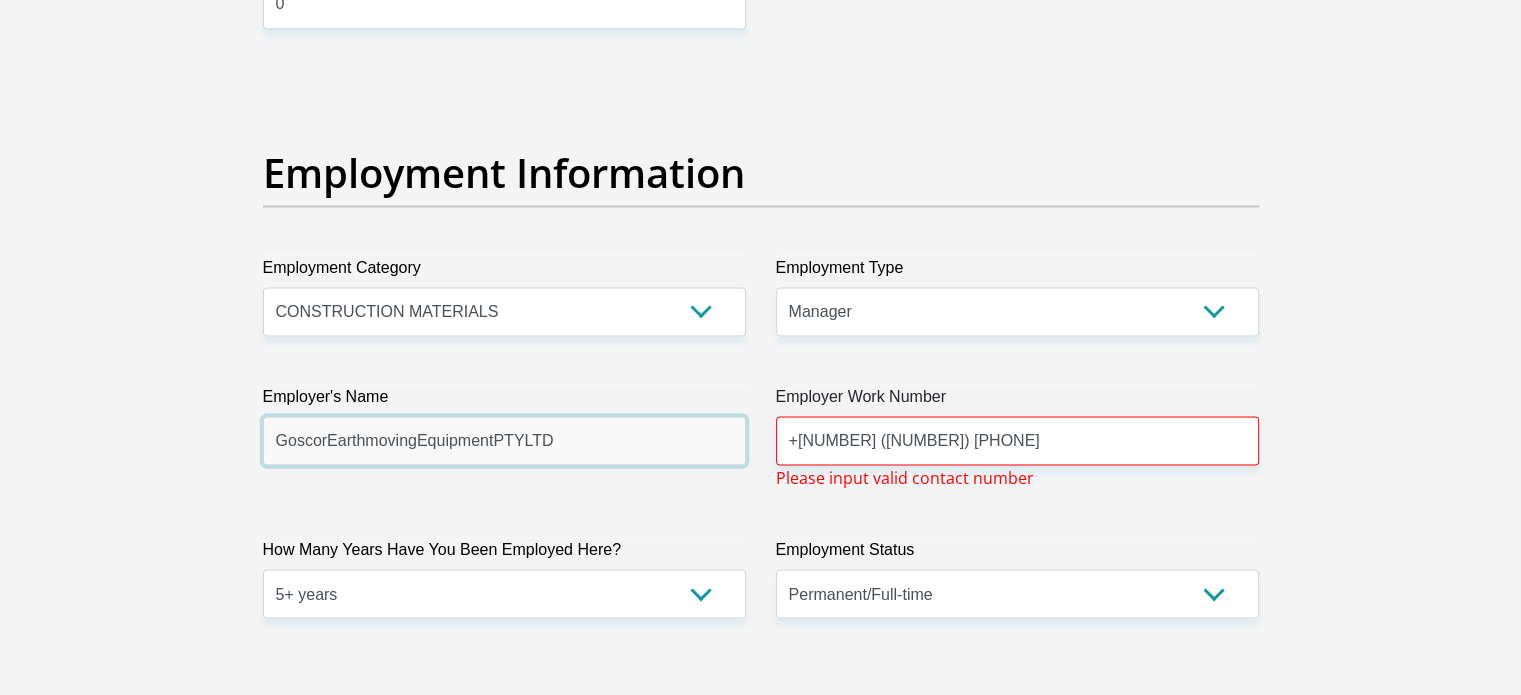 click on "GoscorEarthmovingEquipmentPTYLTD" at bounding box center [504, 440] 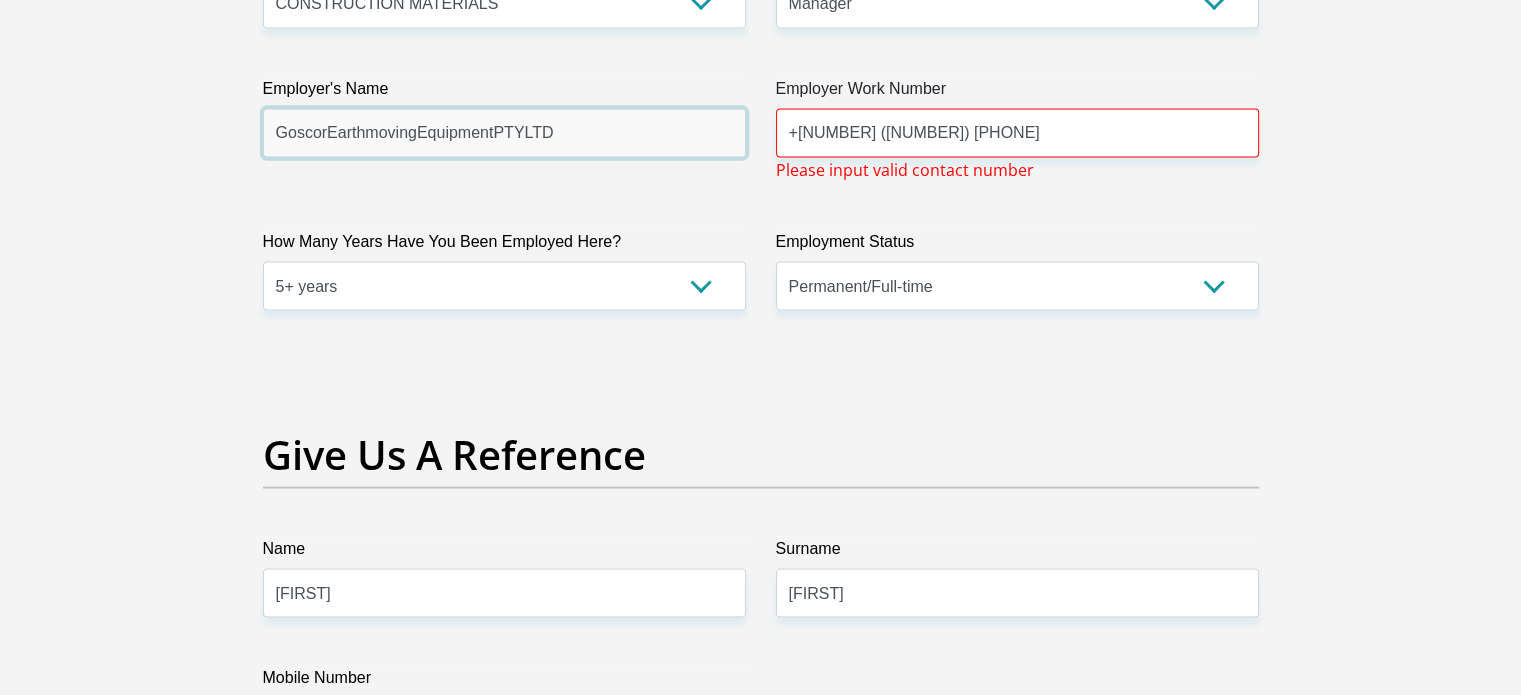 scroll, scrollTop: 3928, scrollLeft: 0, axis: vertical 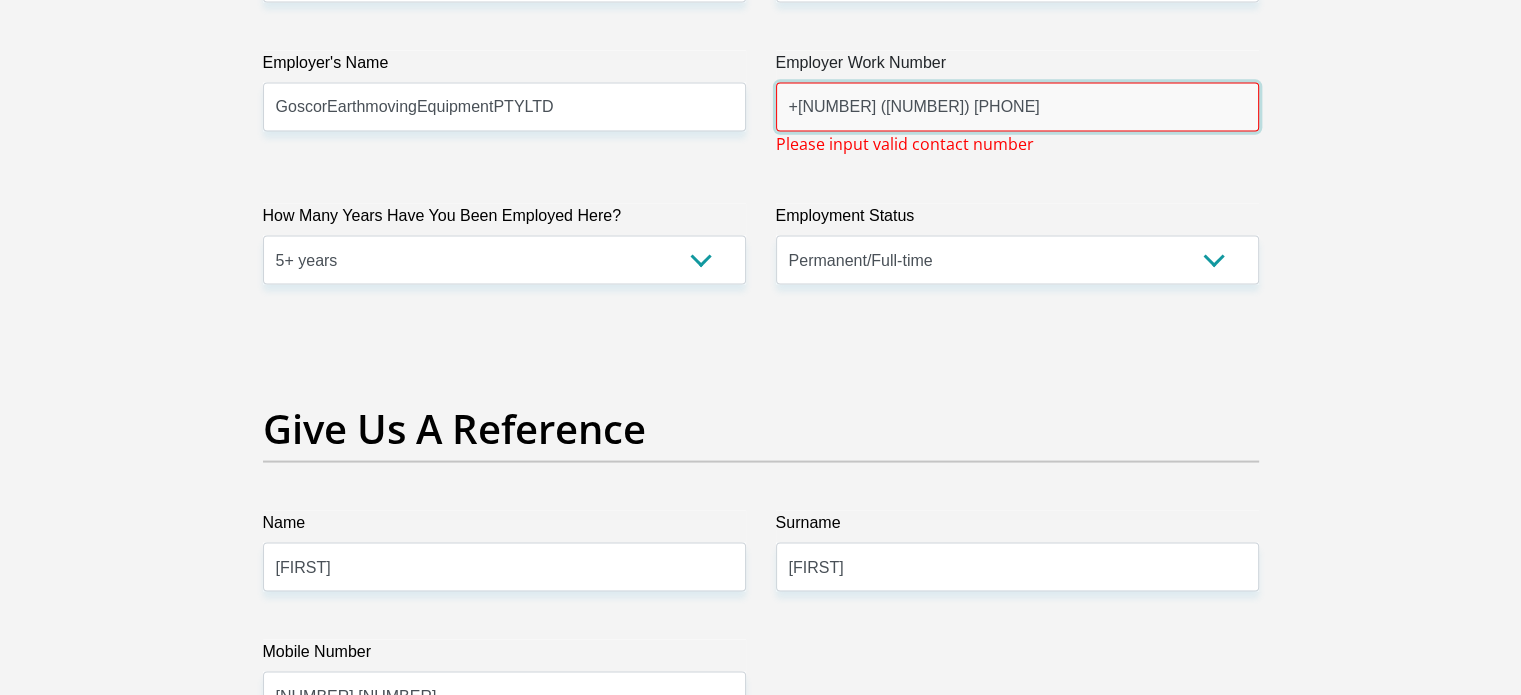 drag, startPoint x: 960, startPoint y: 108, endPoint x: 640, endPoint y: 116, distance: 320.09998 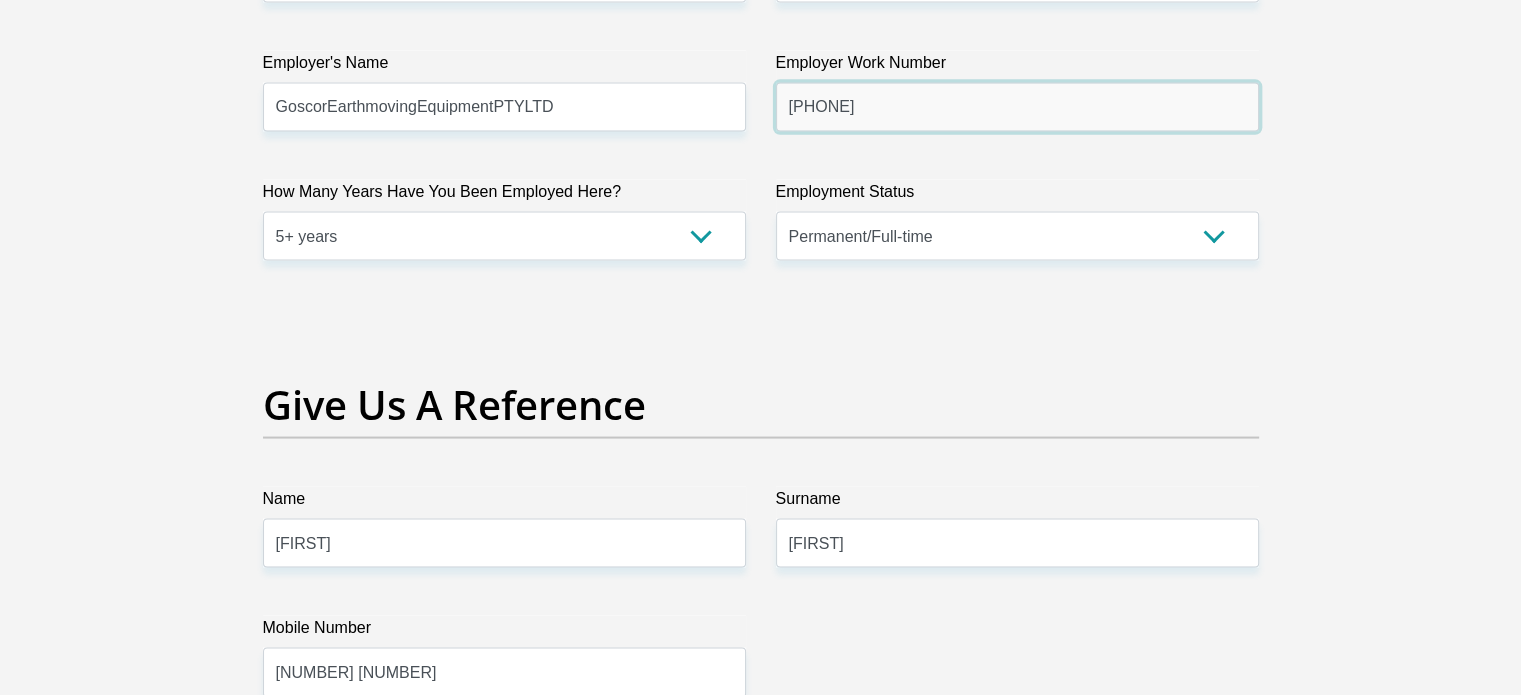 type on "[PHONE]" 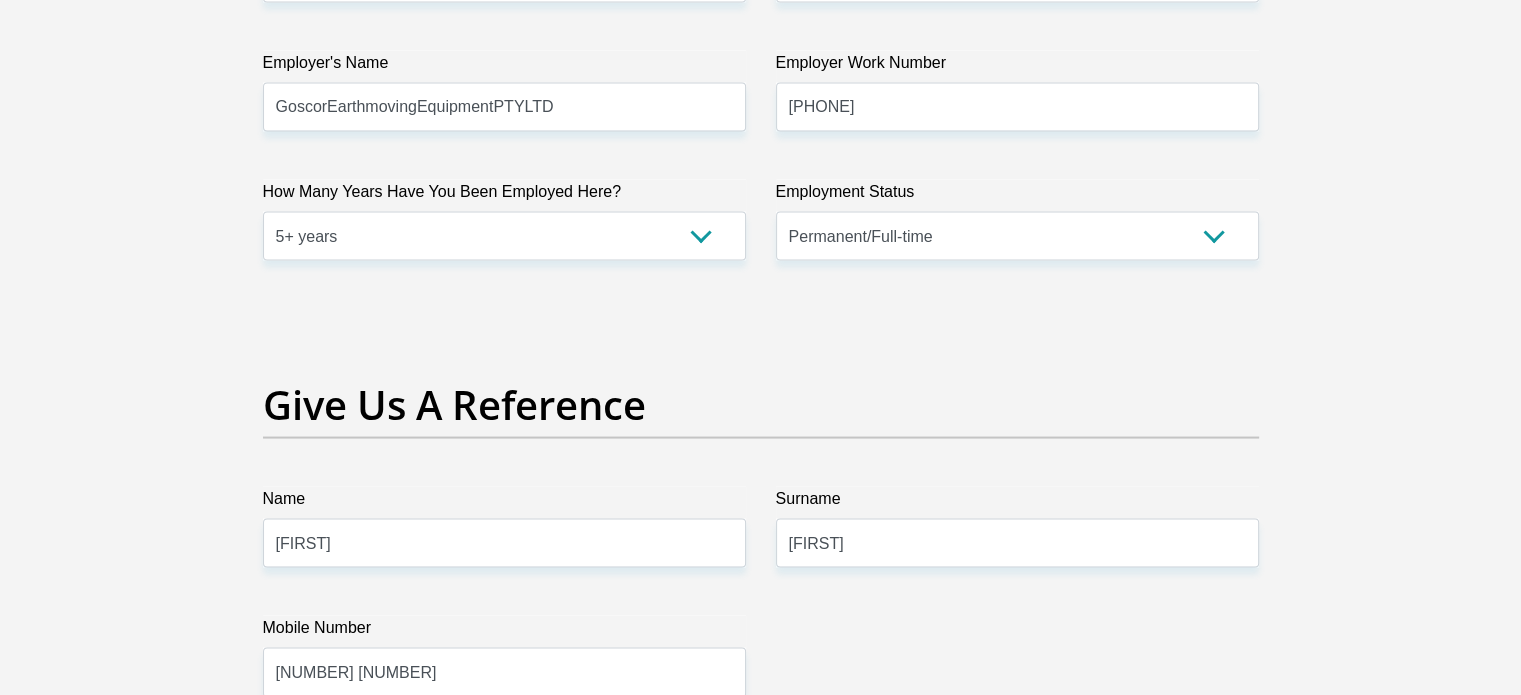scroll, scrollTop: 6533, scrollLeft: 0, axis: vertical 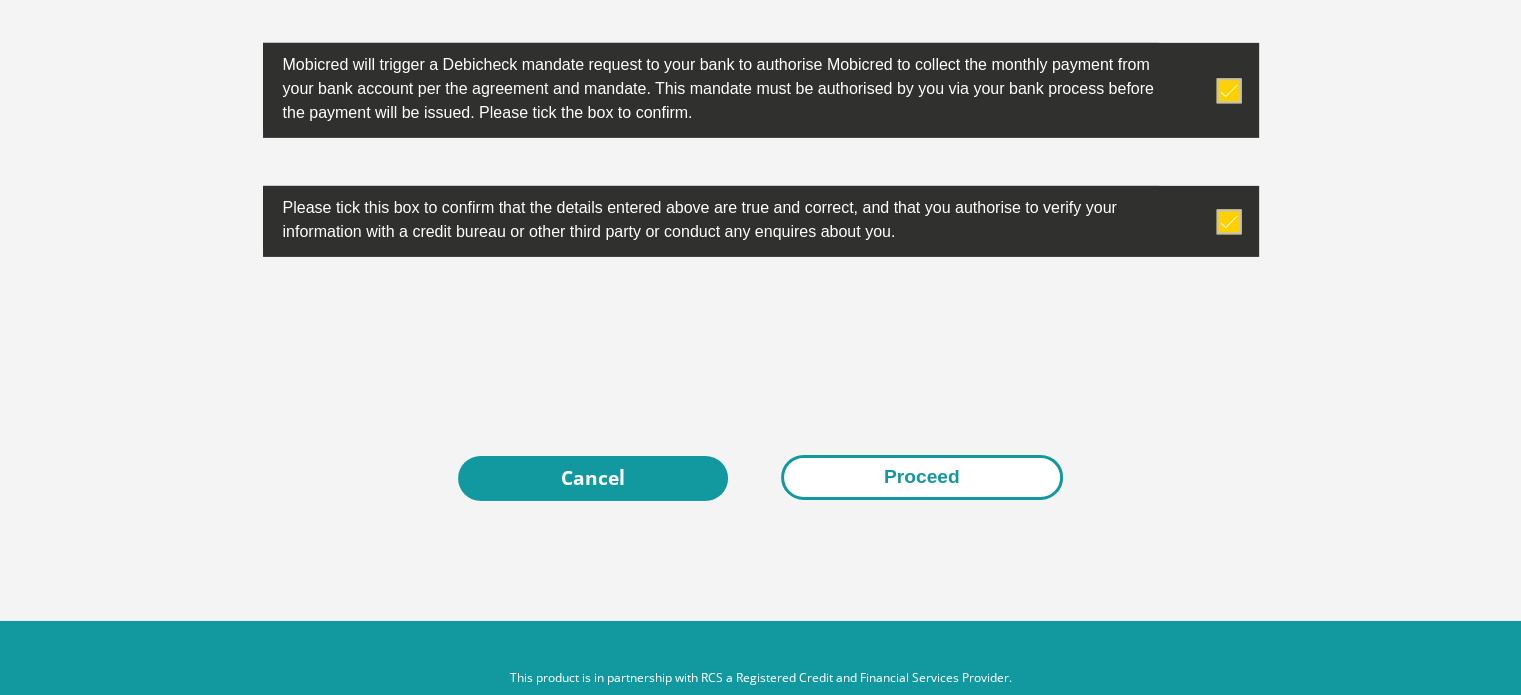 click on "Proceed" at bounding box center (922, 477) 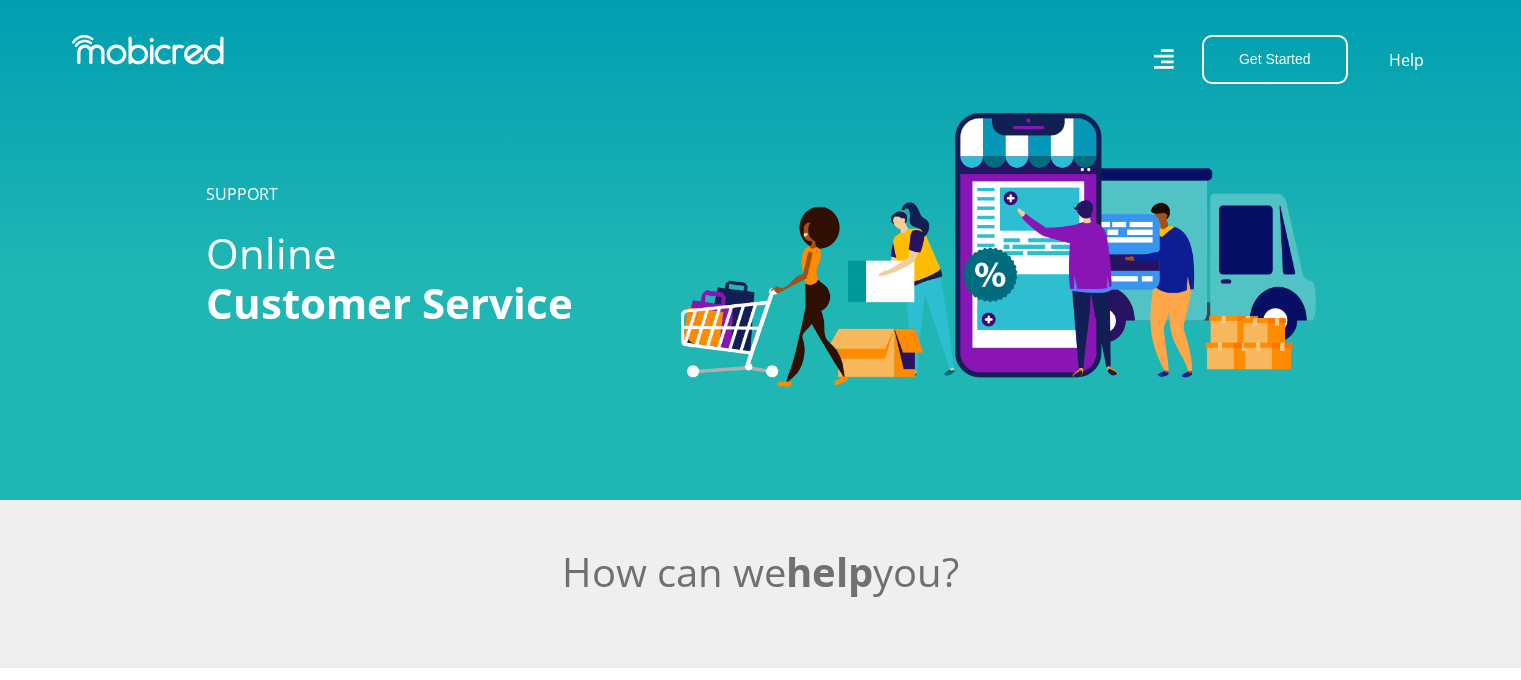 scroll, scrollTop: 500, scrollLeft: 0, axis: vertical 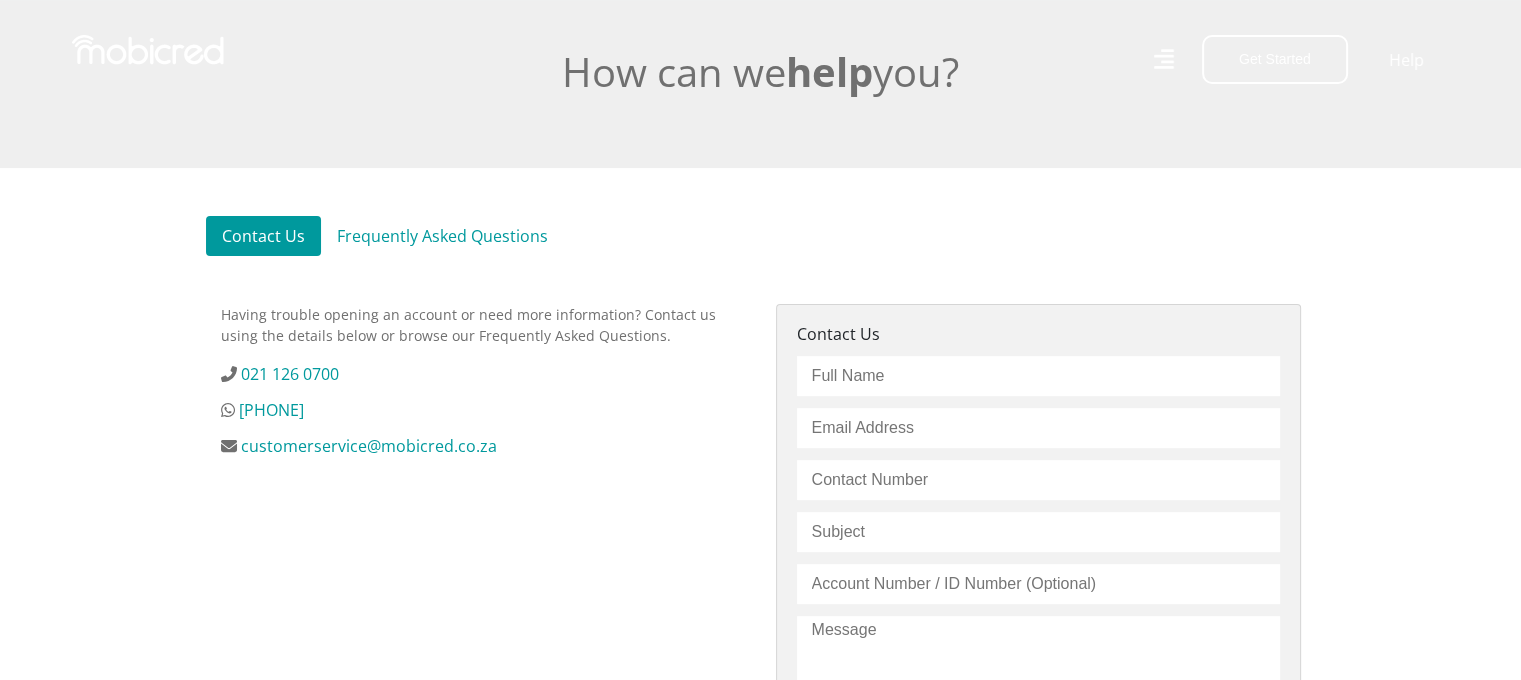 click at bounding box center [1038, 376] 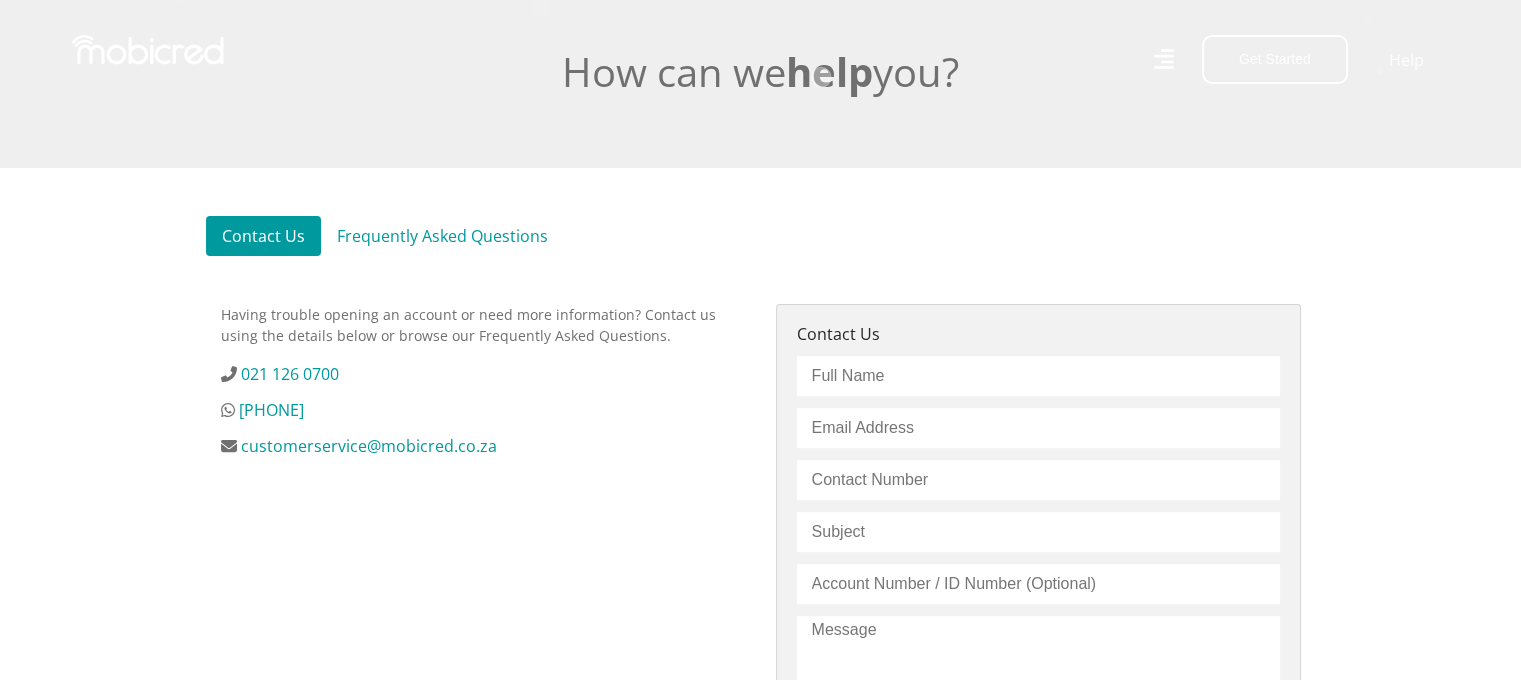 type on "Arno Alberts" 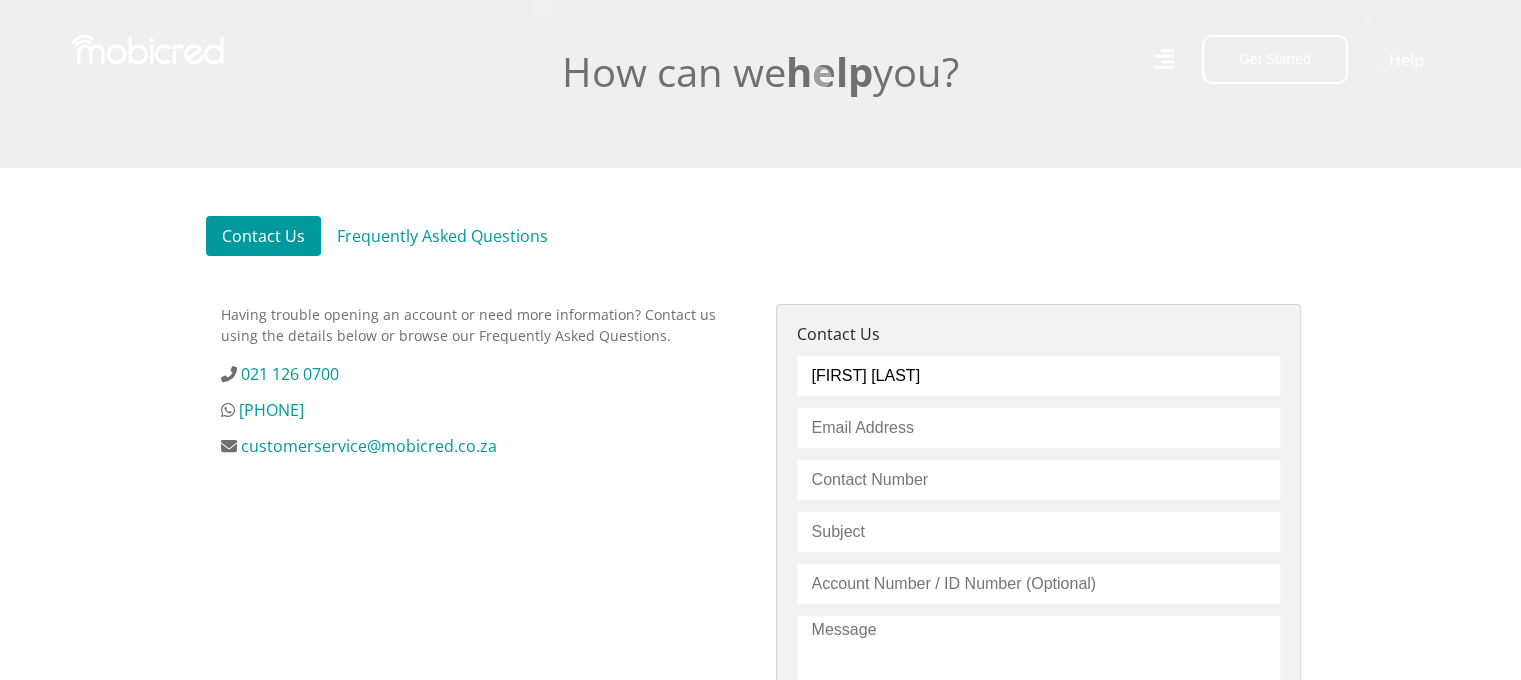 type on "aalberts@goscor.co.za" 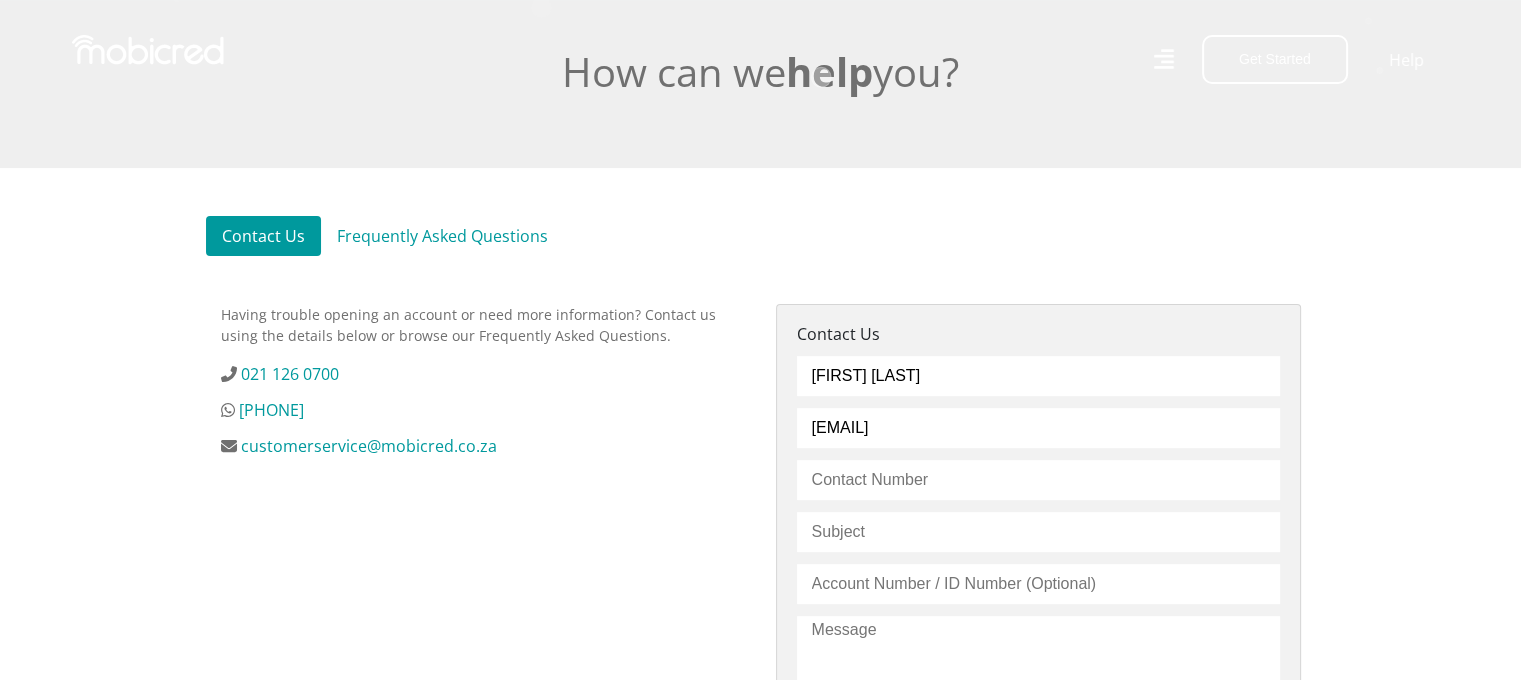 type on "0725755580" 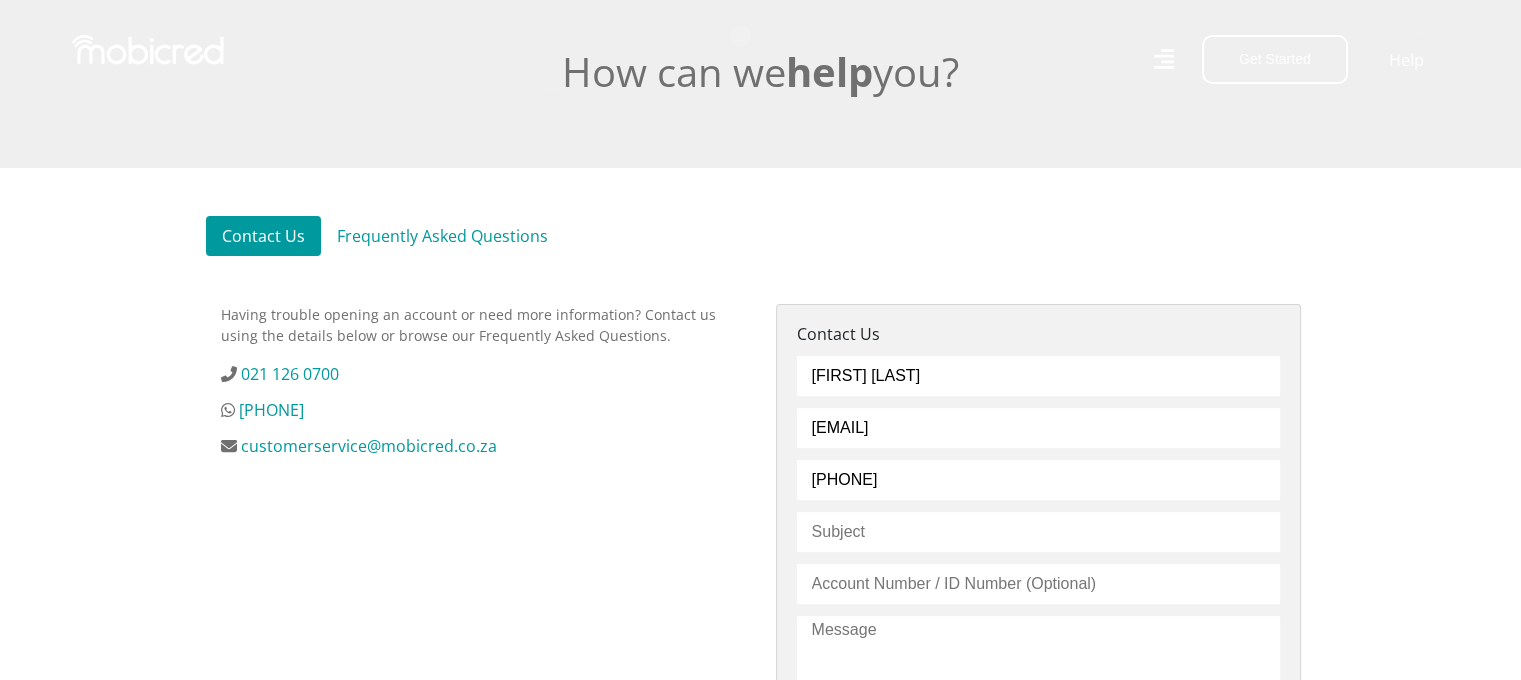 click at bounding box center (1038, 532) 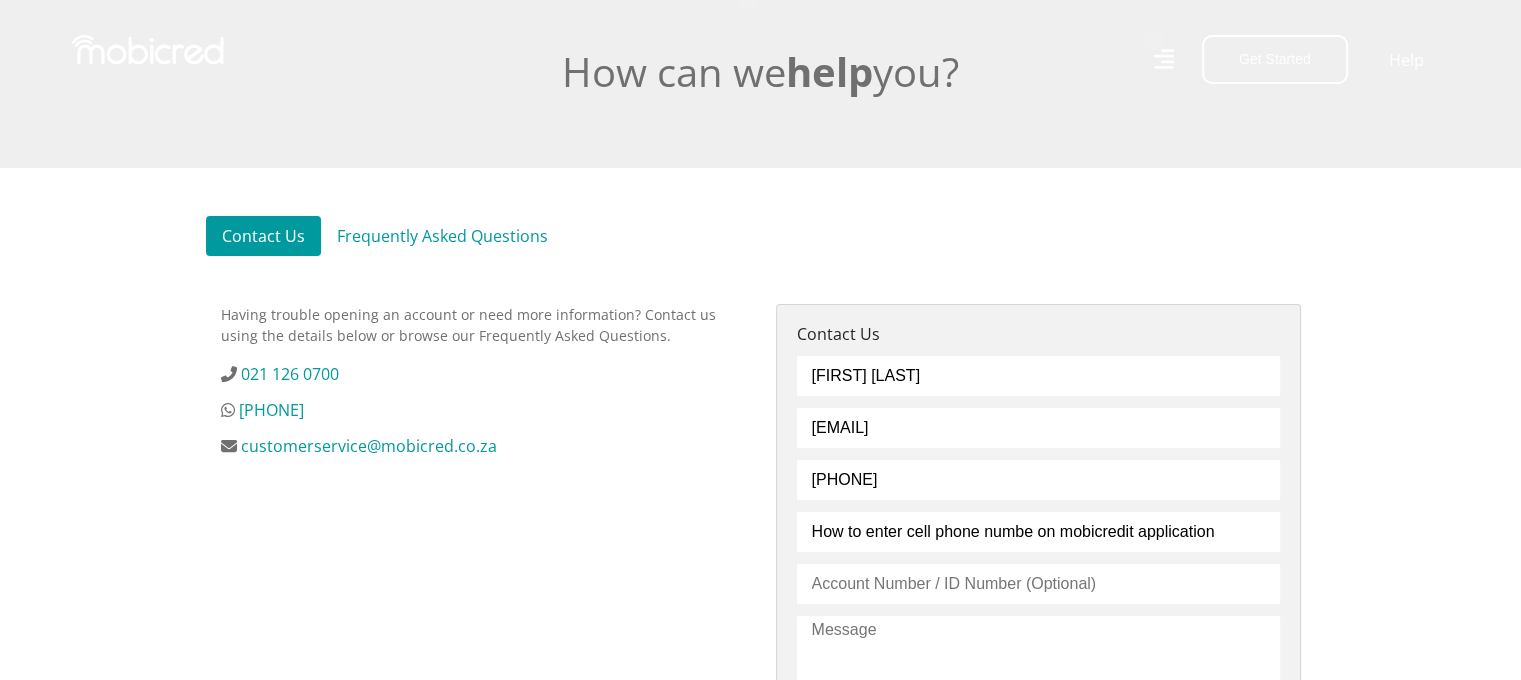 click on "How to enter cell phone numbe on mobicredit application" at bounding box center (1038, 532) 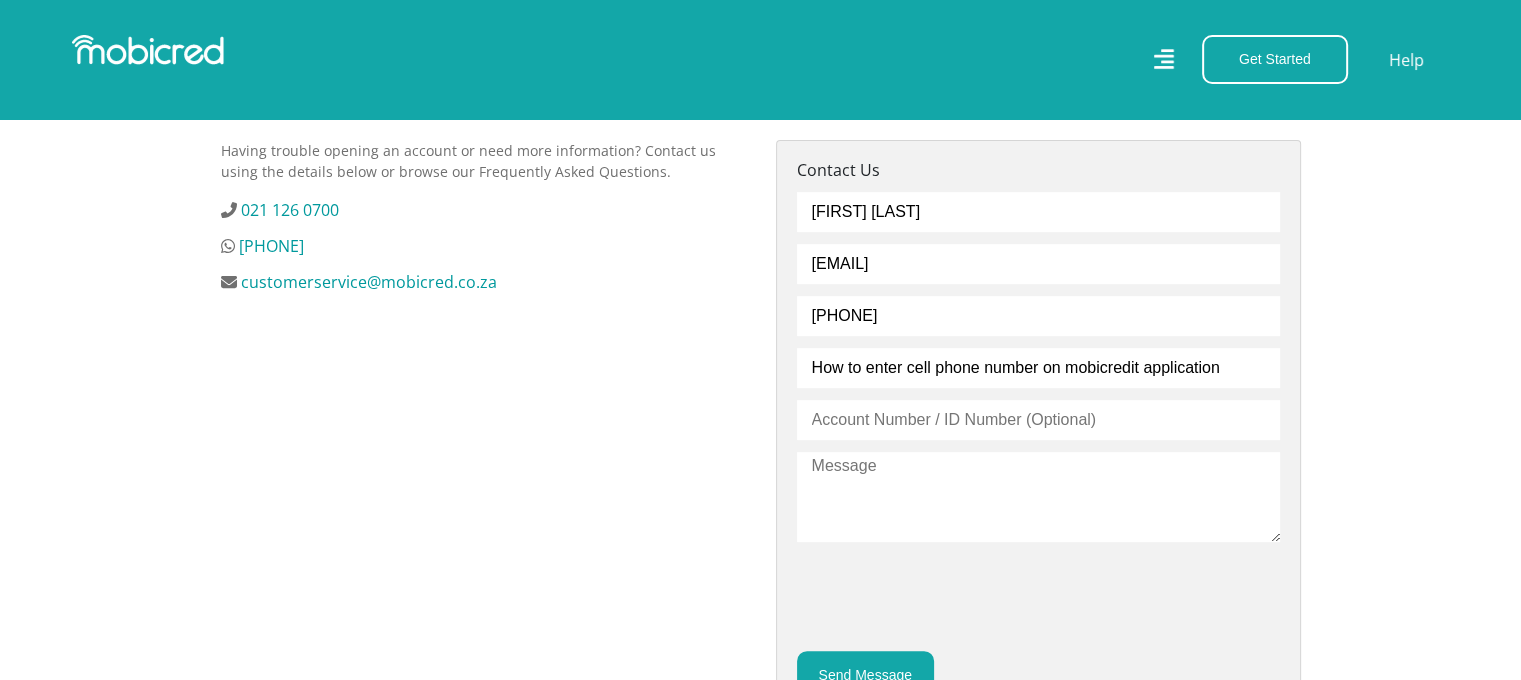scroll, scrollTop: 666, scrollLeft: 0, axis: vertical 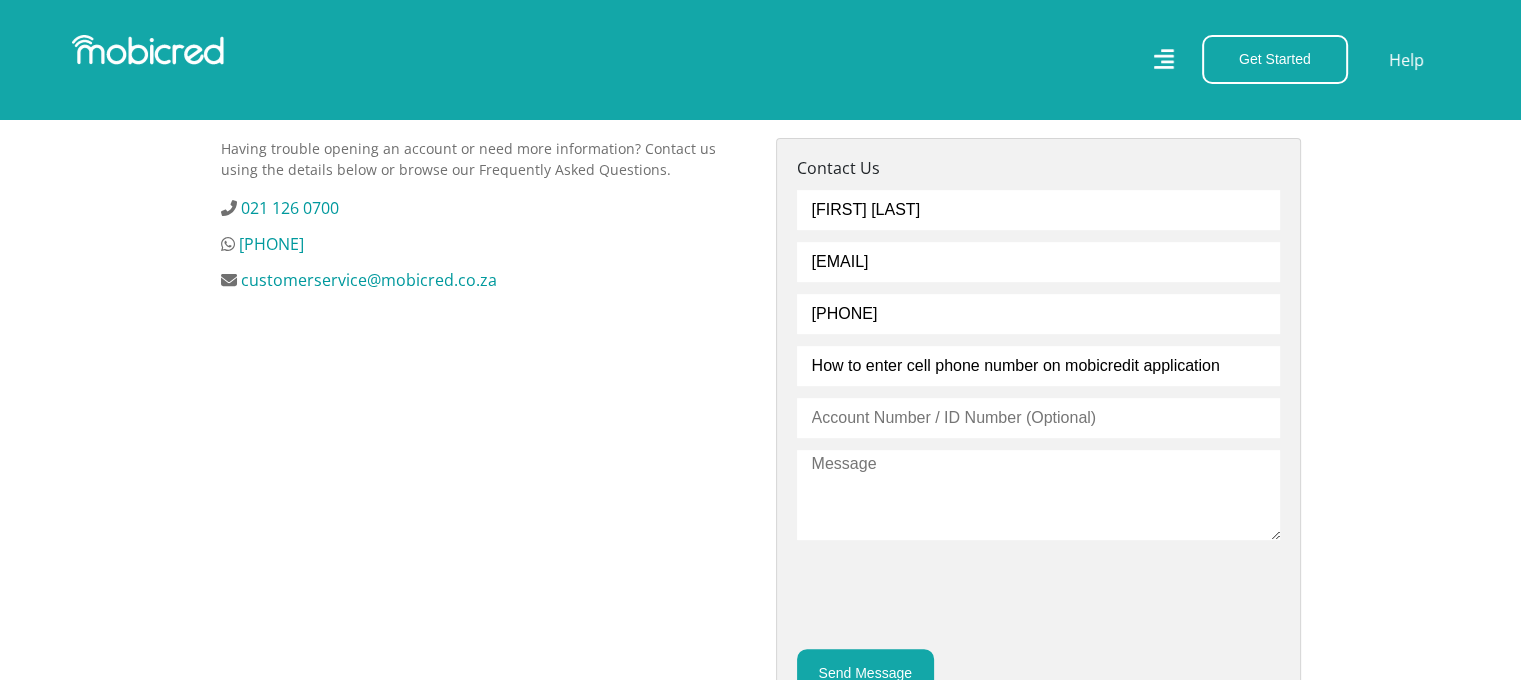 type on "How to enter cell phone number on mobicredit application" 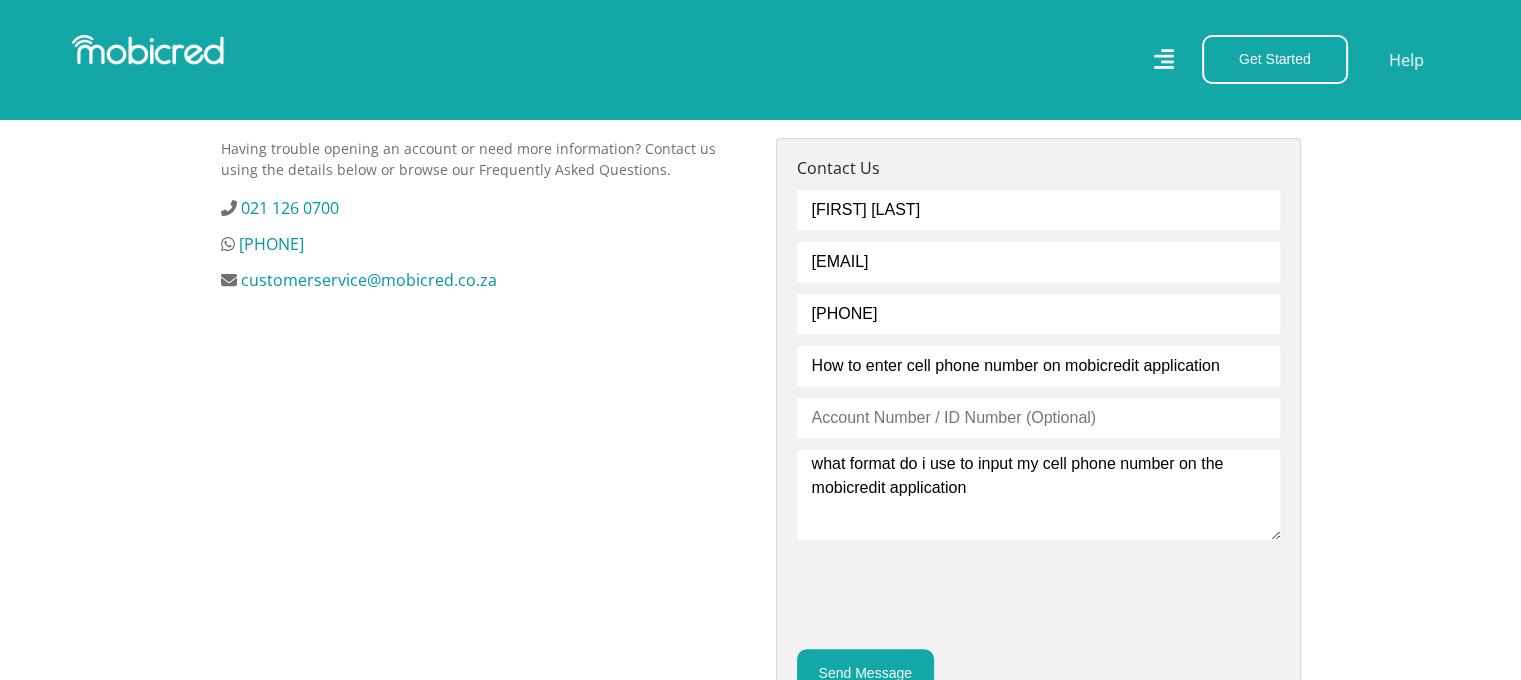 type on "what format do i use to input my cell phone number on the mobicredit application" 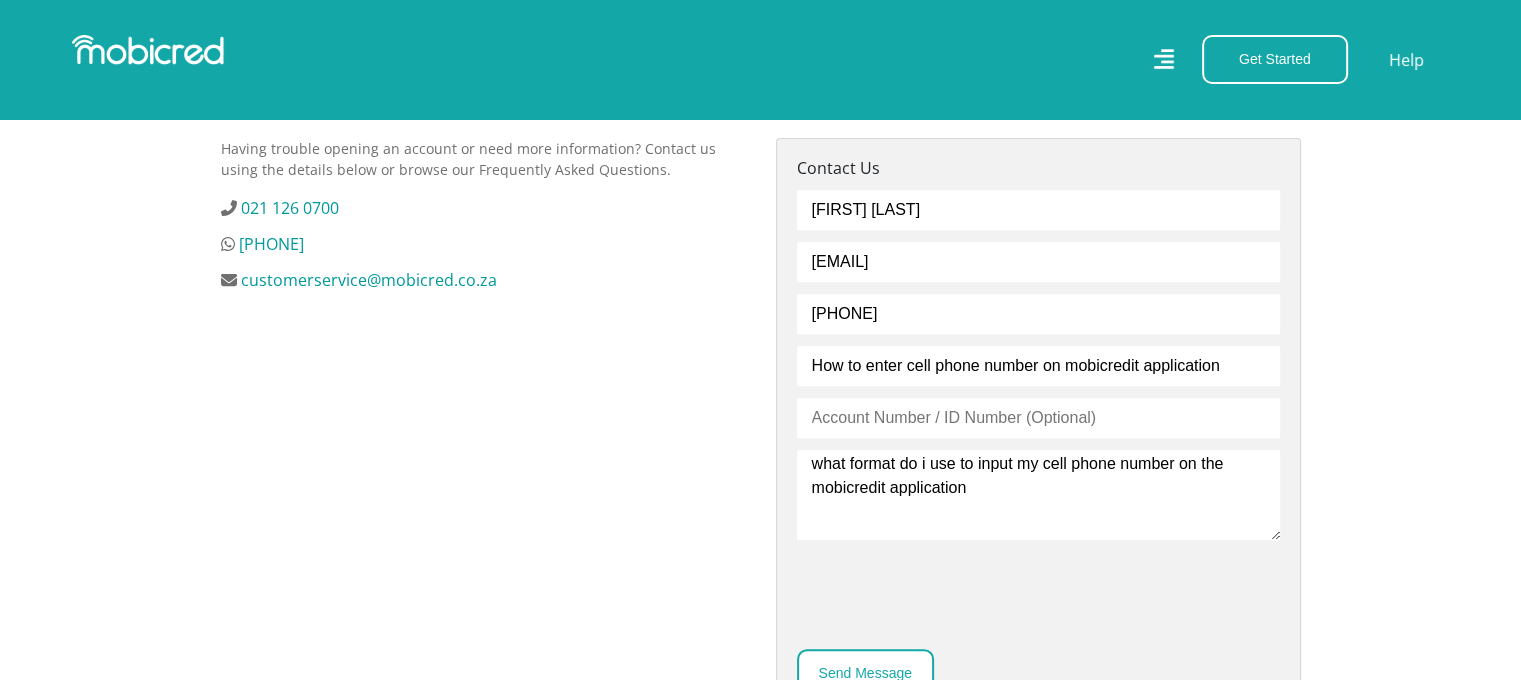 click on "Send Message" at bounding box center [865, 673] 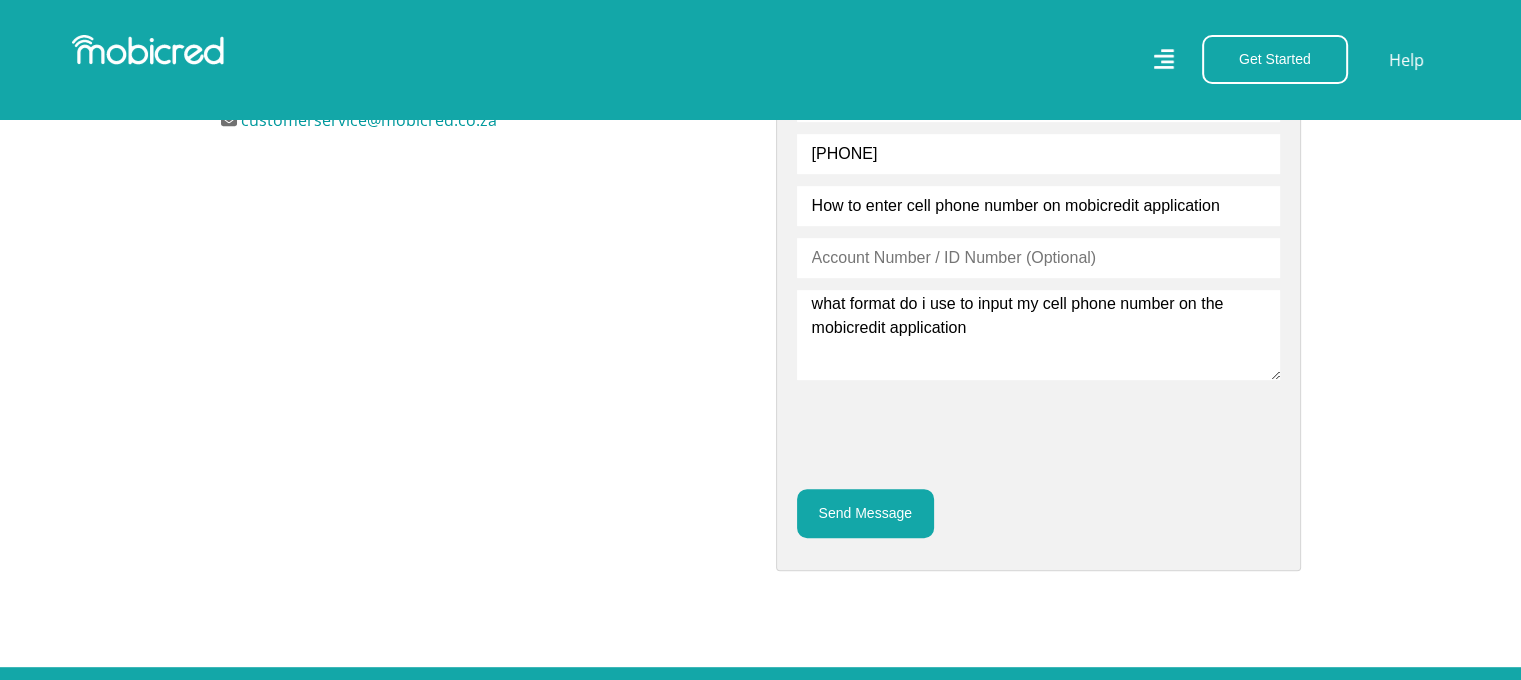 scroll, scrollTop: 833, scrollLeft: 0, axis: vertical 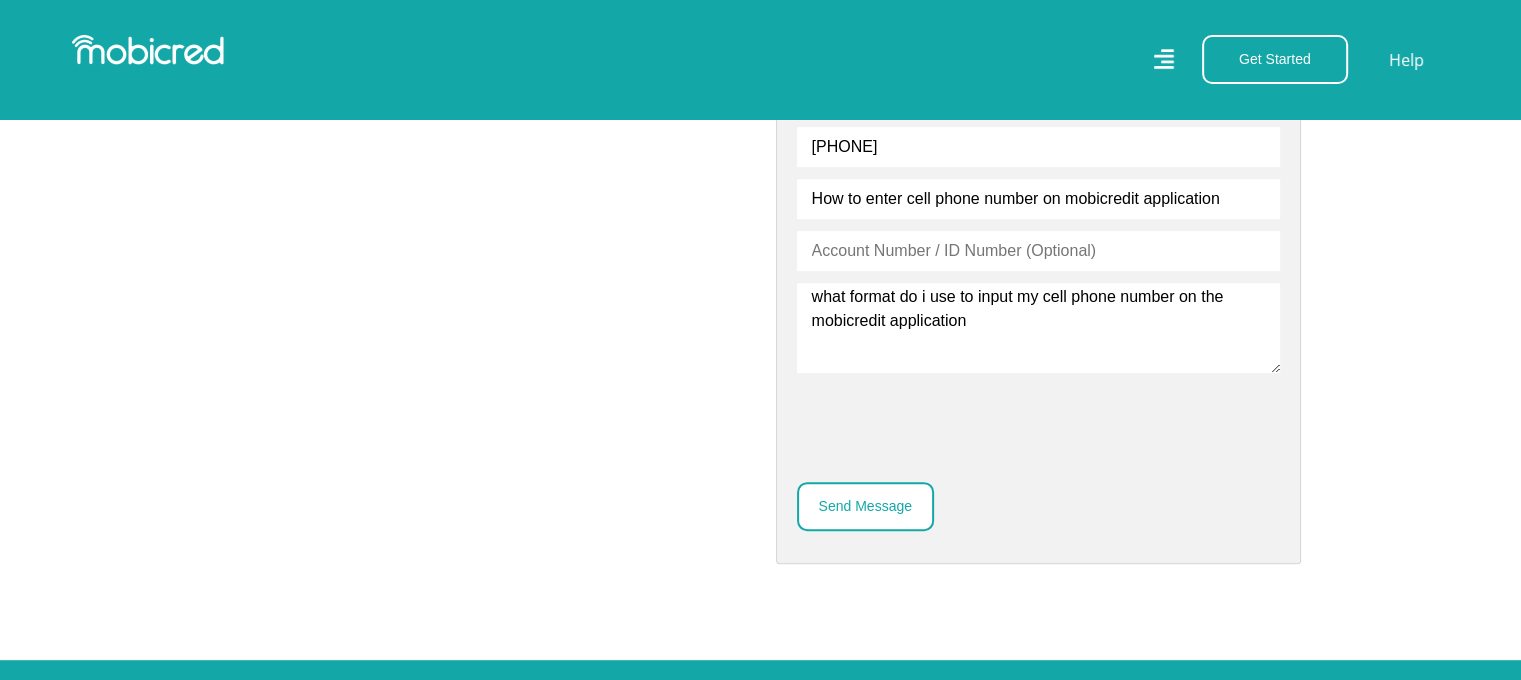 click on "Send Message" at bounding box center [865, 506] 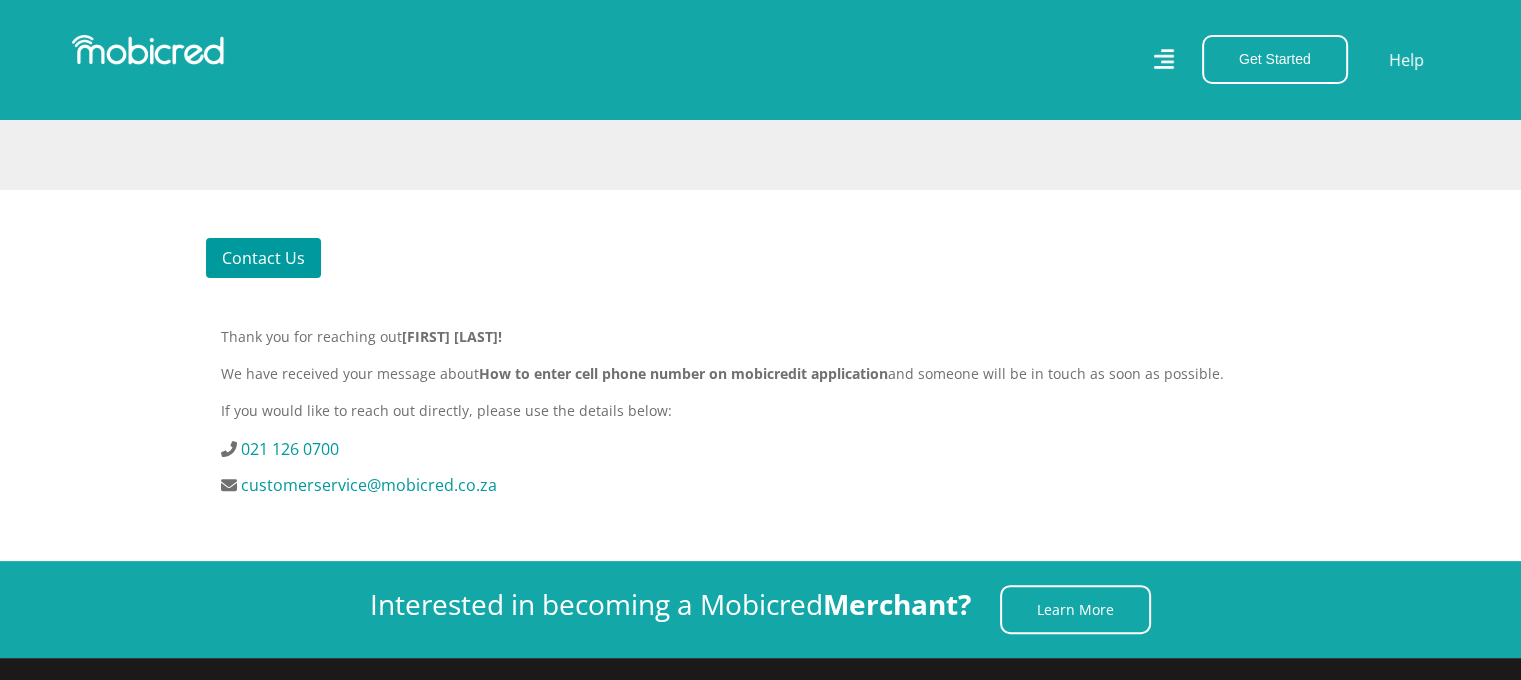 scroll, scrollTop: 500, scrollLeft: 0, axis: vertical 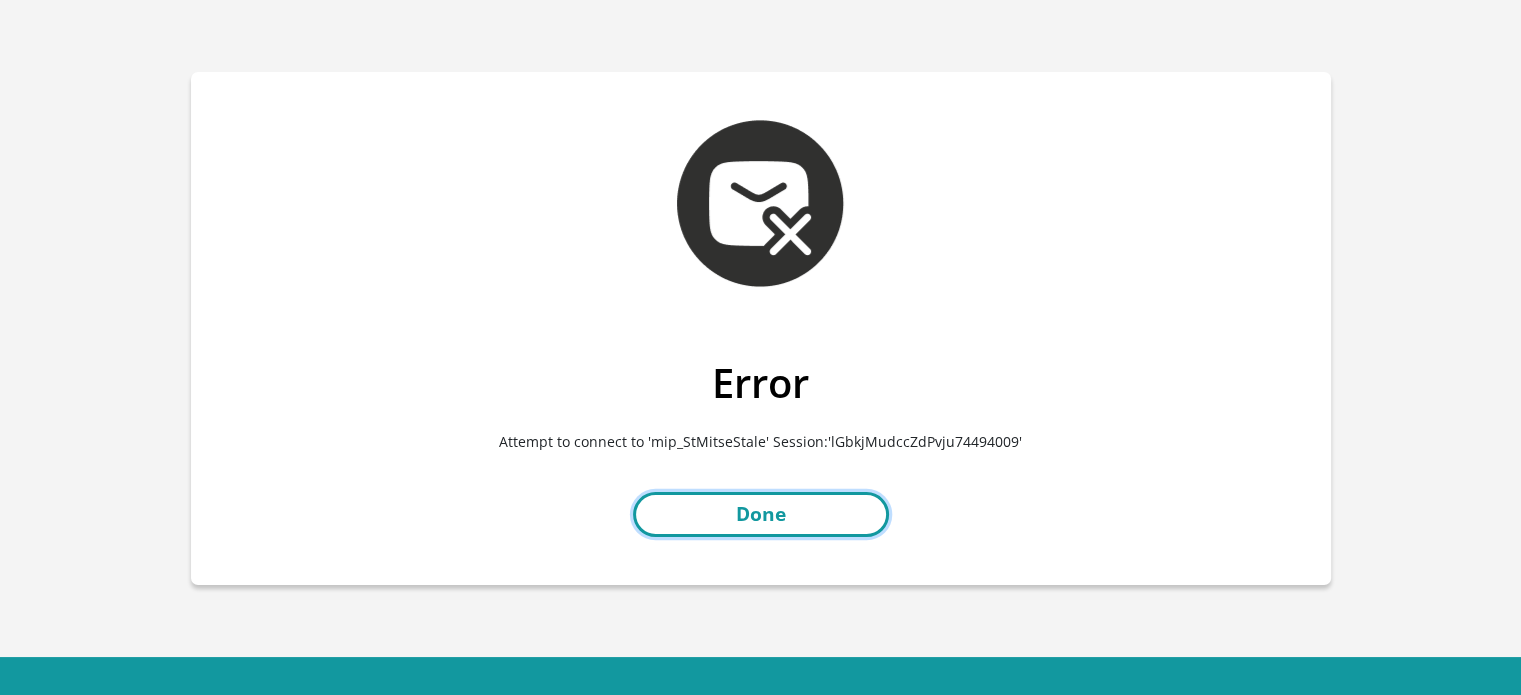 click on "Done" at bounding box center (761, 514) 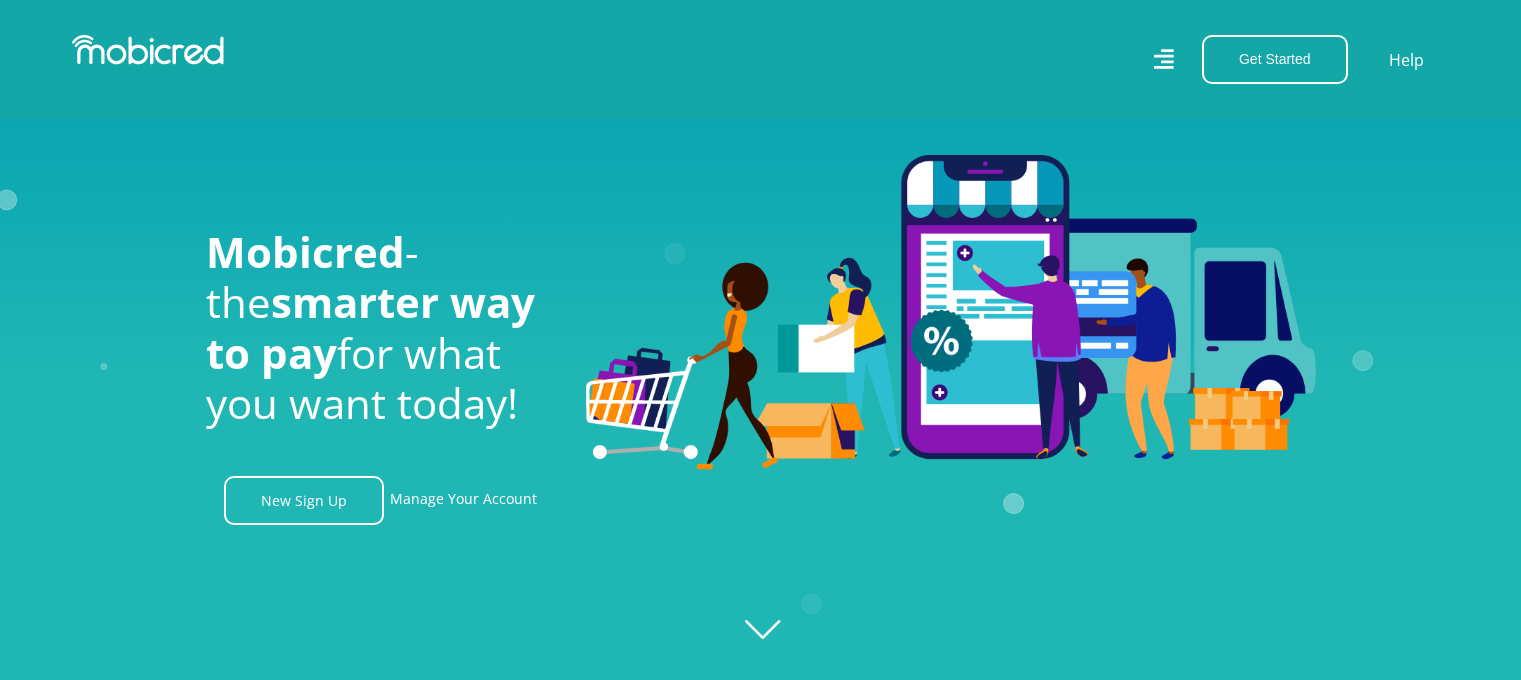 scroll, scrollTop: 833, scrollLeft: 0, axis: vertical 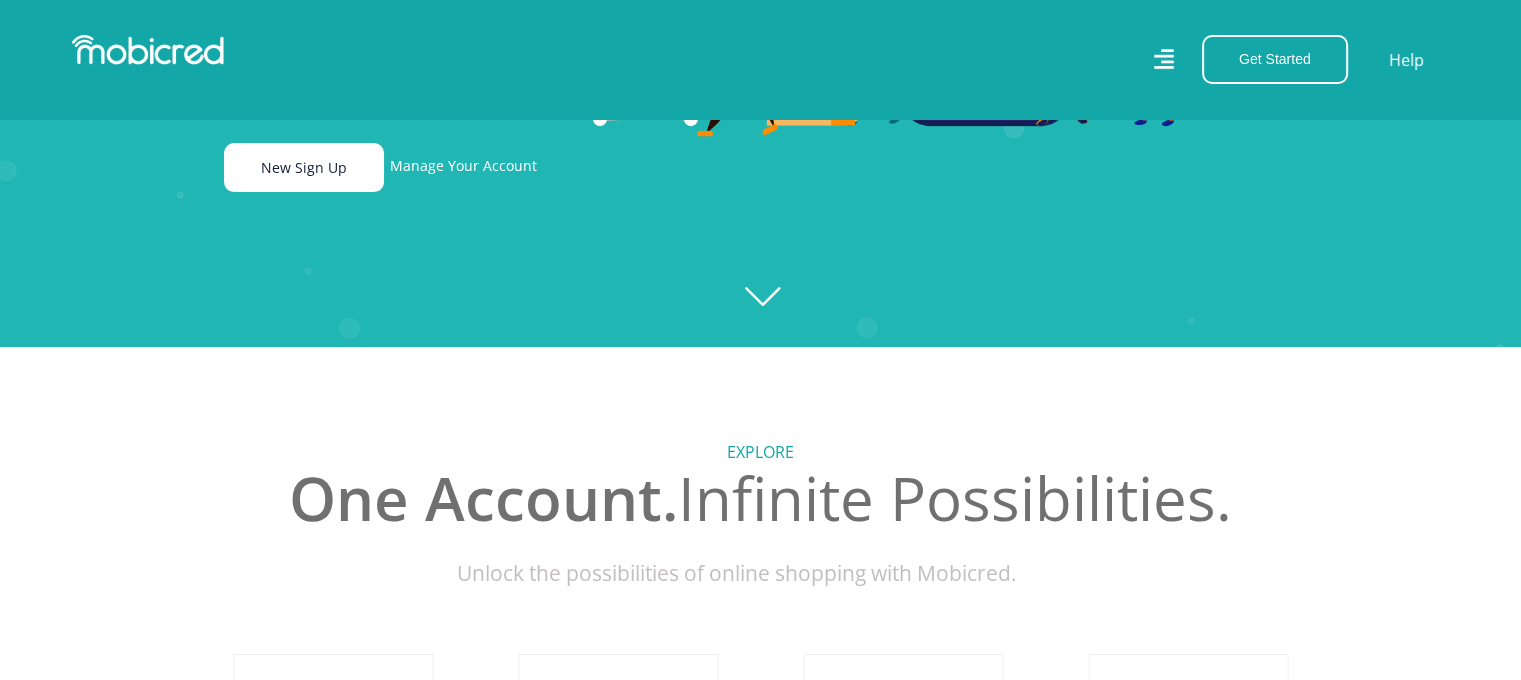 click on "New Sign Up" at bounding box center (304, 167) 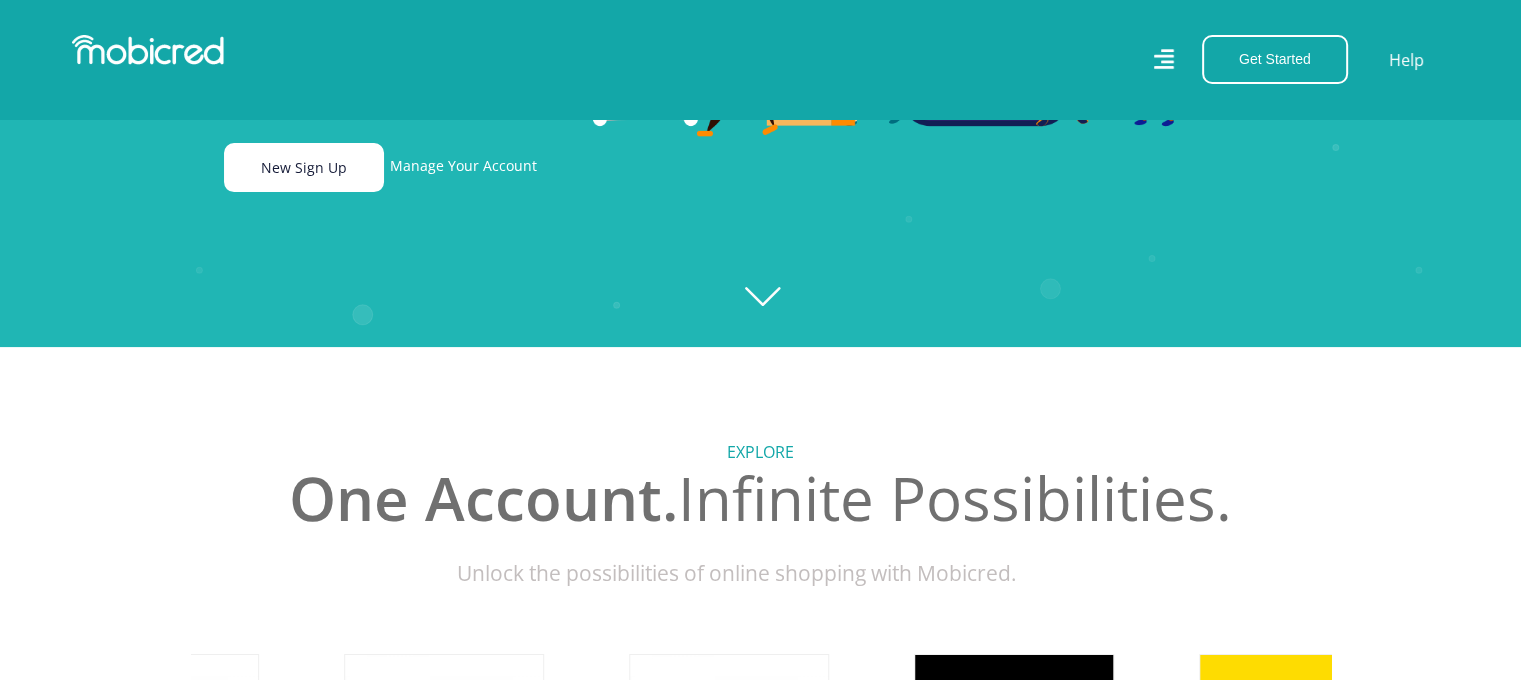 scroll, scrollTop: 0, scrollLeft: 164, axis: horizontal 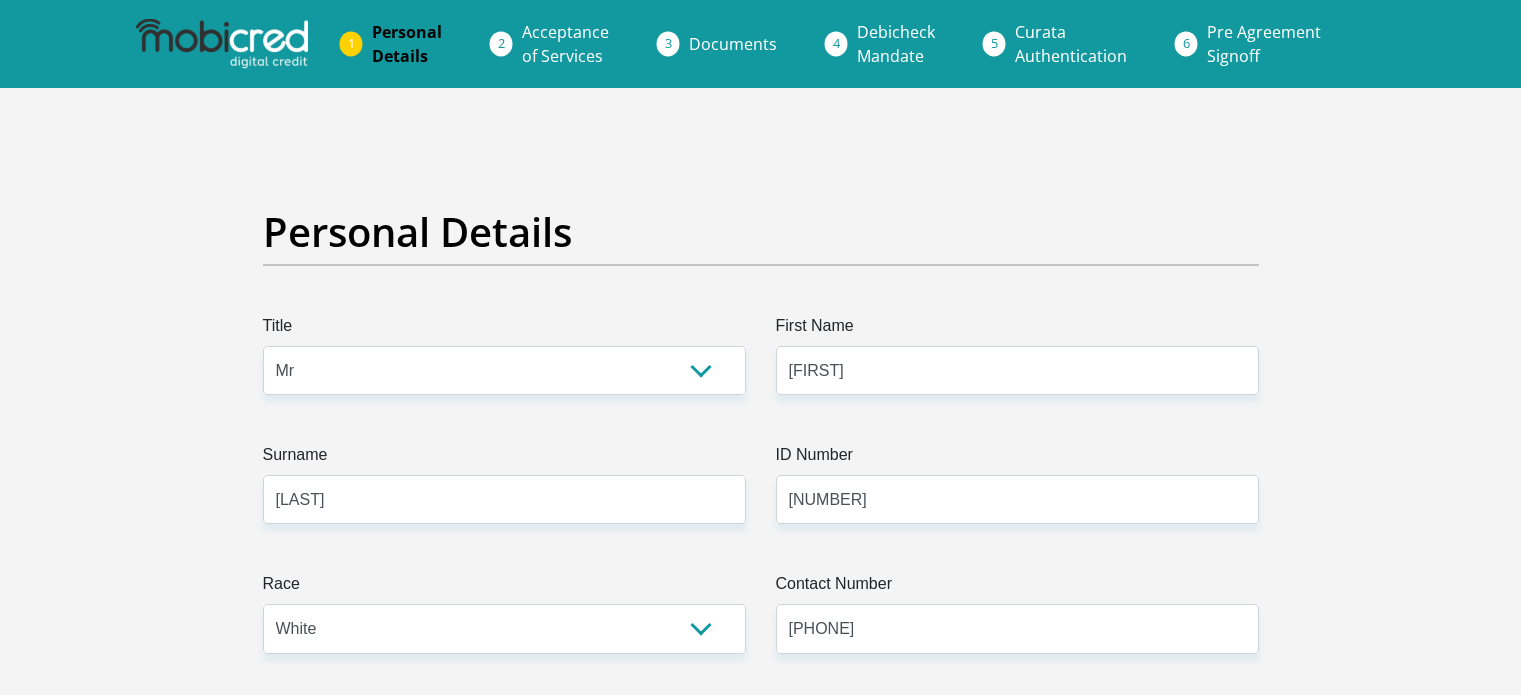 select on "Mr" 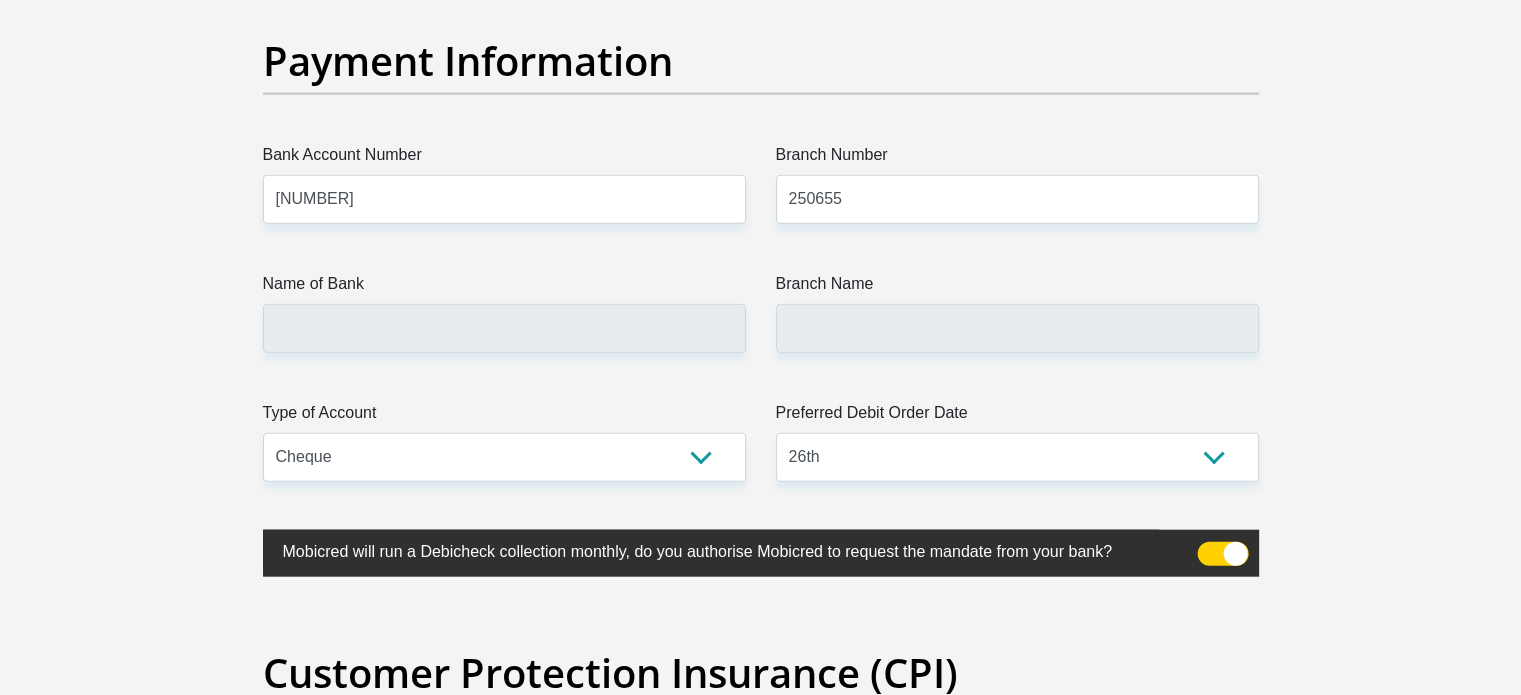 scroll, scrollTop: 4642, scrollLeft: 0, axis: vertical 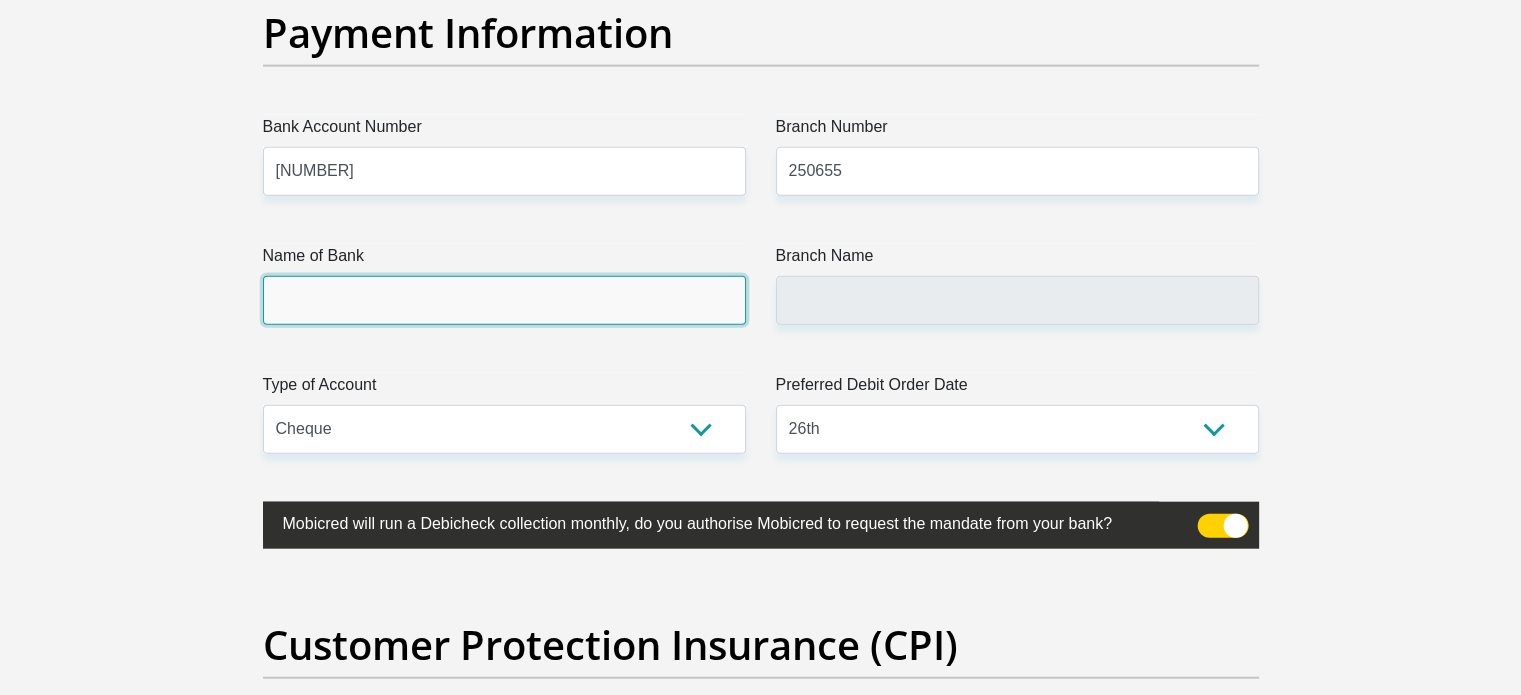 click on "Name of Bank" at bounding box center [504, 300] 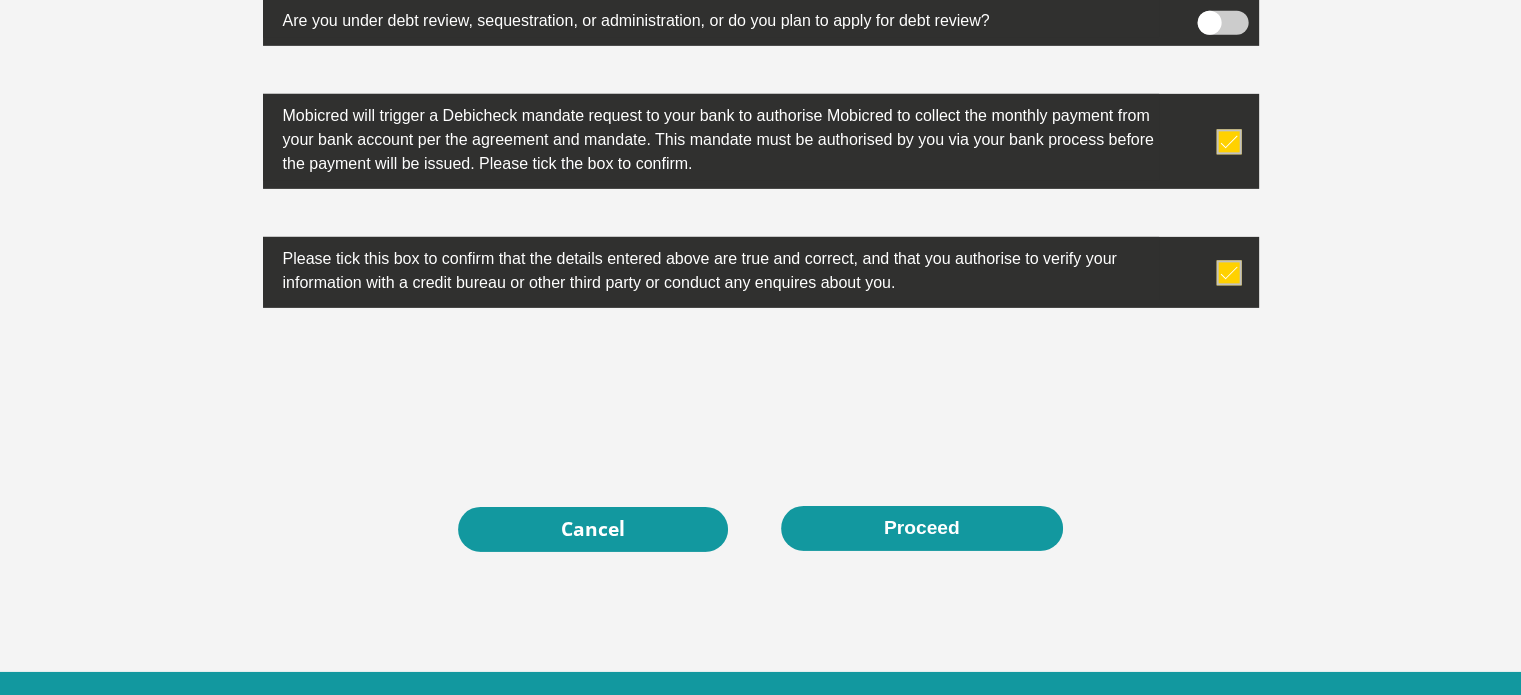 scroll, scrollTop: 6476, scrollLeft: 0, axis: vertical 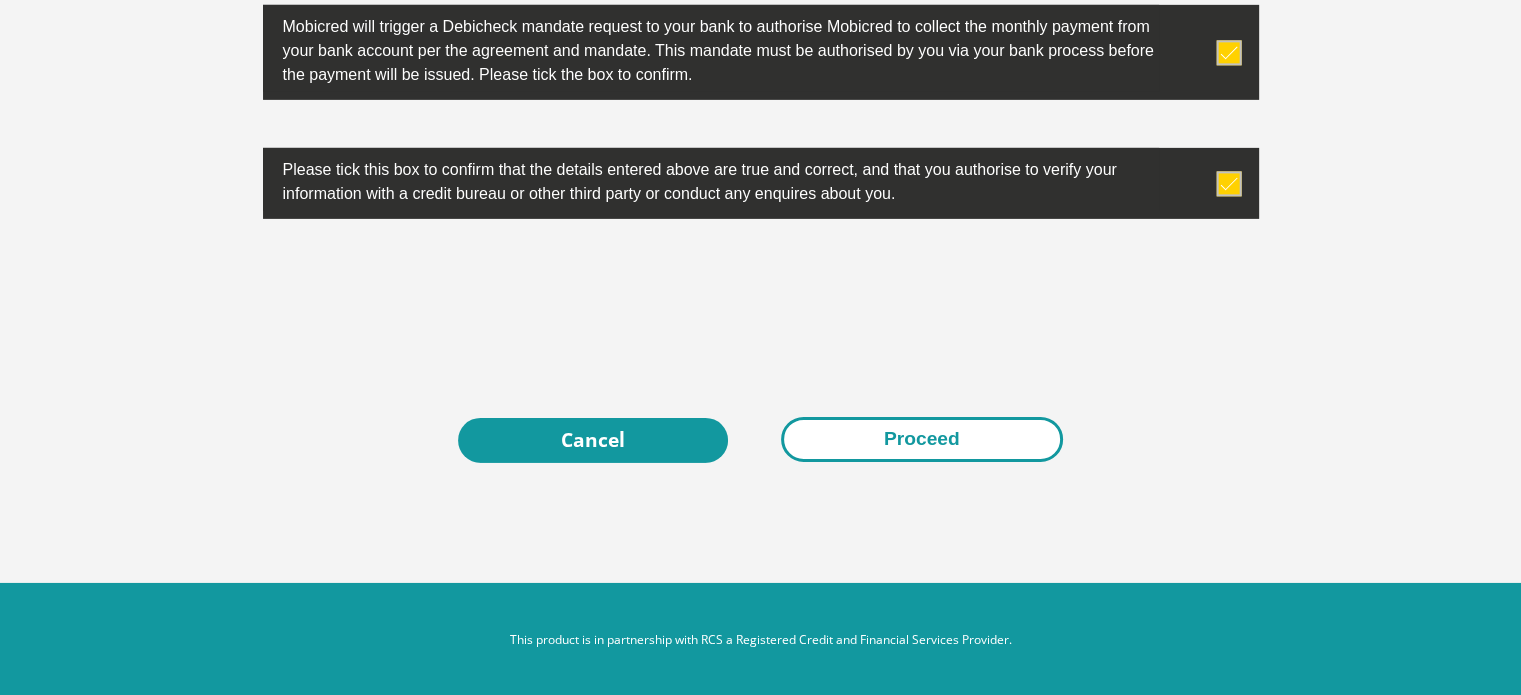 click on "Proceed" at bounding box center [922, 439] 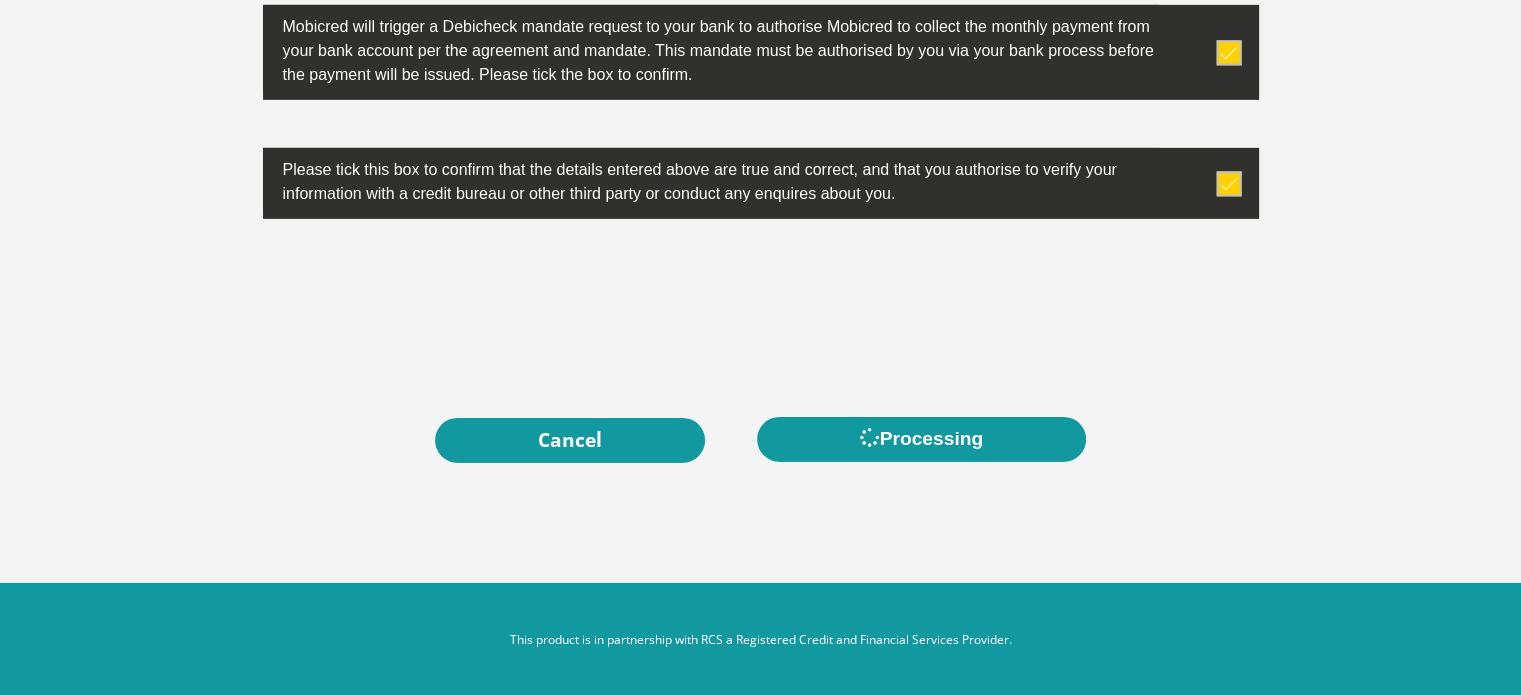 scroll, scrollTop: 0, scrollLeft: 0, axis: both 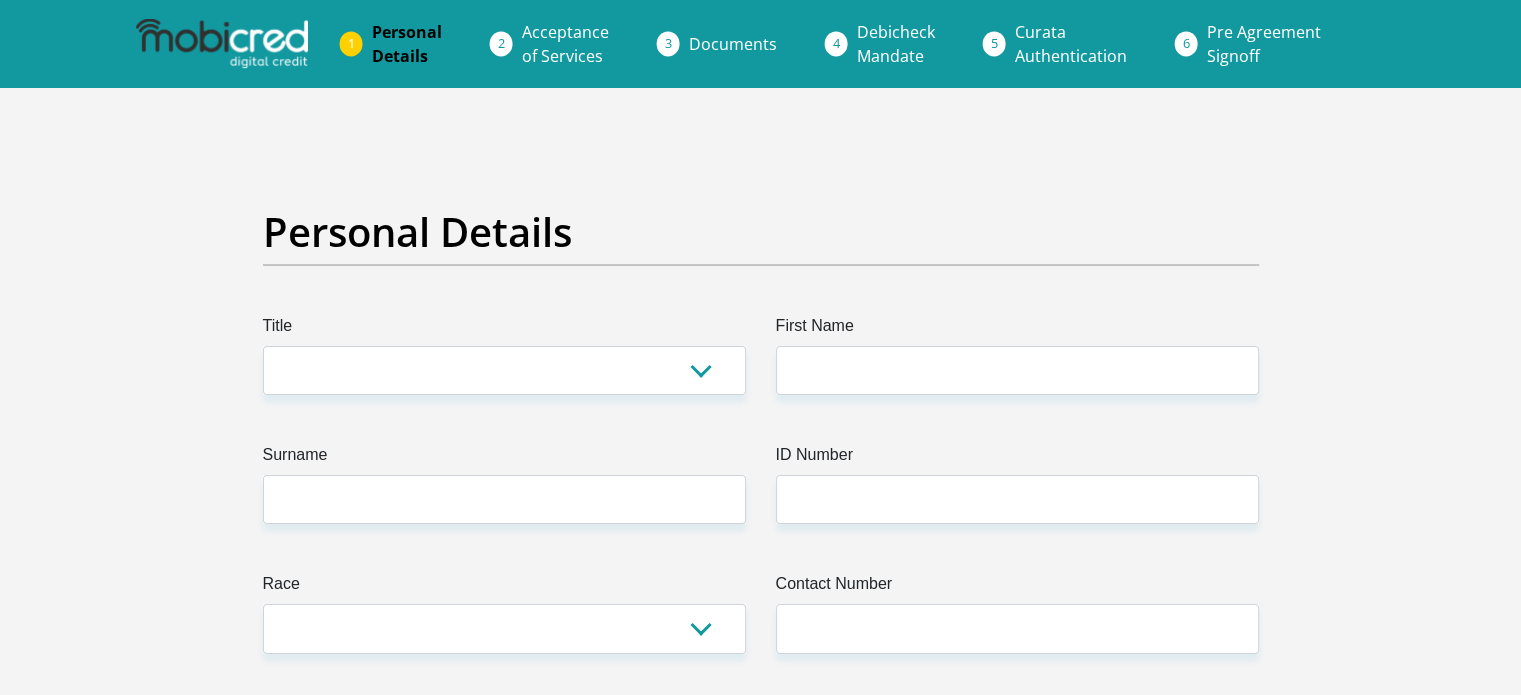 click on "Acceptance  of Services" at bounding box center (565, 44) 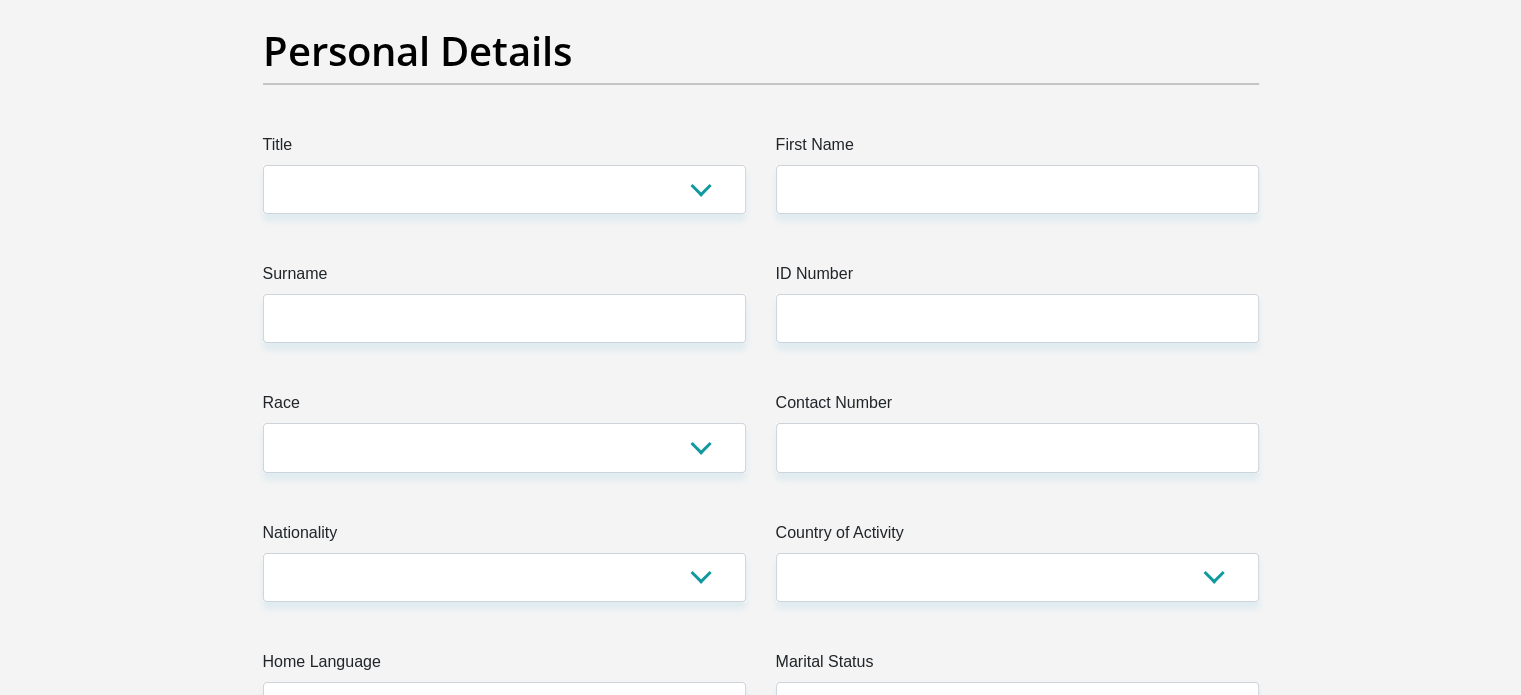 scroll, scrollTop: 0, scrollLeft: 0, axis: both 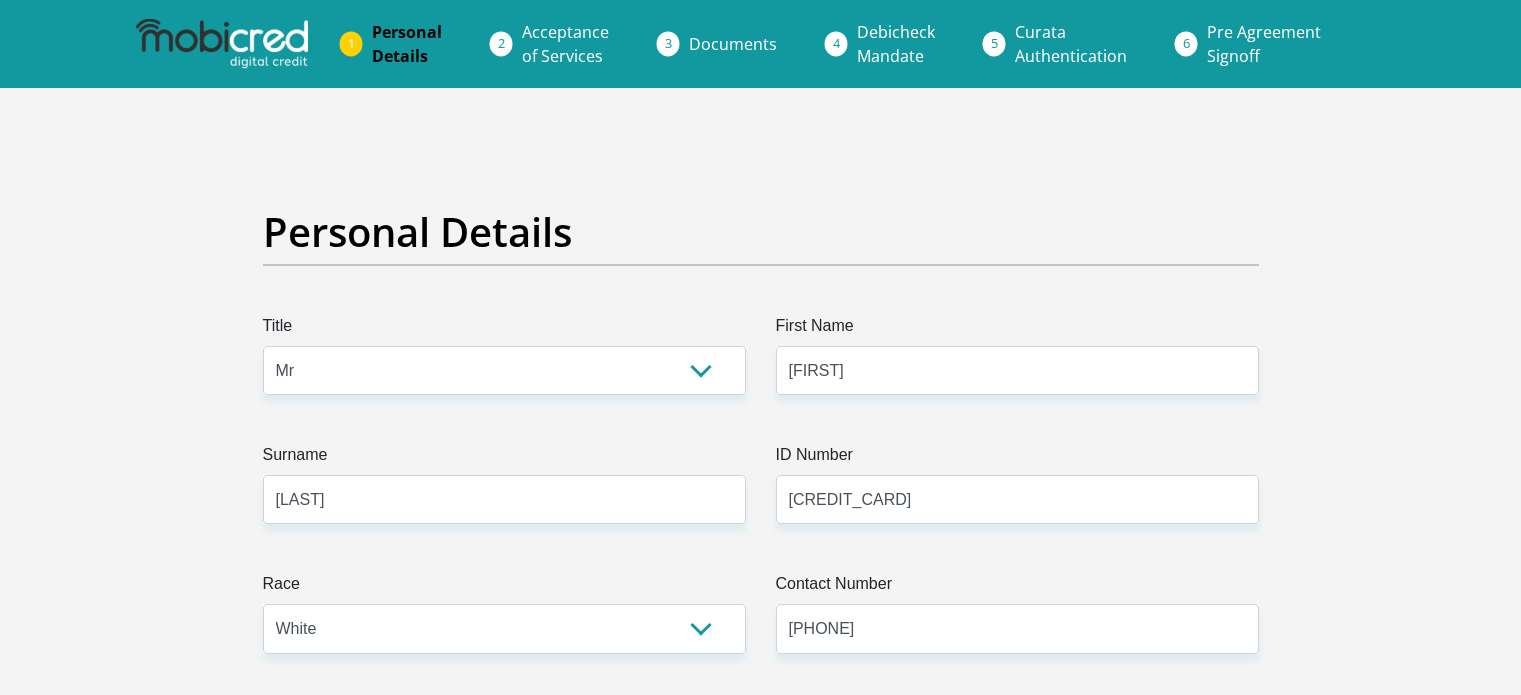 select on "Mr" 